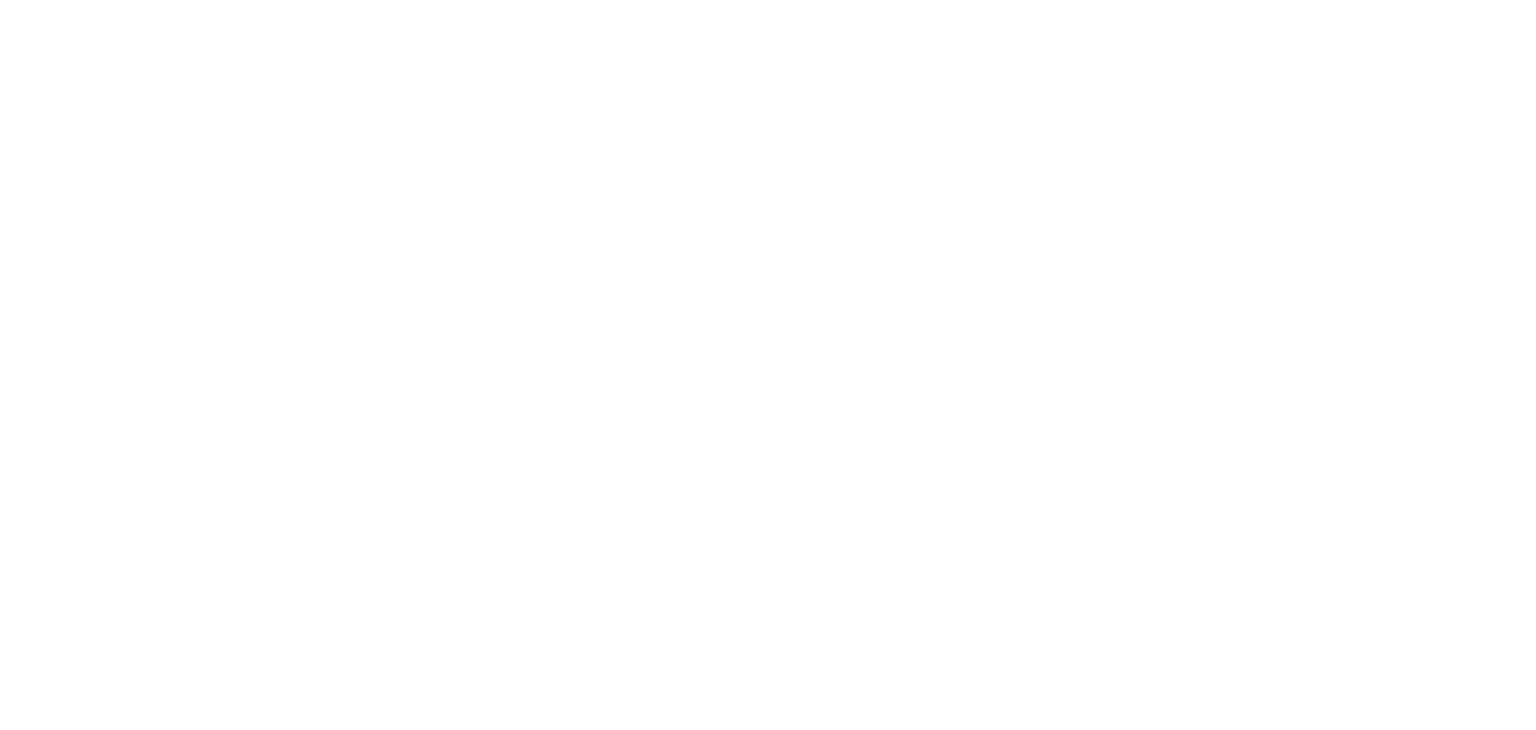 scroll, scrollTop: 0, scrollLeft: 0, axis: both 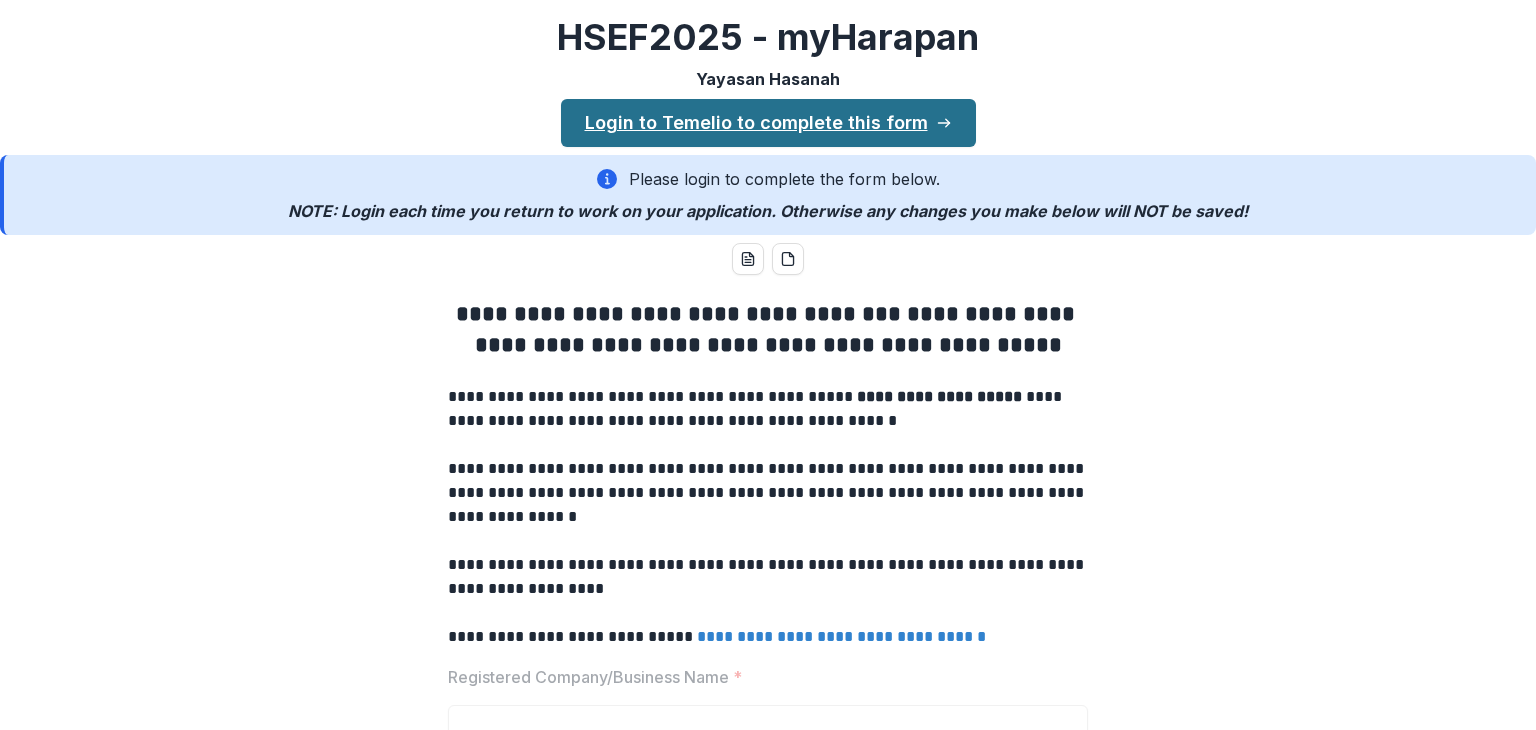 click 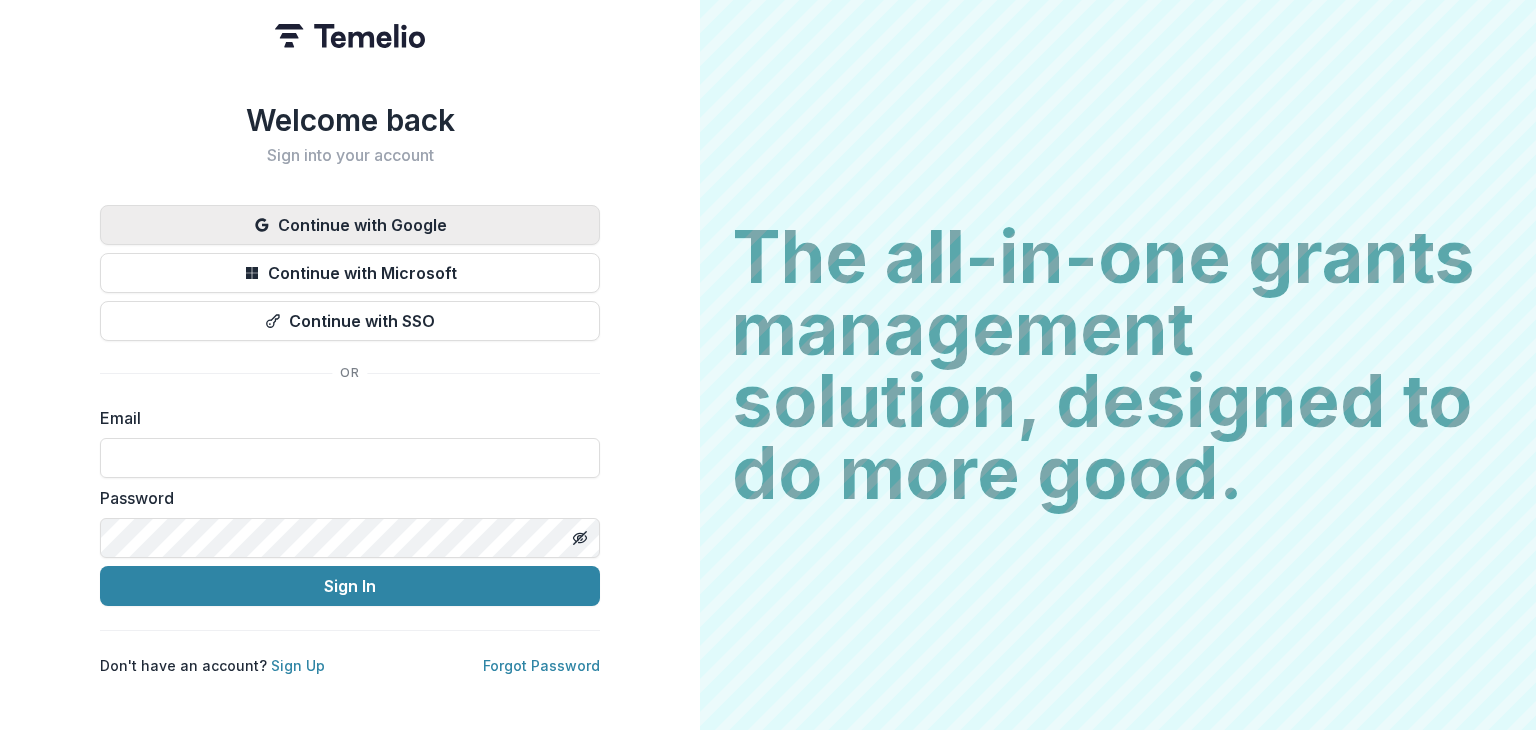 click on "Continue with Google" at bounding box center [350, 225] 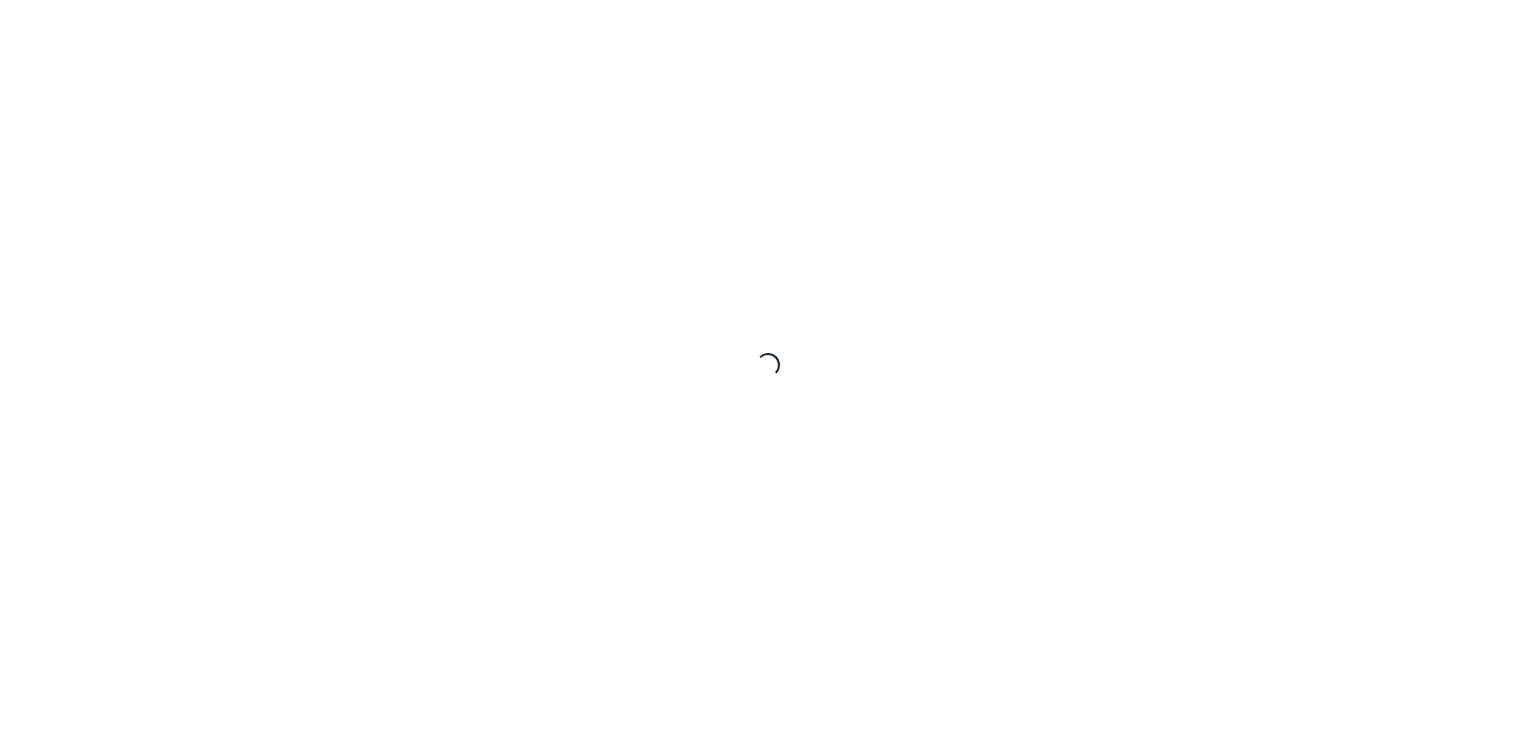 scroll, scrollTop: 0, scrollLeft: 0, axis: both 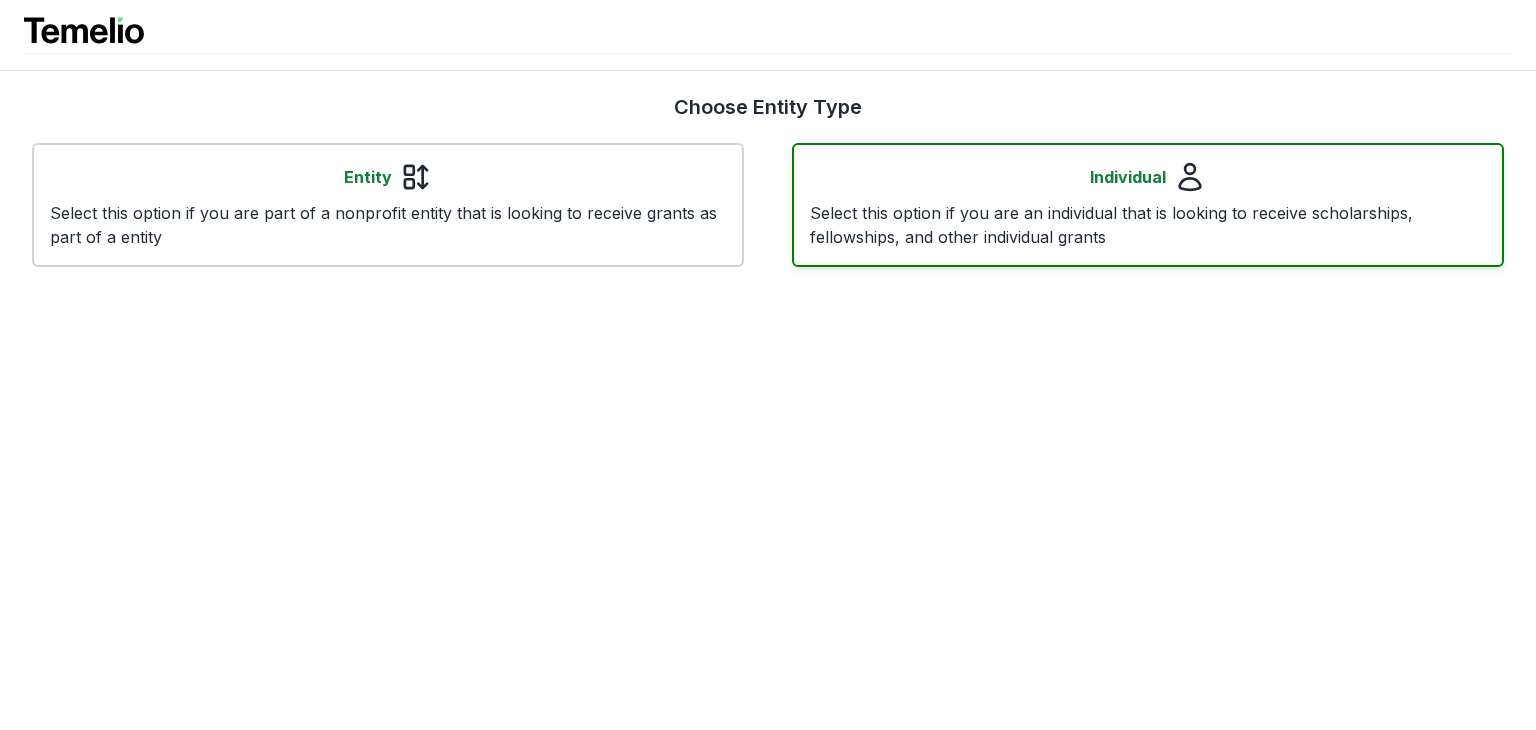 click on "Select this option if you are an individual that is looking to receive scholarships, fellowships, and other individual grants" at bounding box center (1148, 225) 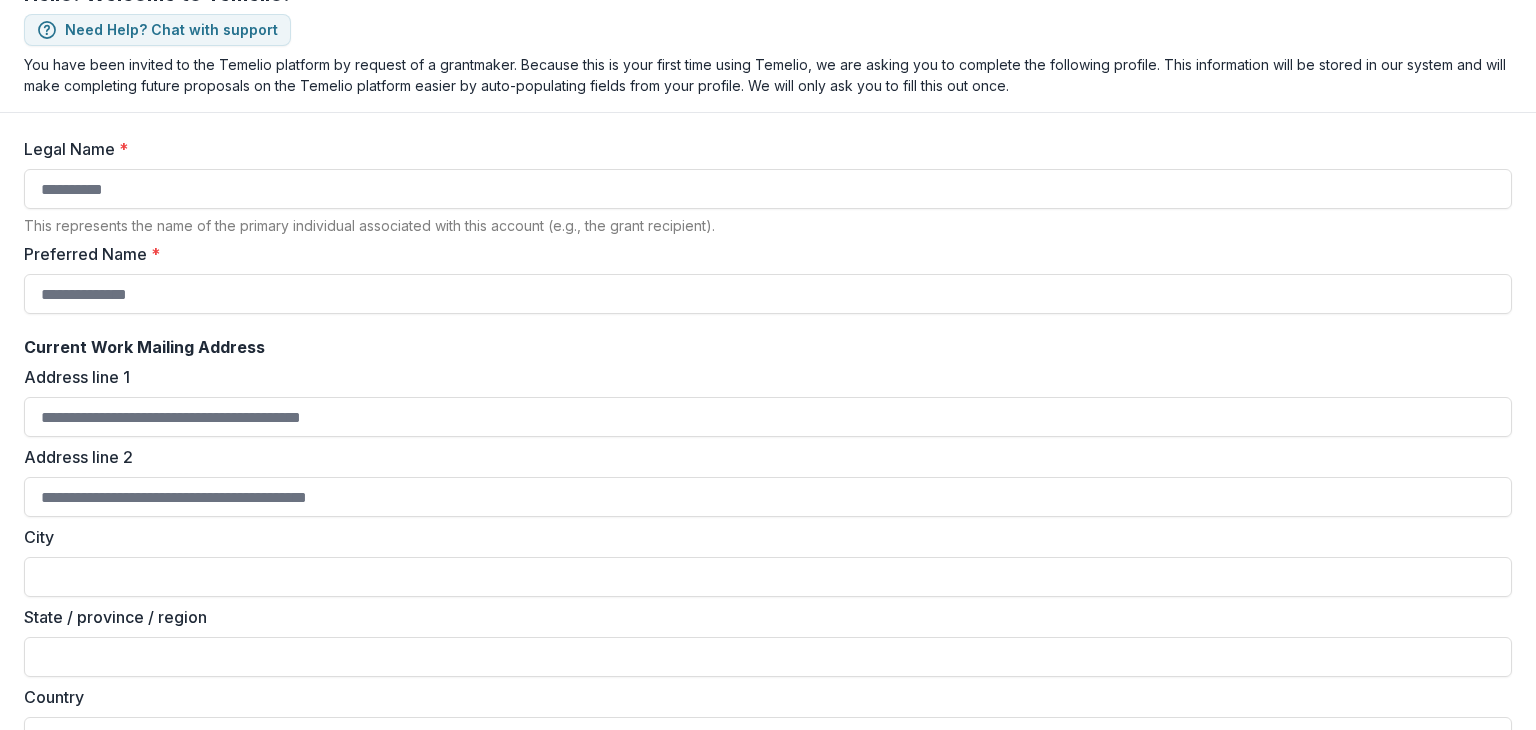 scroll, scrollTop: 0, scrollLeft: 0, axis: both 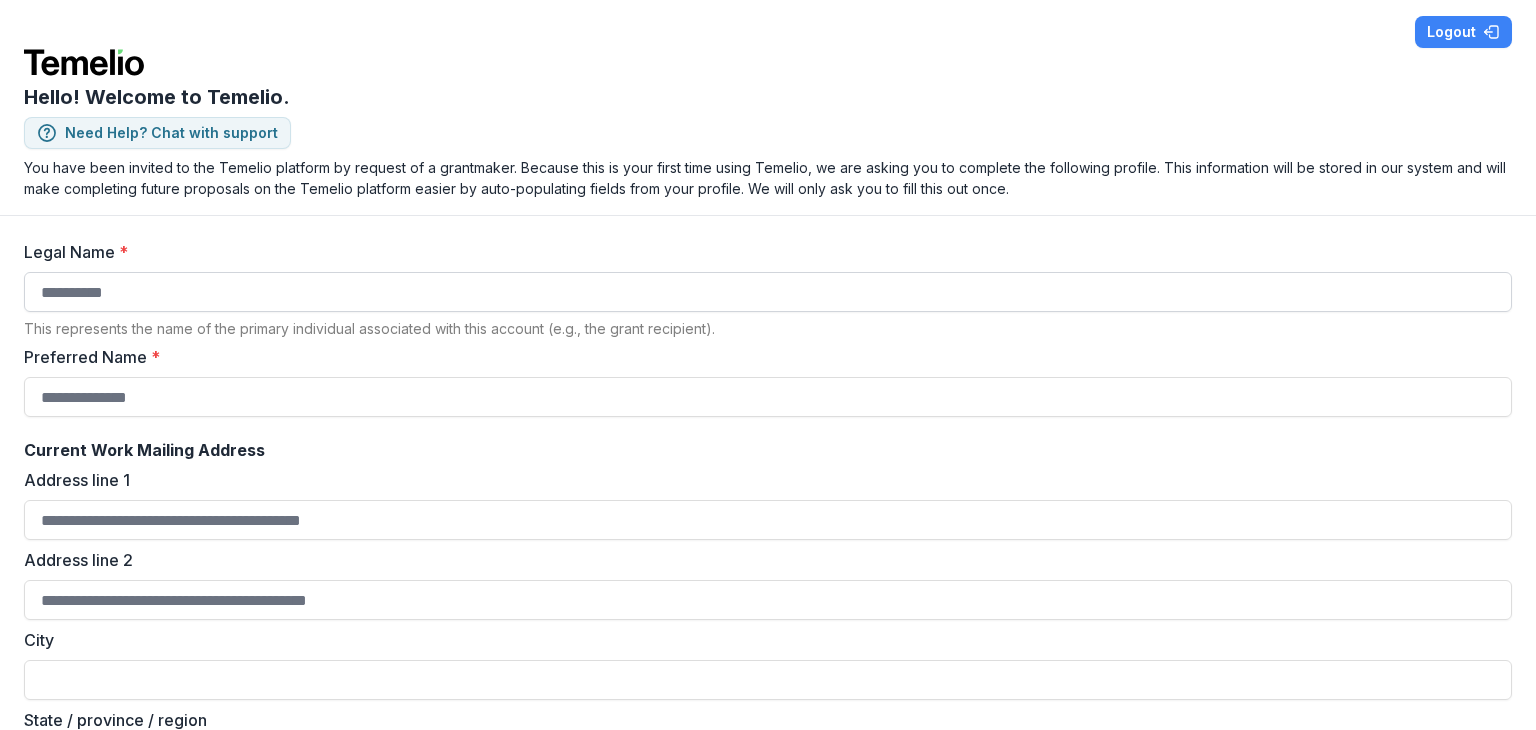 click on "Legal Name *" at bounding box center (768, 292) 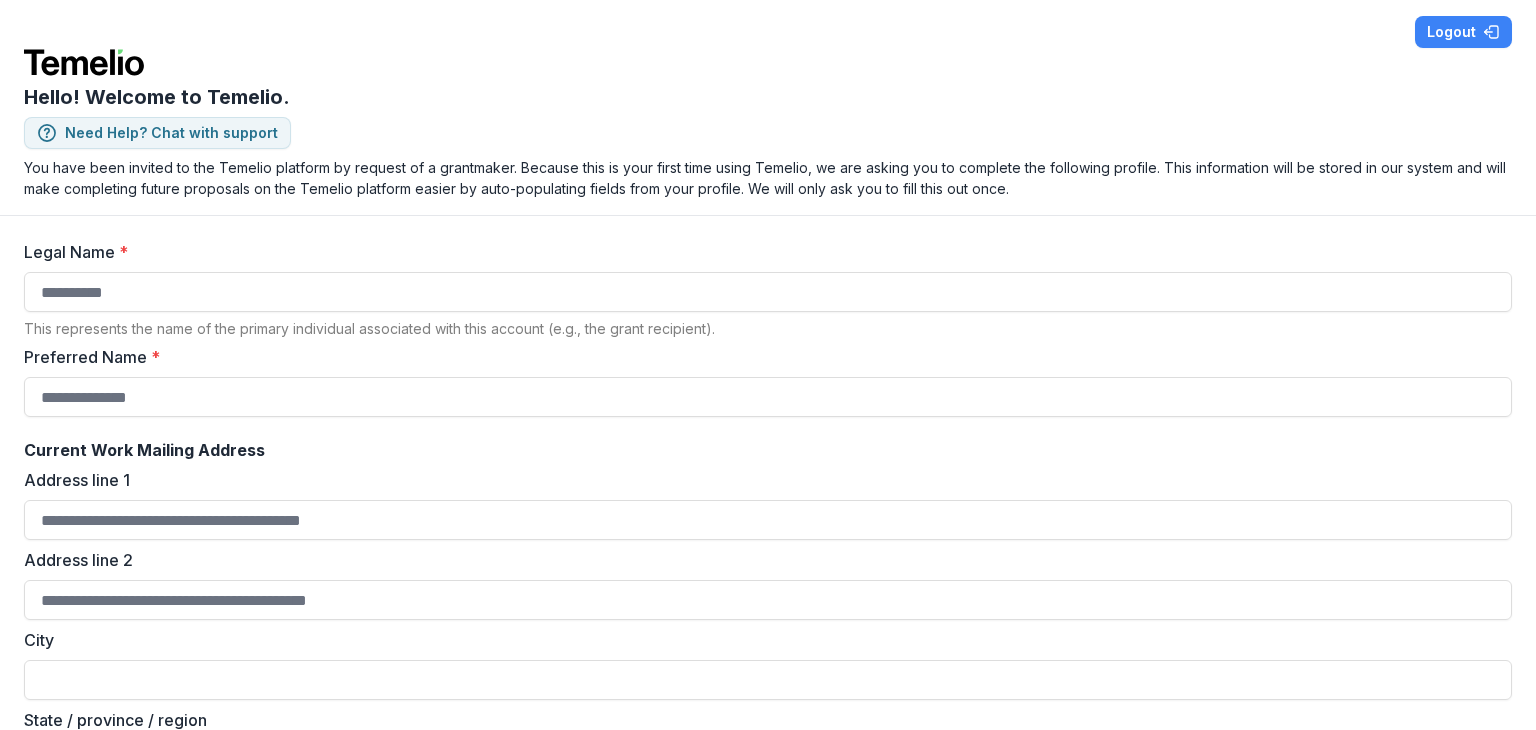 click on "Legal Name * This represents the name of the primary individual associated with this account (e.g., the grant recipient). Preferred Name * Current Work Mailing Address Address line 1 Address line 2 [CITY] [STATE] [COUNTRY] [ZIP]" at bounding box center (768, 590) 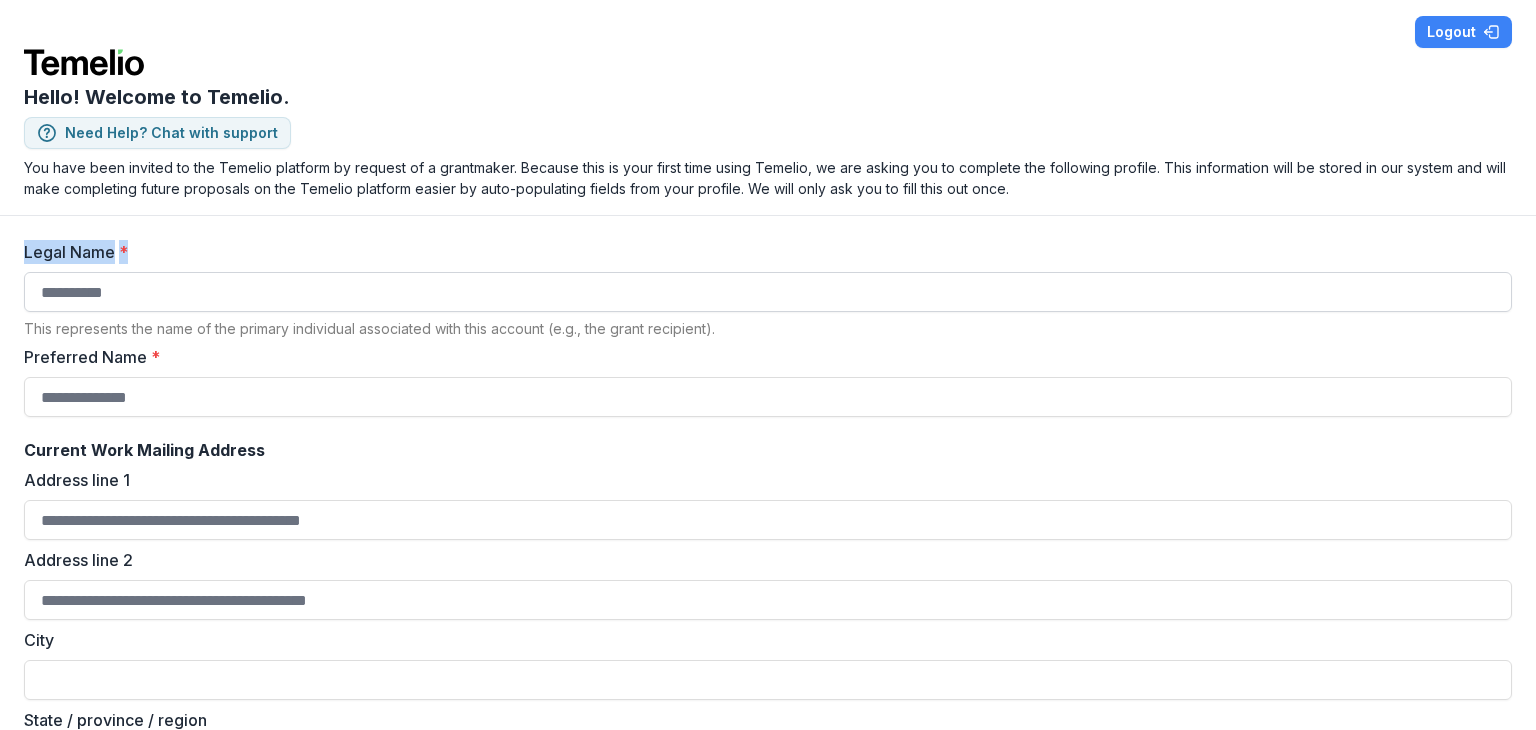click on "Legal Name *" at bounding box center [768, 292] 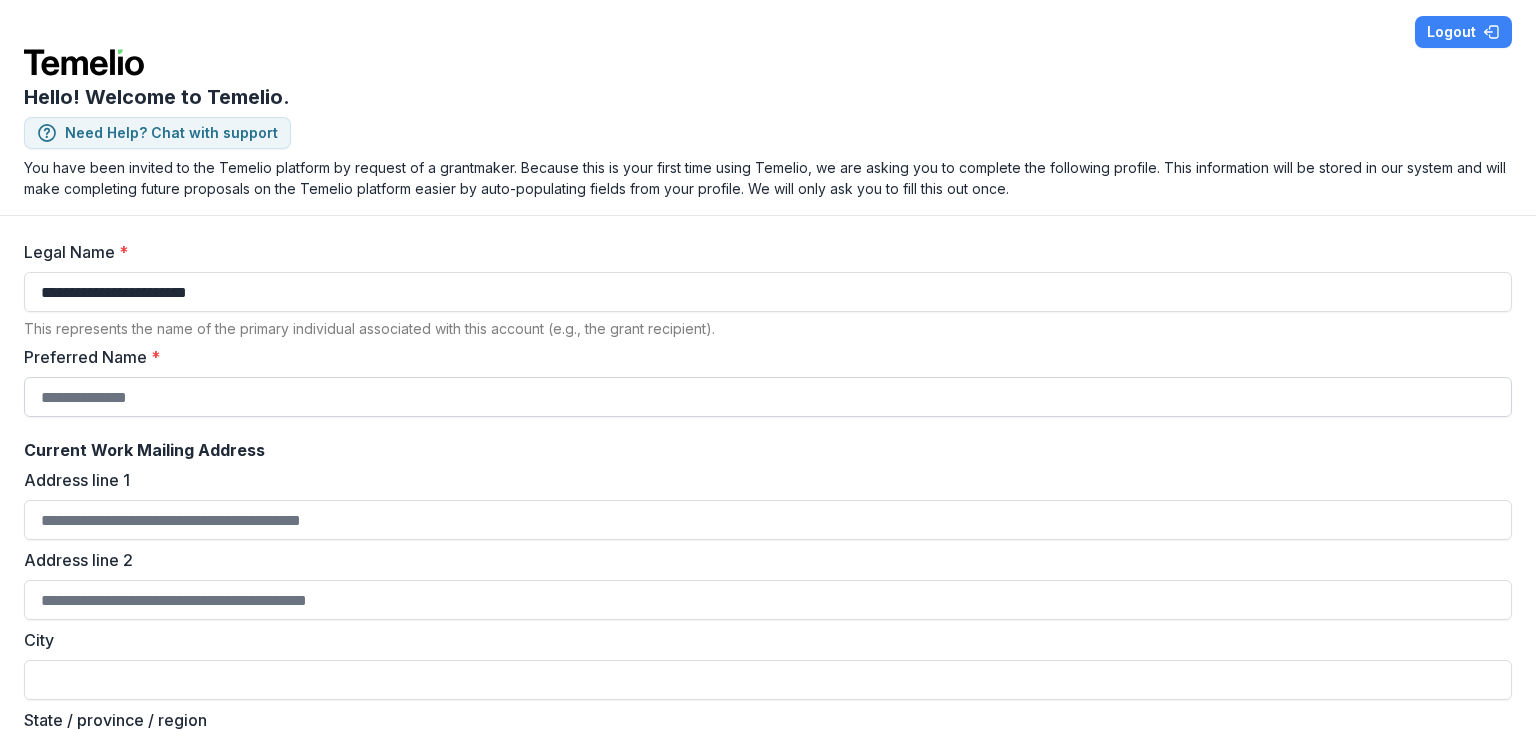 type on "**********" 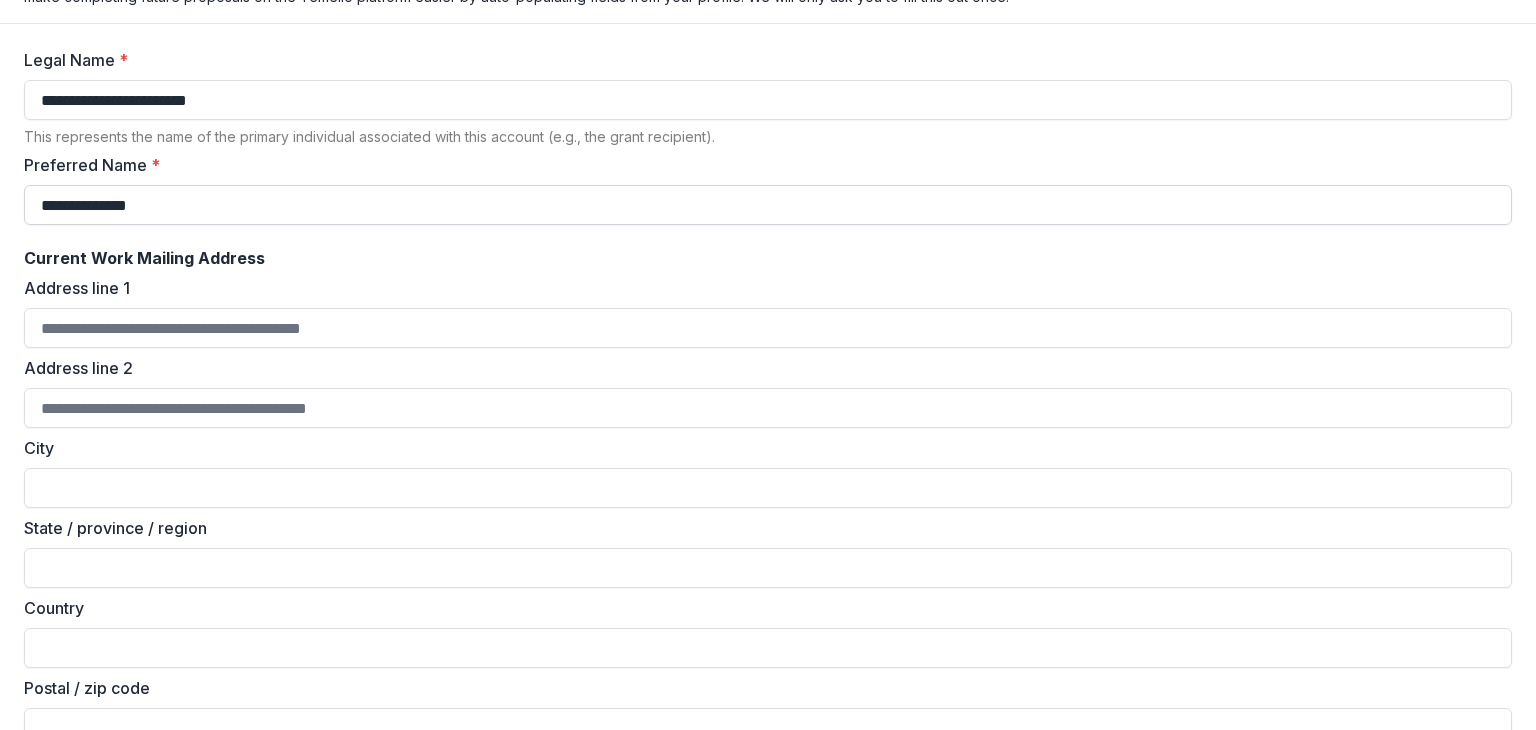 scroll, scrollTop: 200, scrollLeft: 0, axis: vertical 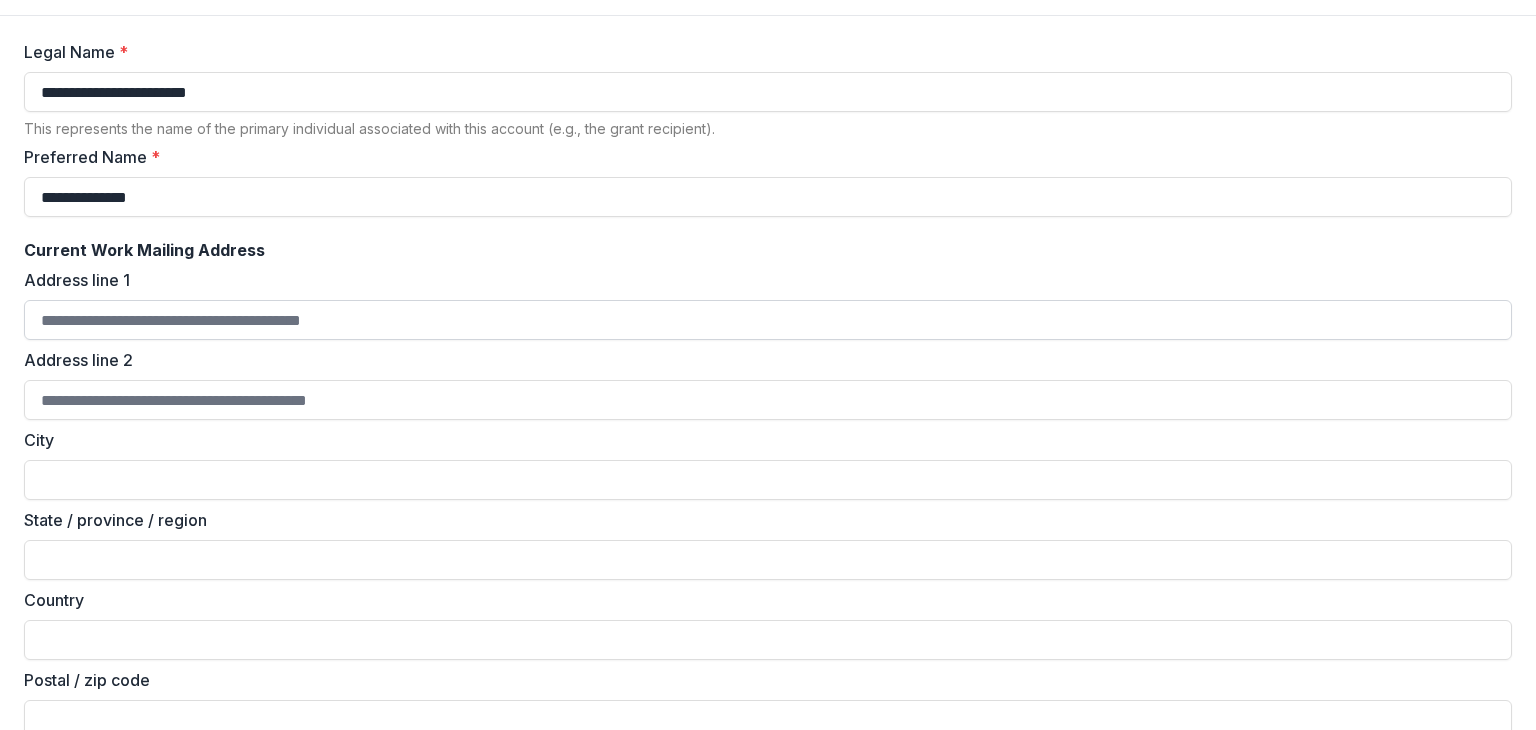 type on "**********" 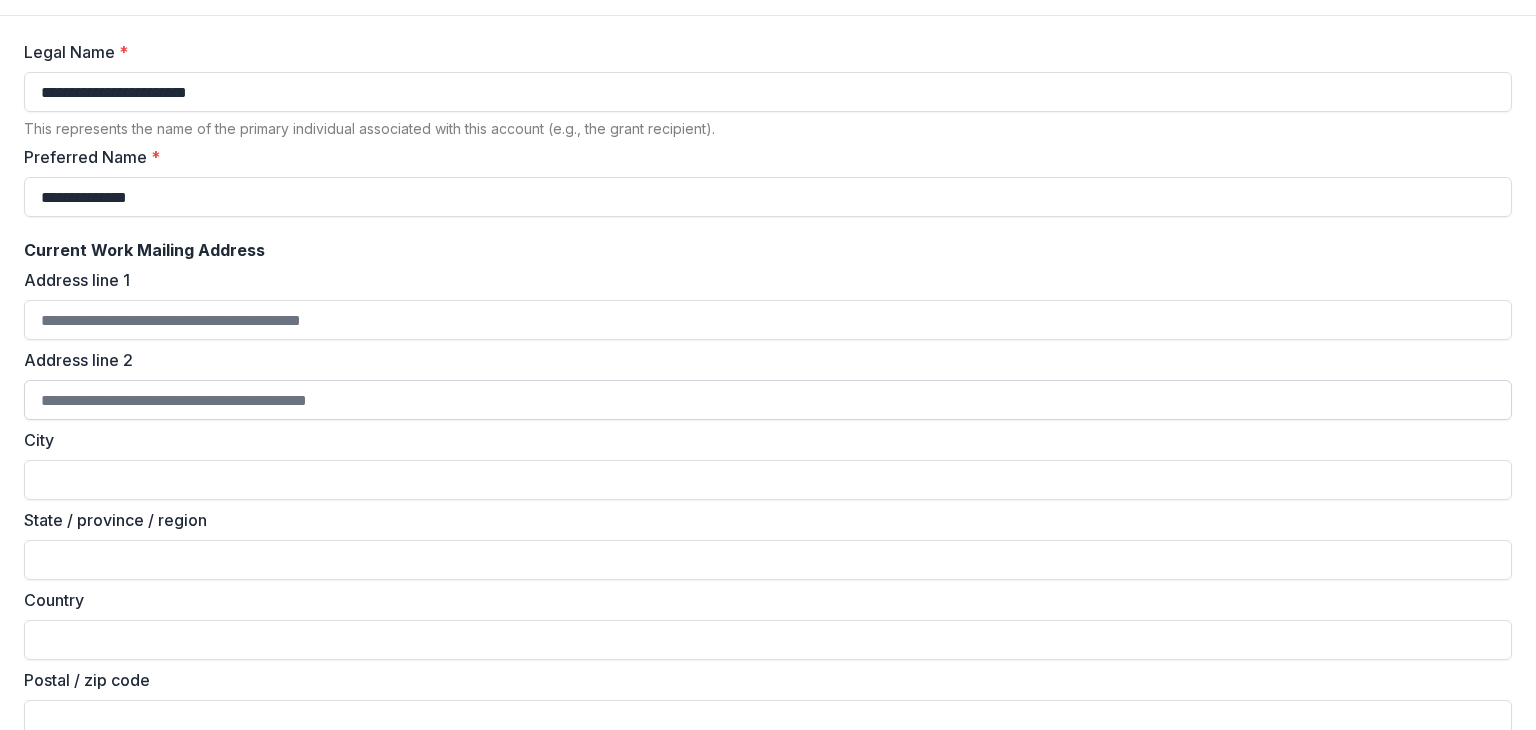 type on "**********" 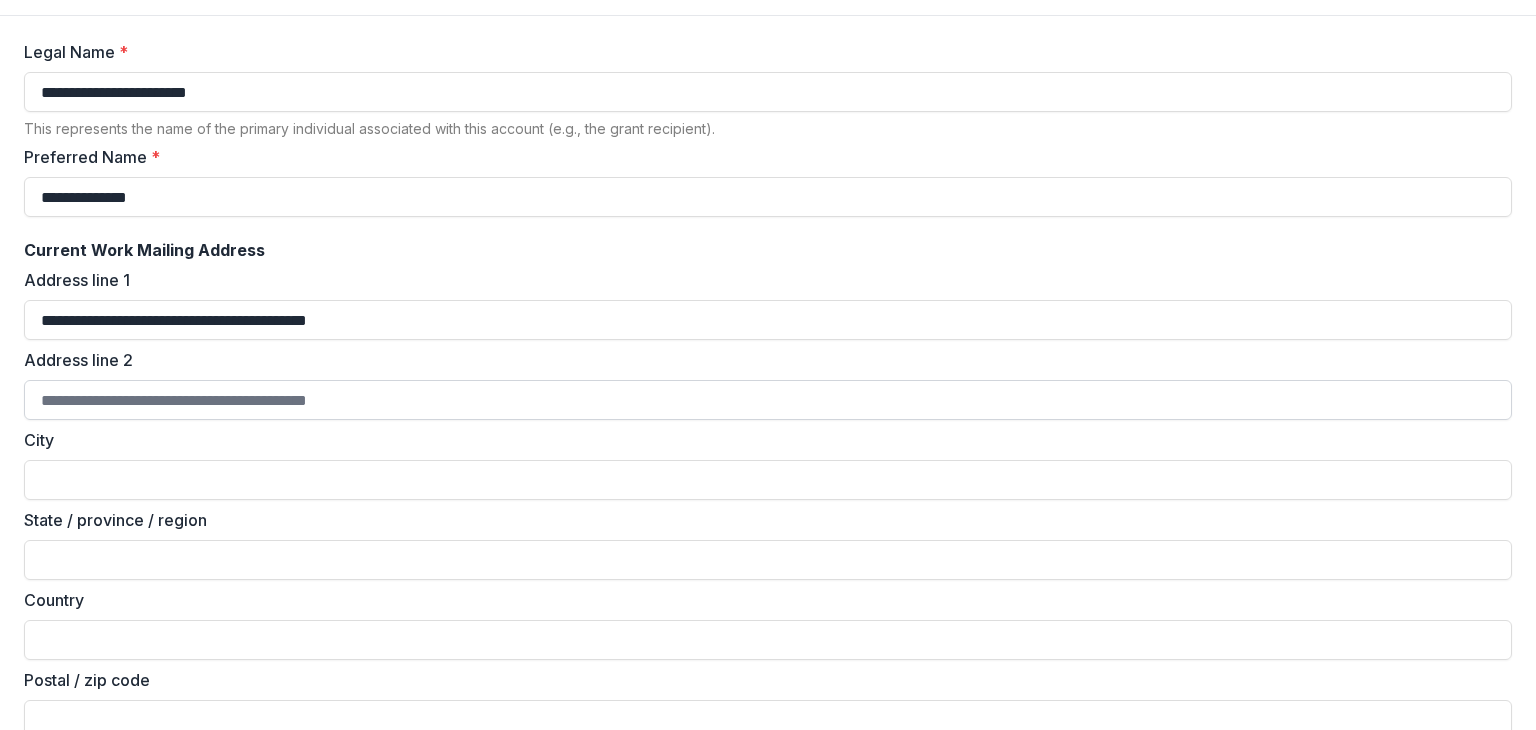 type on "**********" 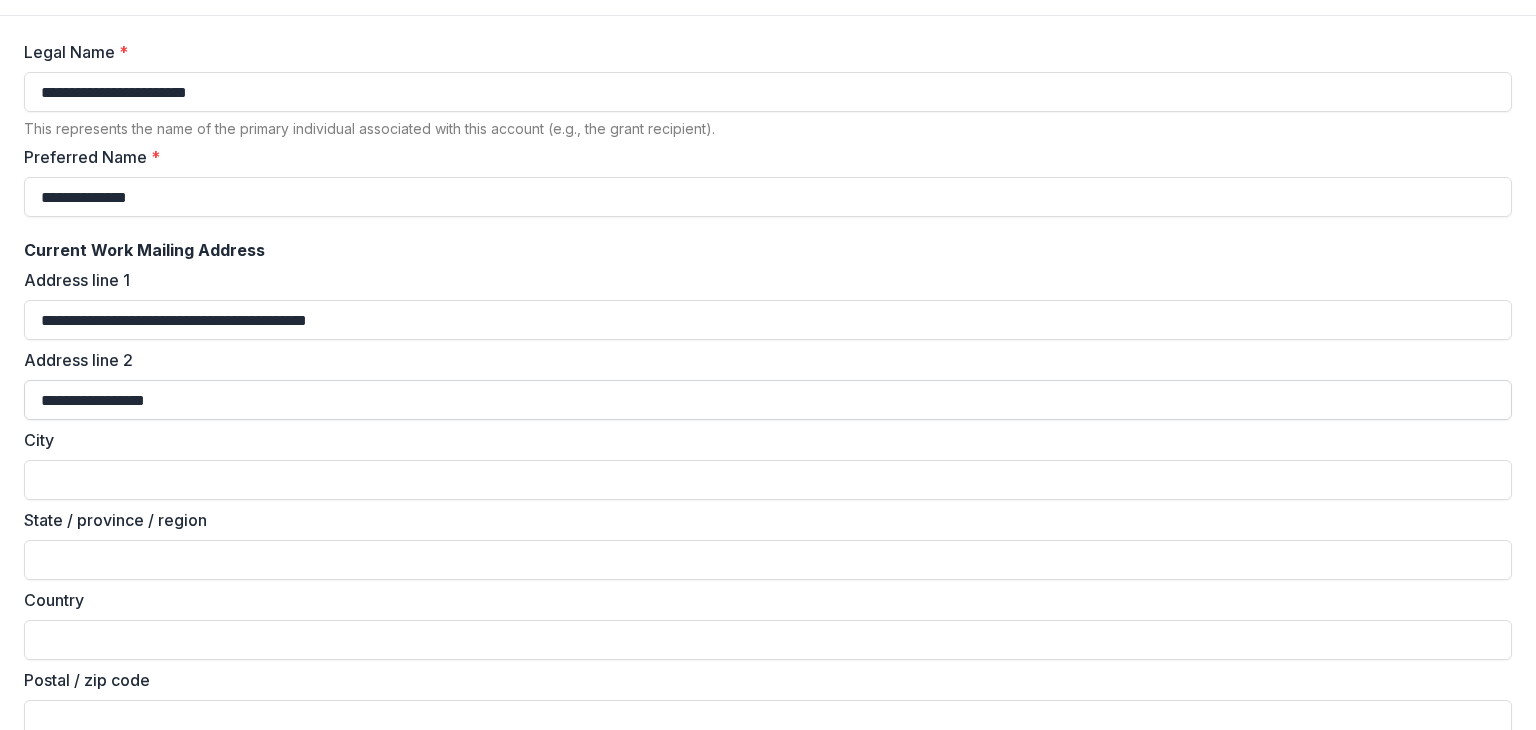 type on "**********" 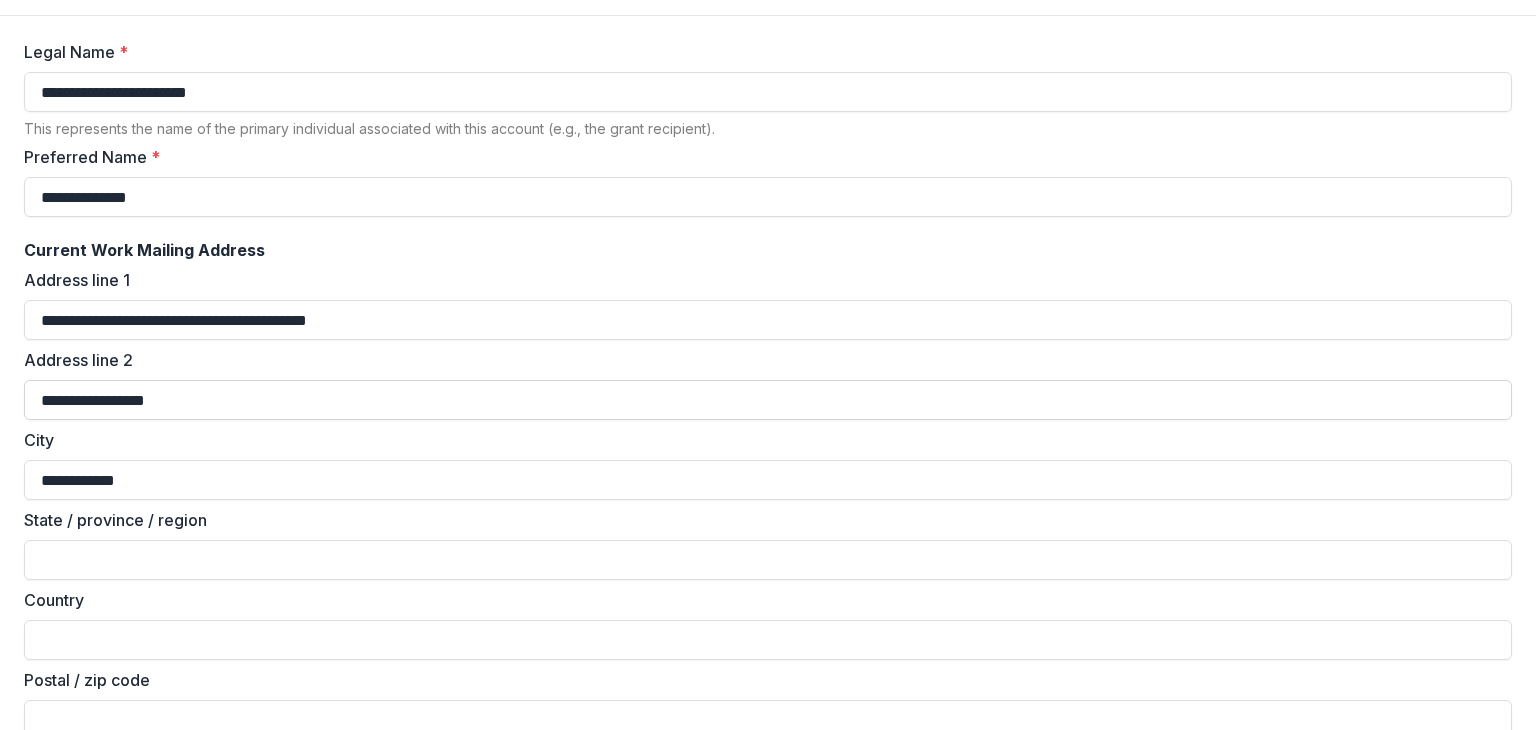 type on "**********" 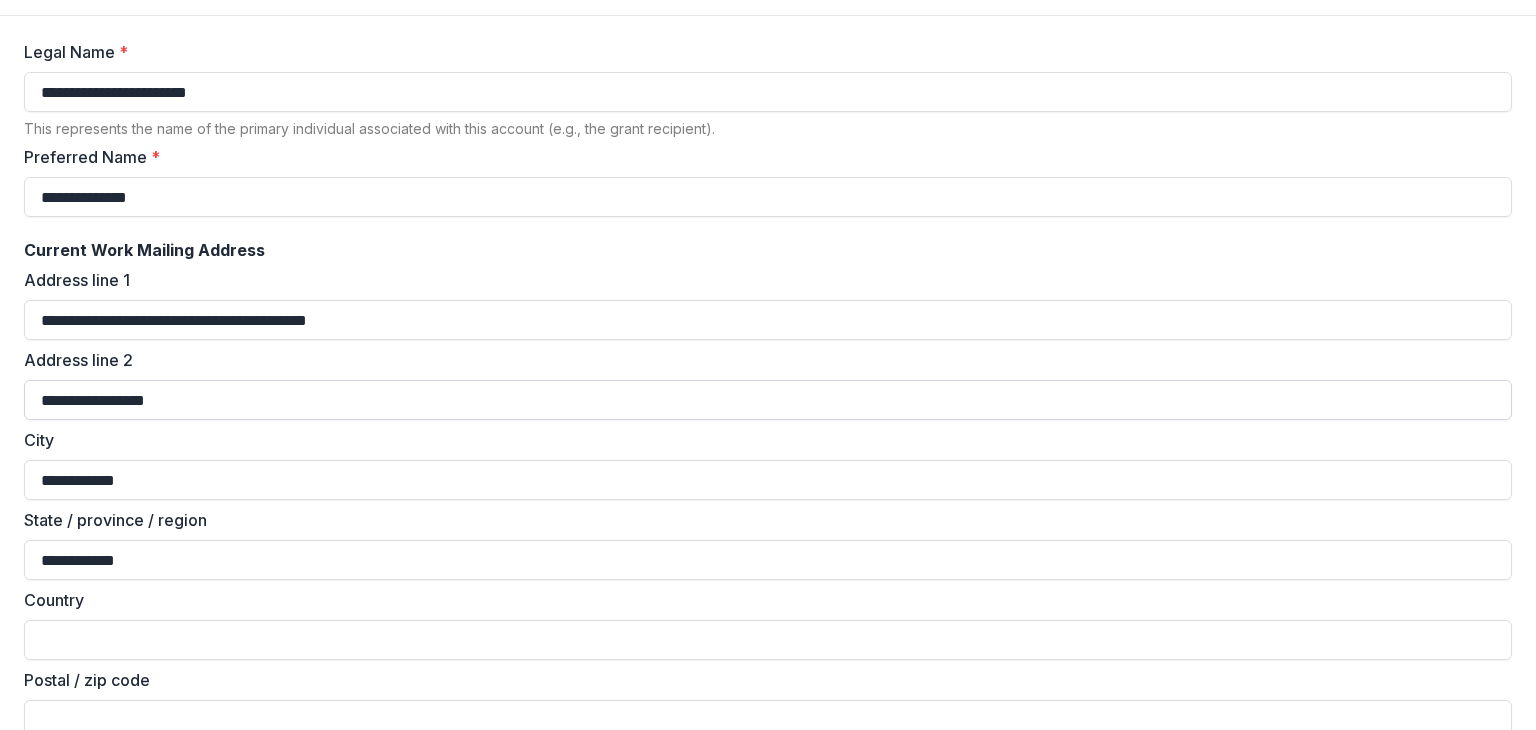 type on "********" 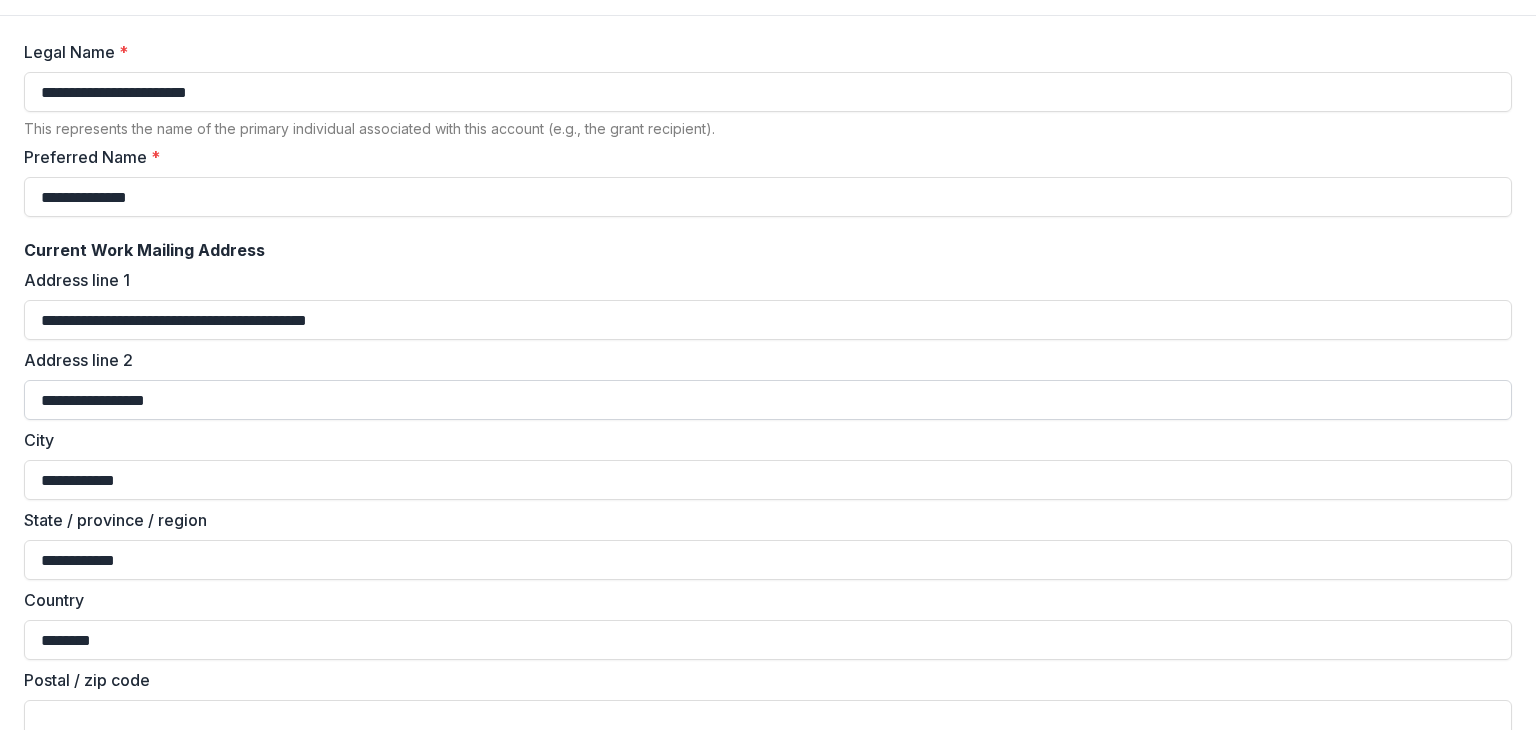 type on "*****" 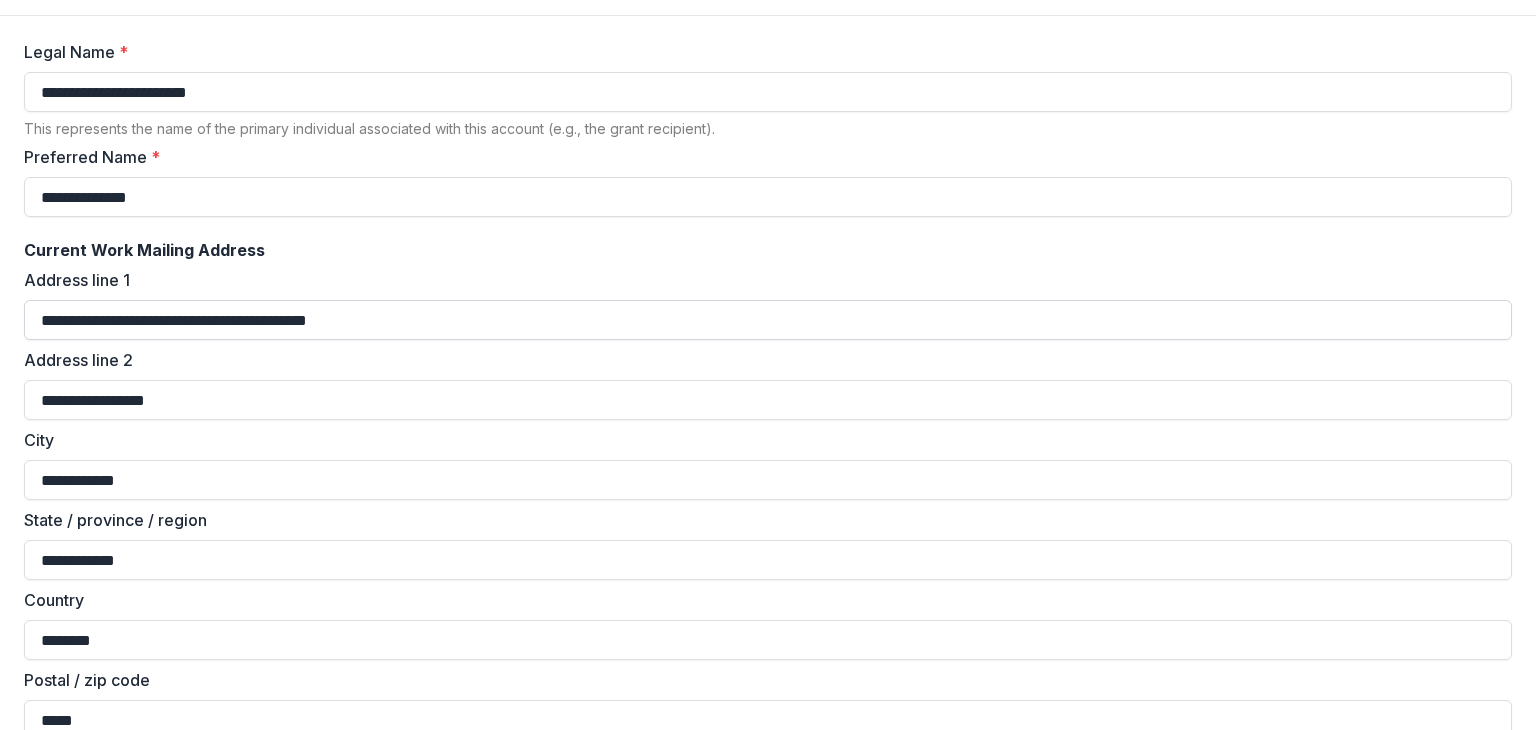 click on "**********" at bounding box center (768, 320) 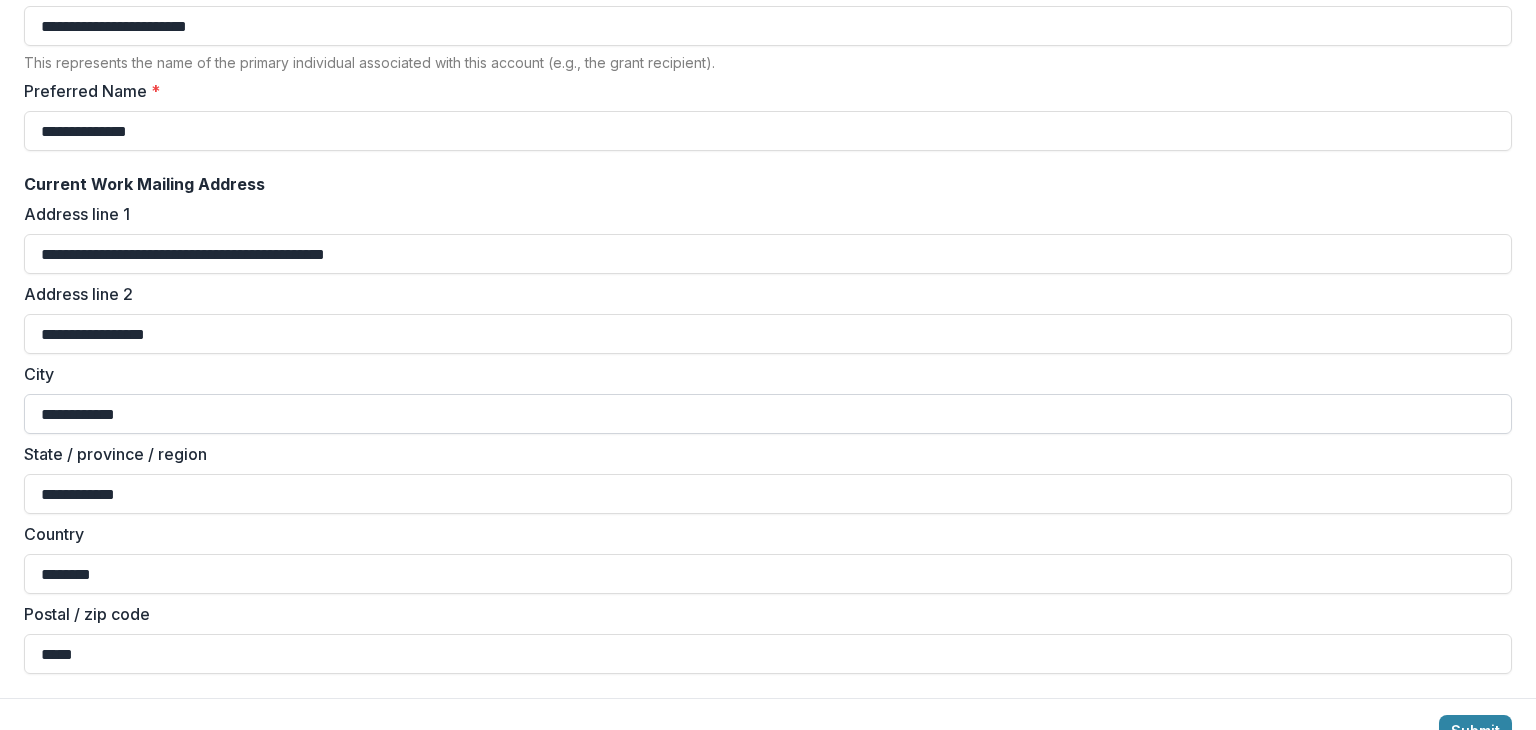 scroll, scrollTop: 299, scrollLeft: 0, axis: vertical 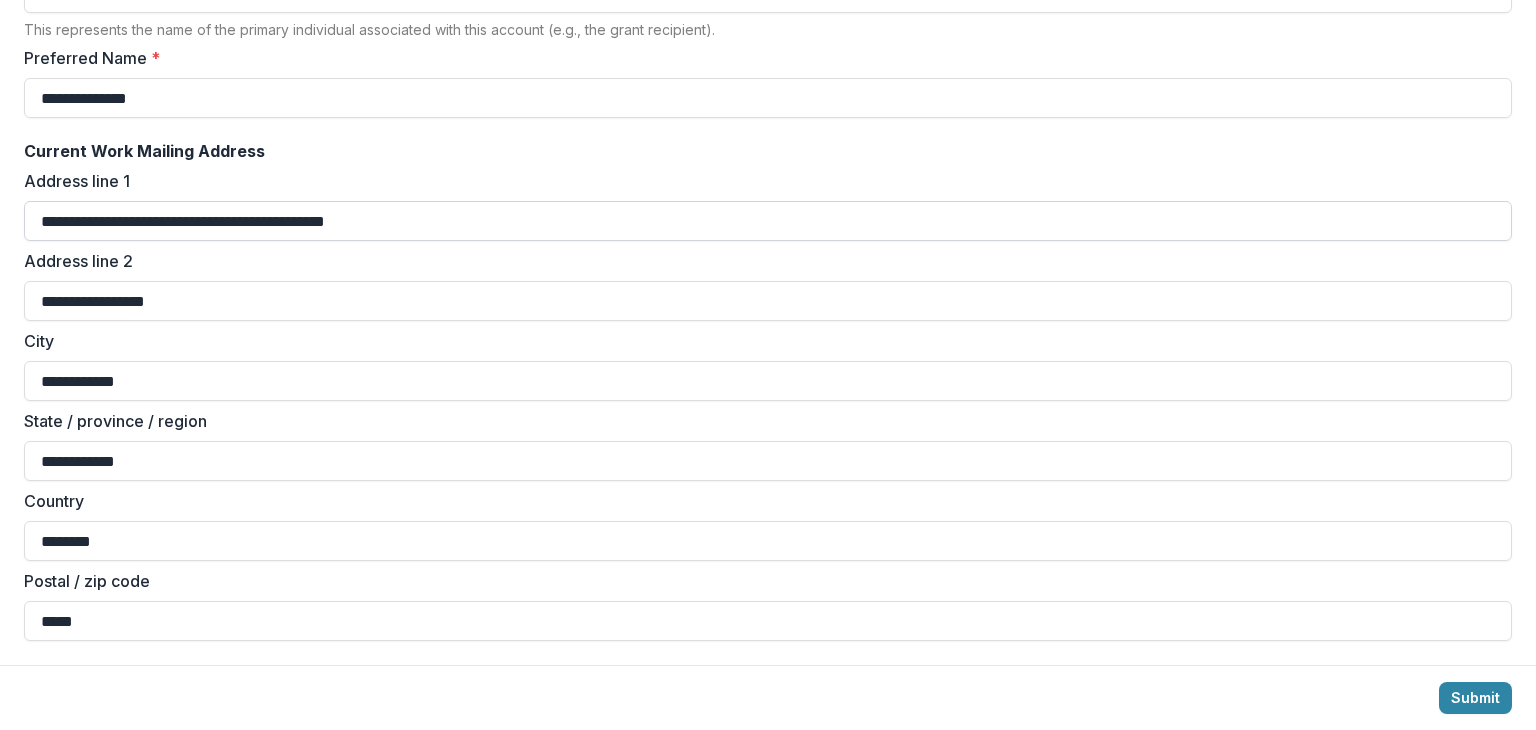 drag, startPoint x: 205, startPoint y: 212, endPoint x: 432, endPoint y: 213, distance: 227.0022 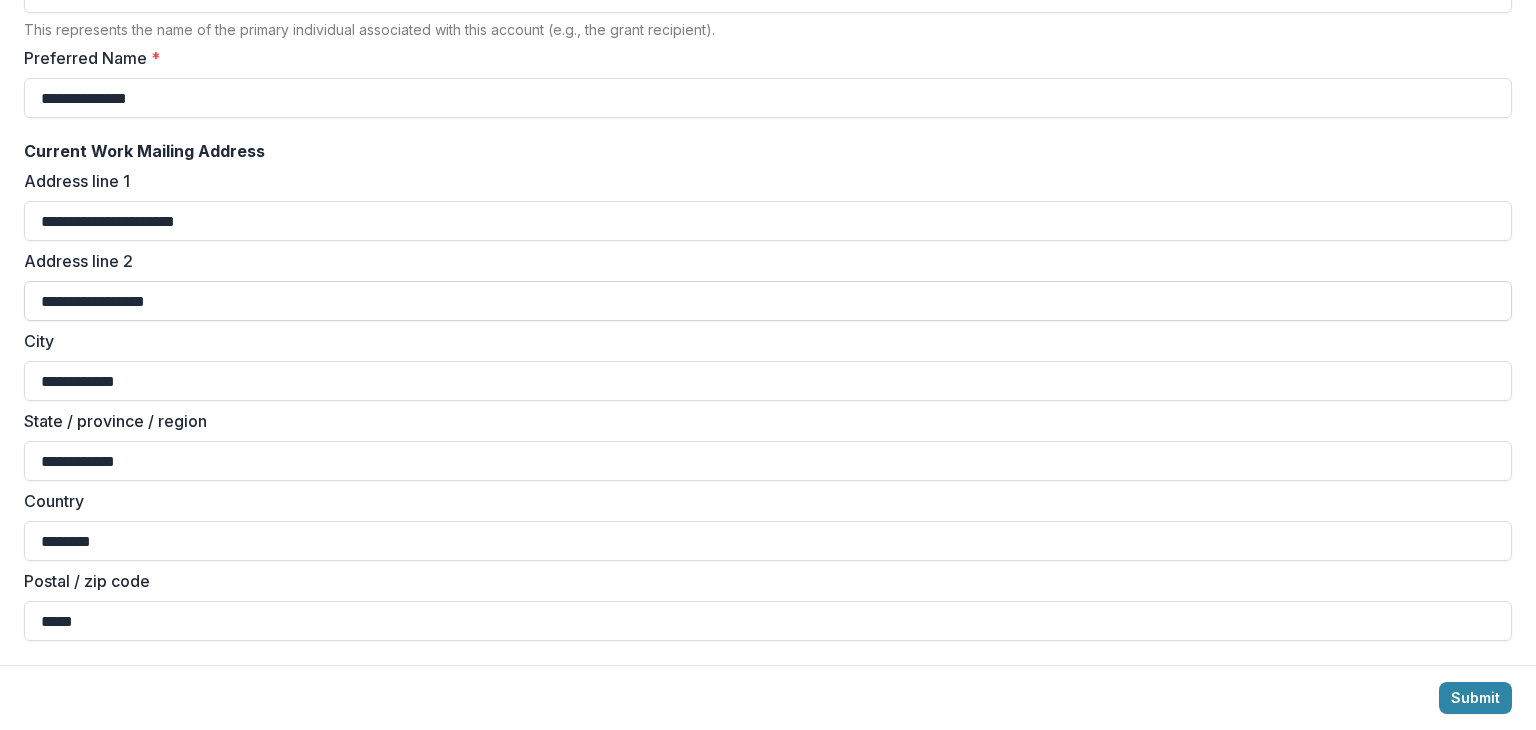 type on "**********" 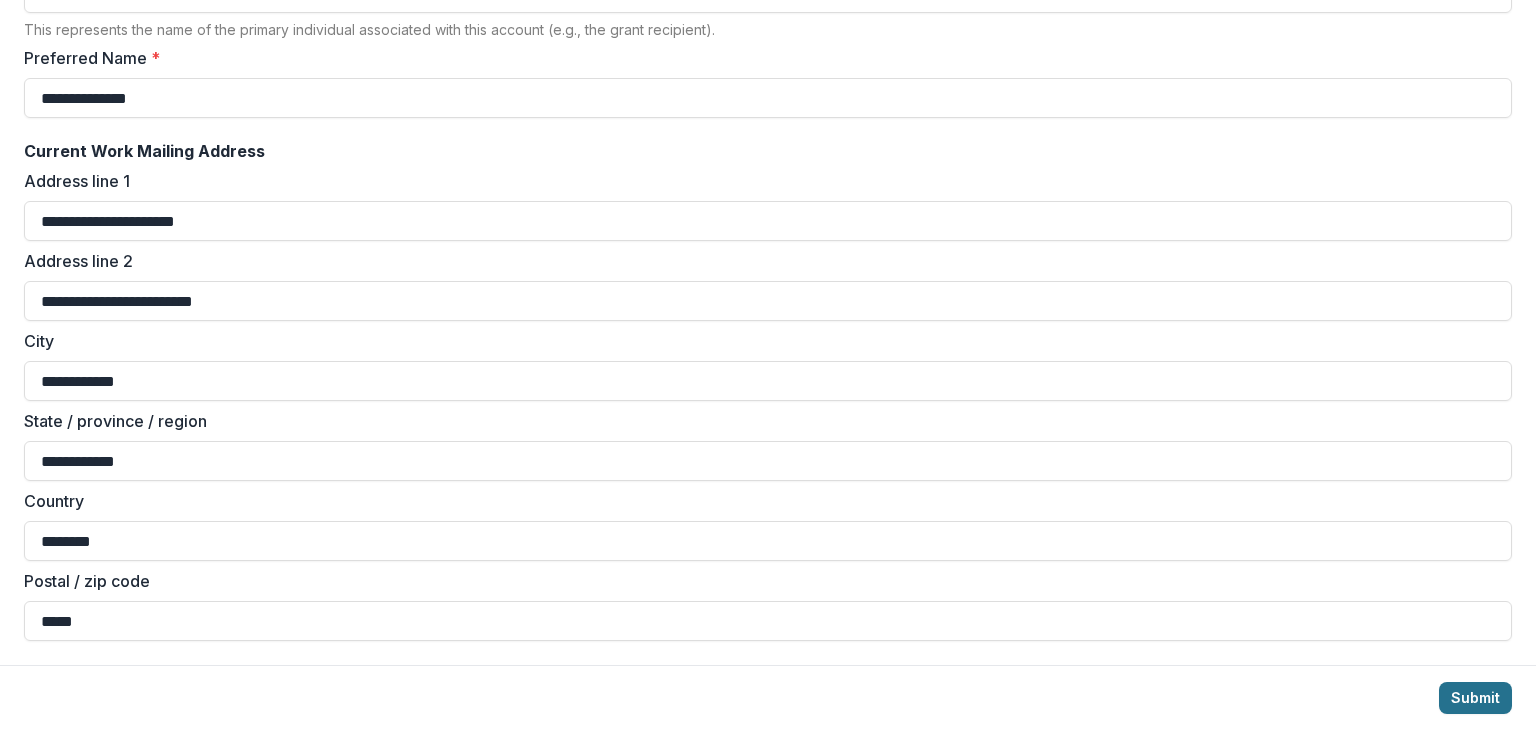 type on "**********" 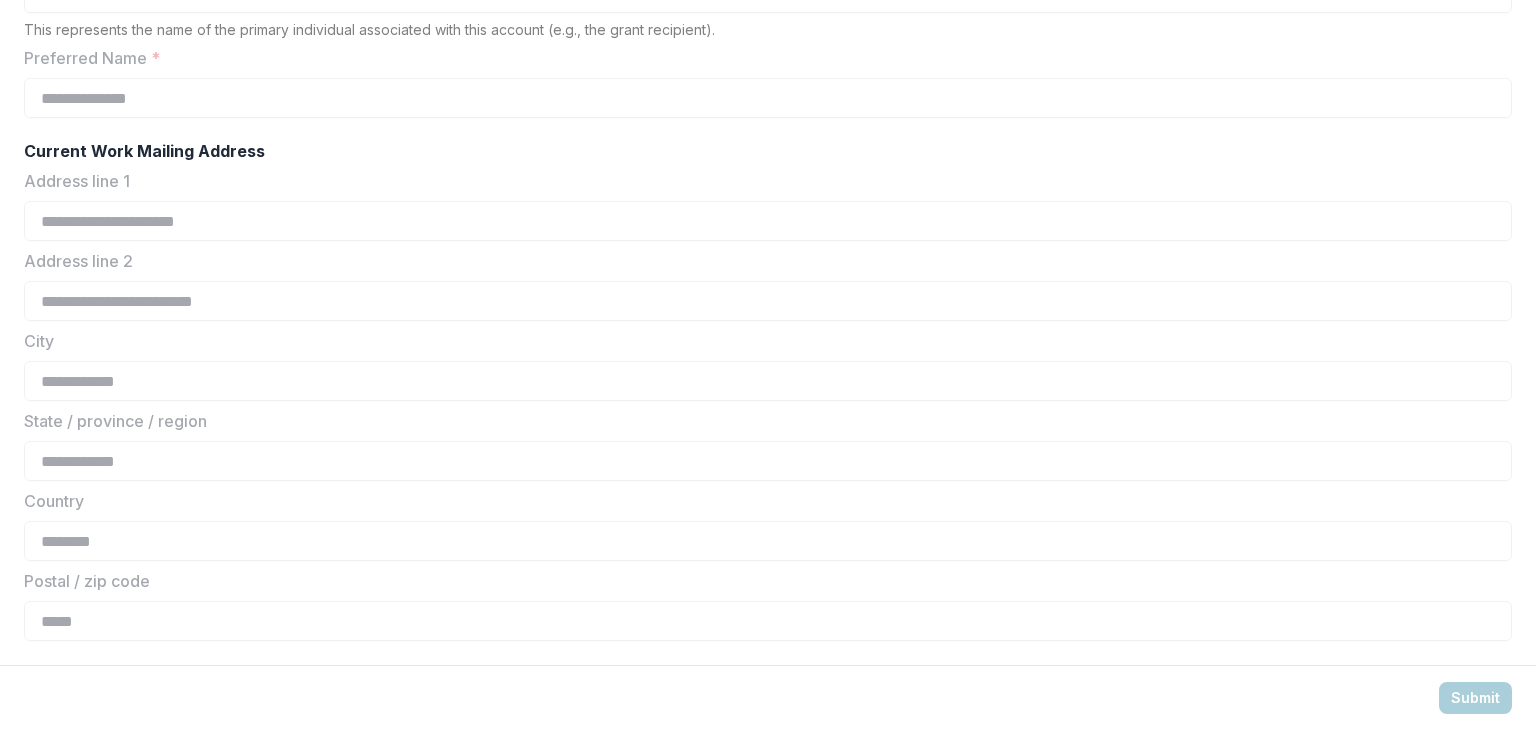 scroll, scrollTop: 0, scrollLeft: 0, axis: both 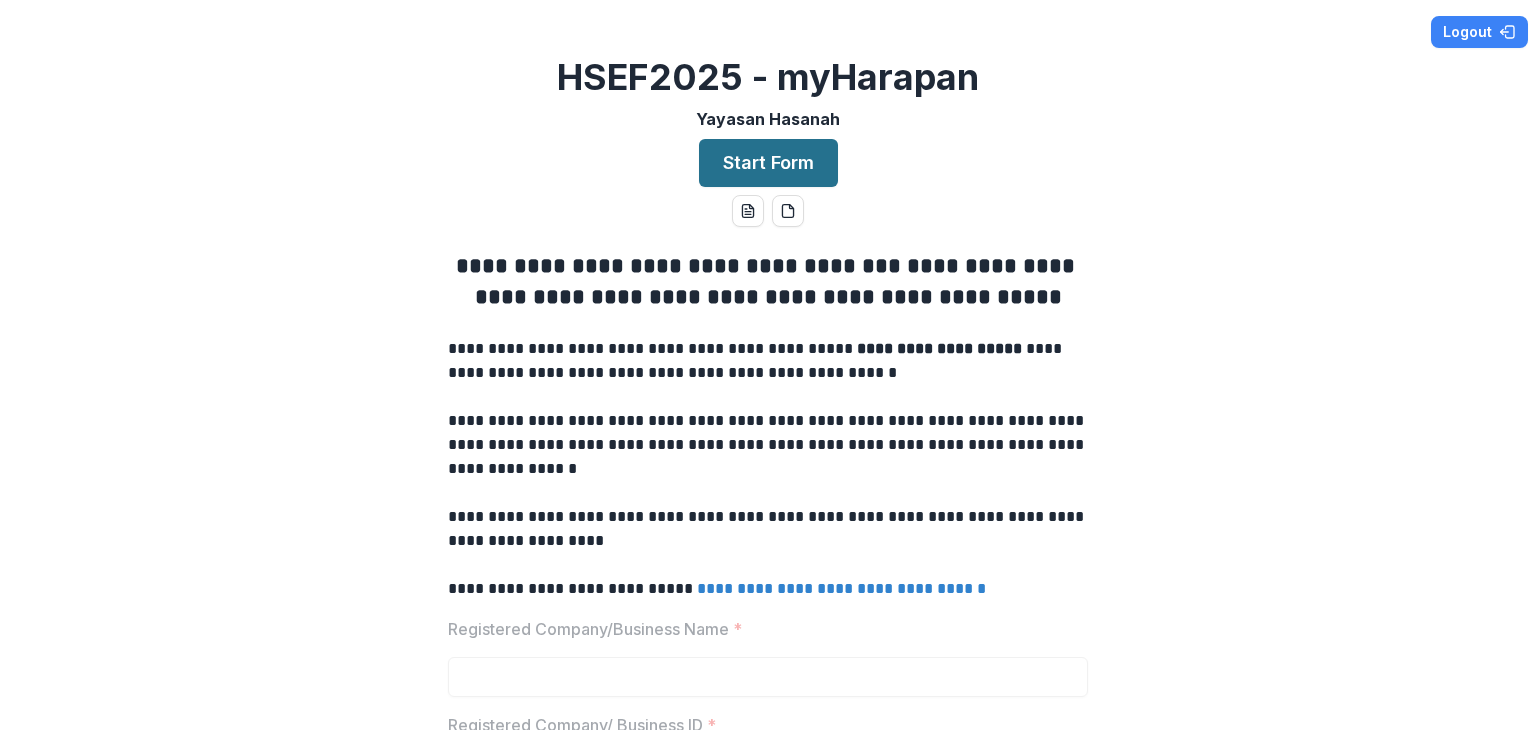 click on "Start Form" at bounding box center [768, 163] 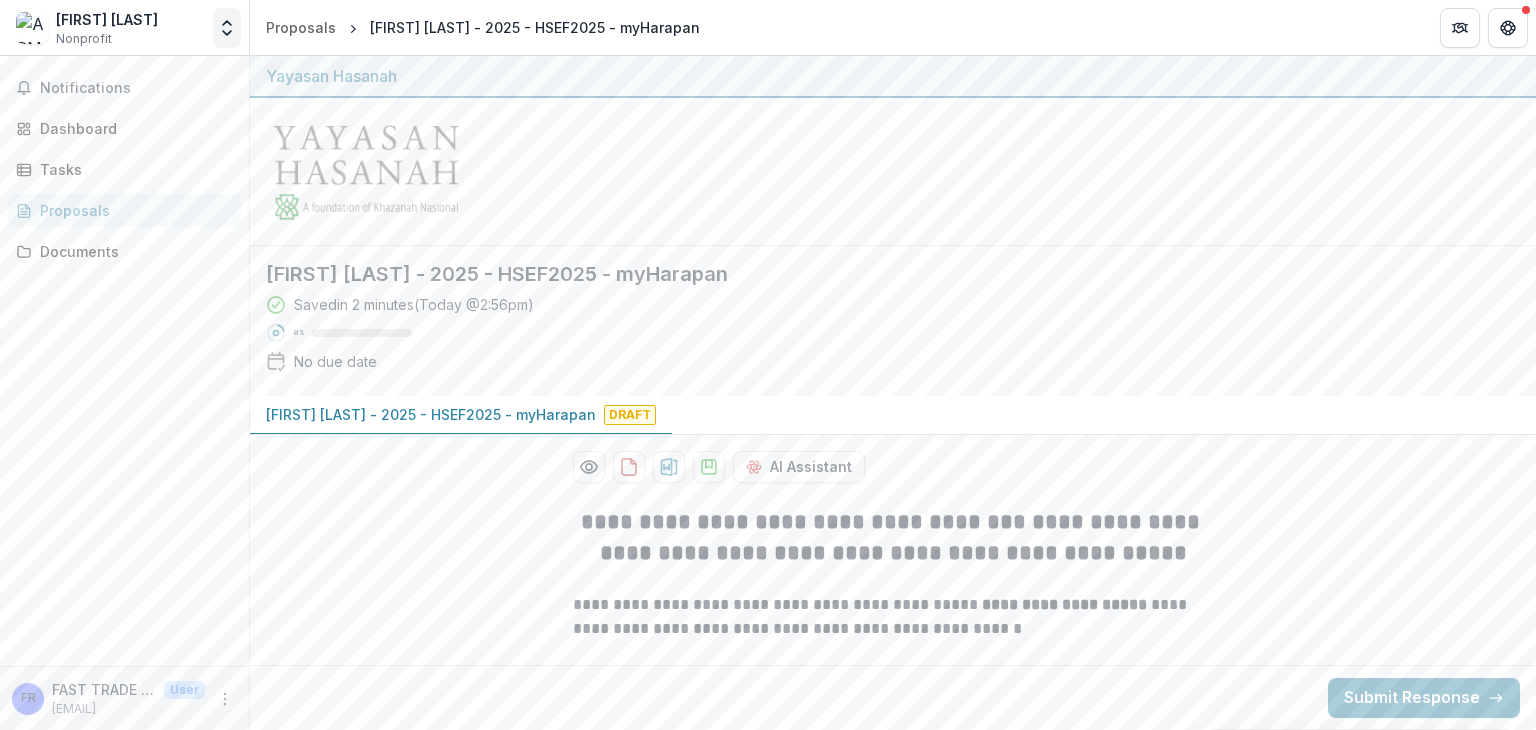 click 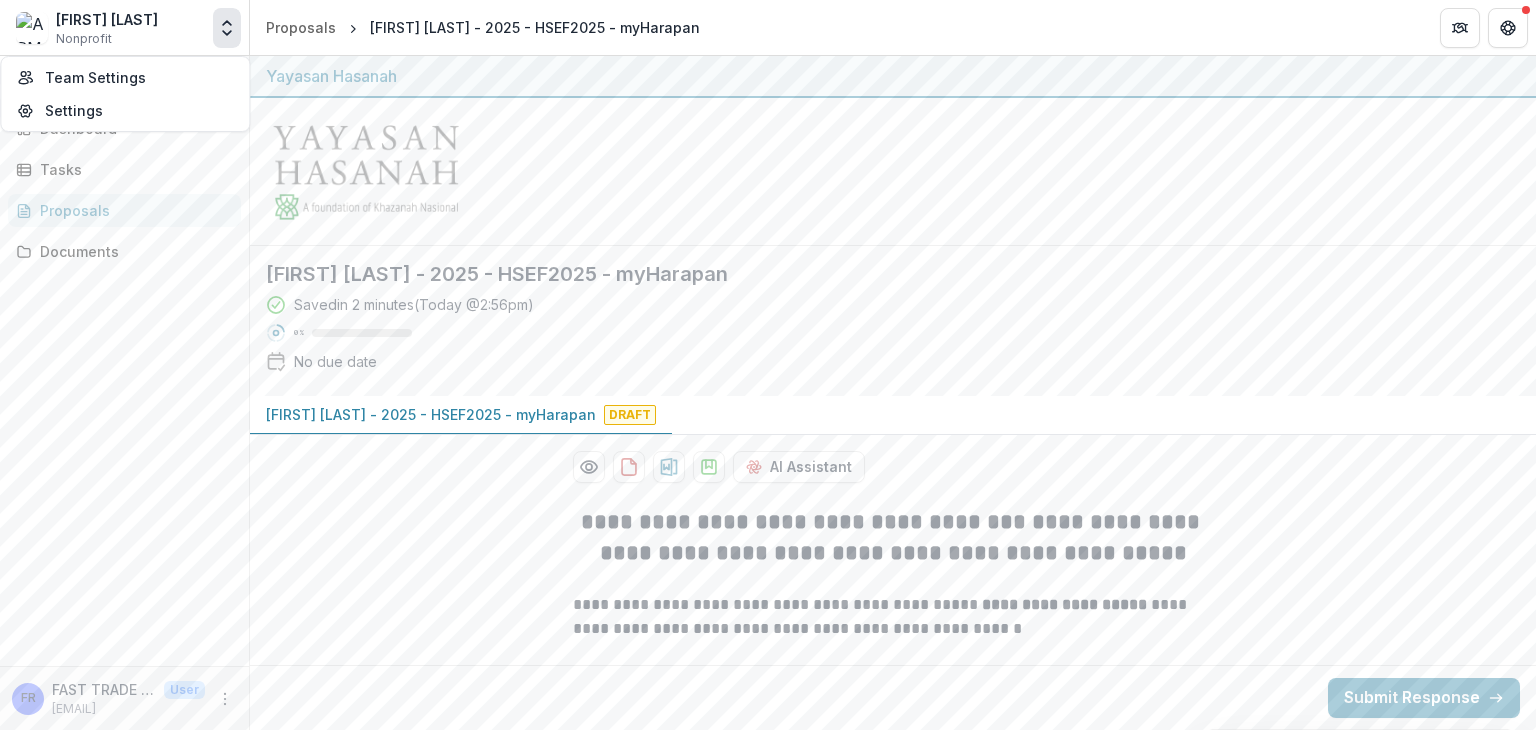 click 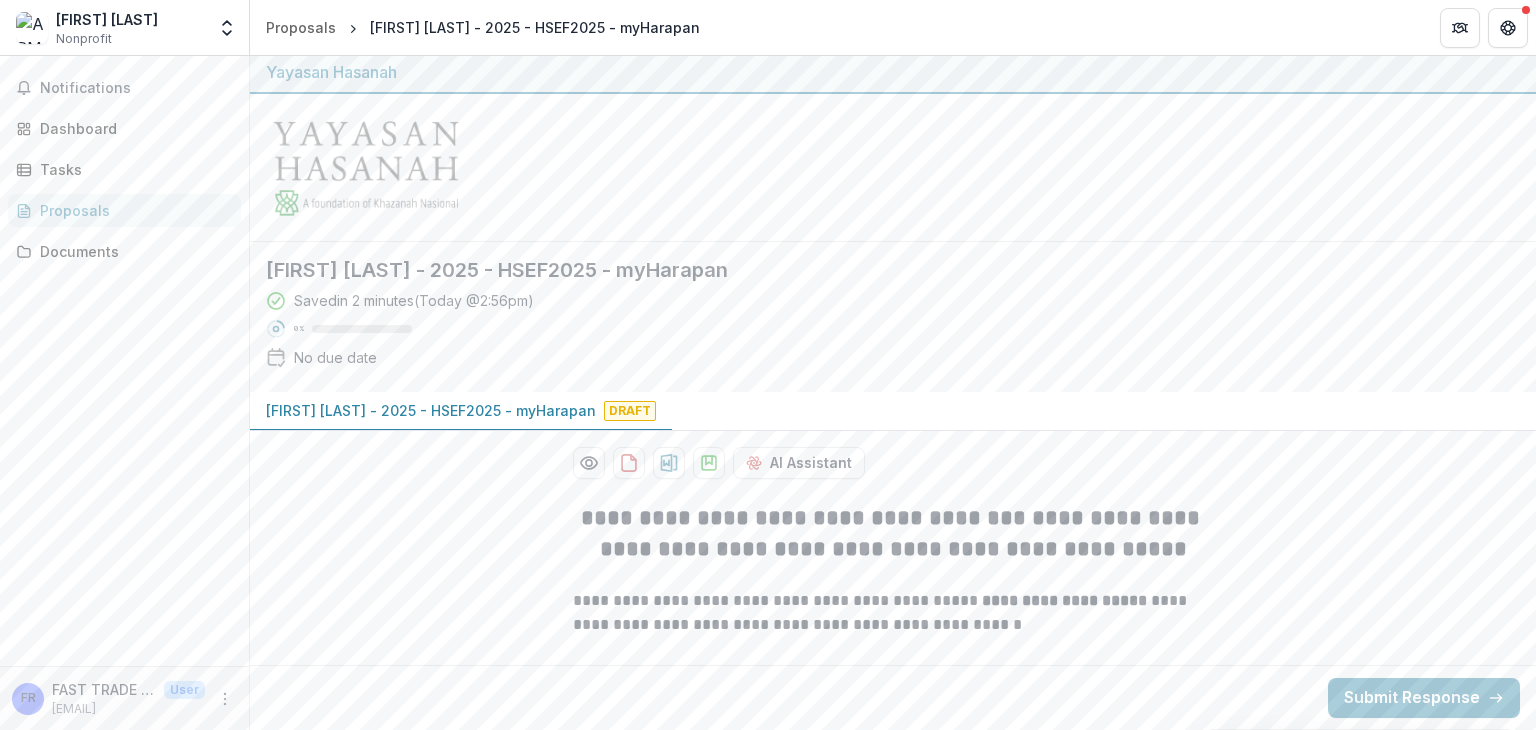 scroll, scrollTop: 0, scrollLeft: 0, axis: both 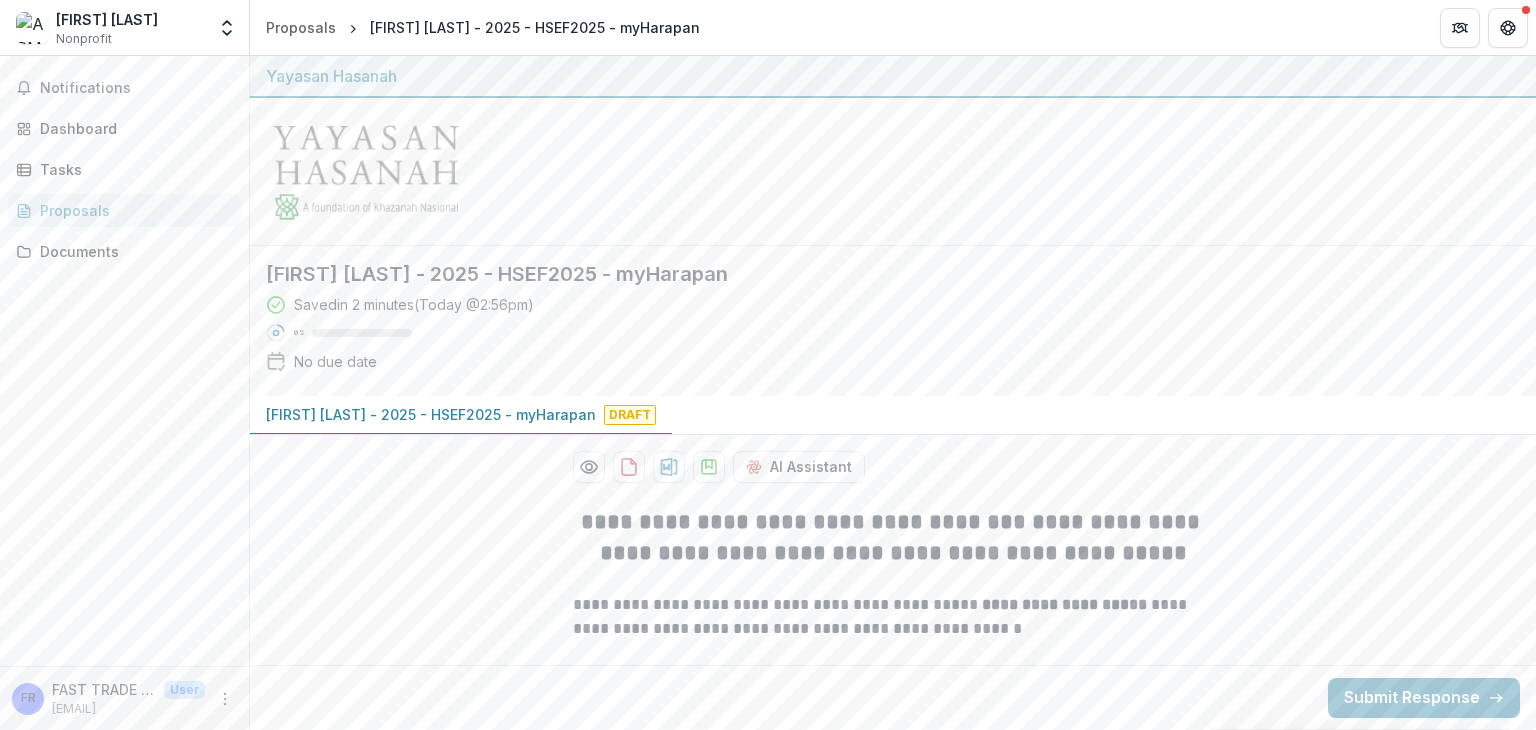 click on "[FIRST] [LAST] - 2025 - HSEF2025 - myHarapan" at bounding box center (431, 414) 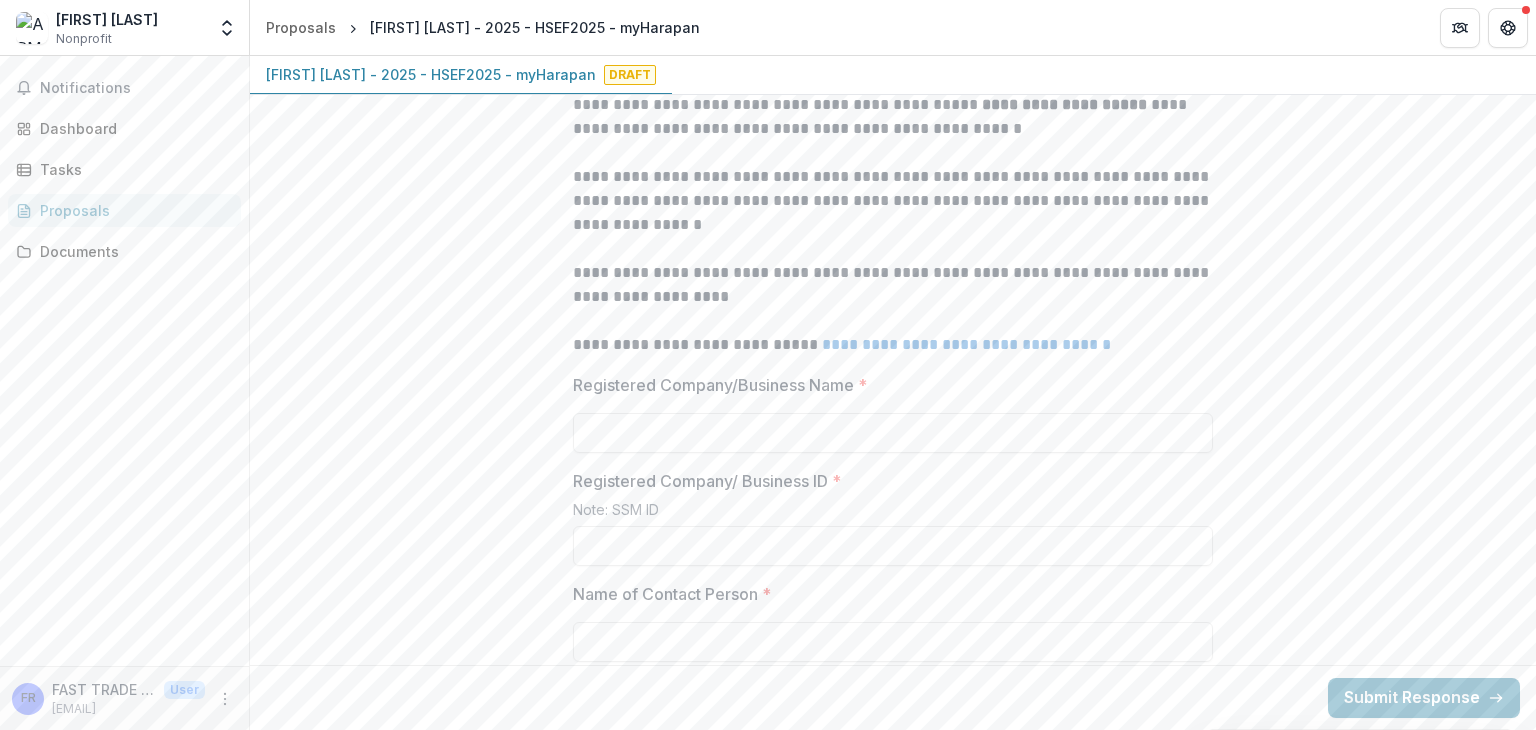 scroll, scrollTop: 600, scrollLeft: 0, axis: vertical 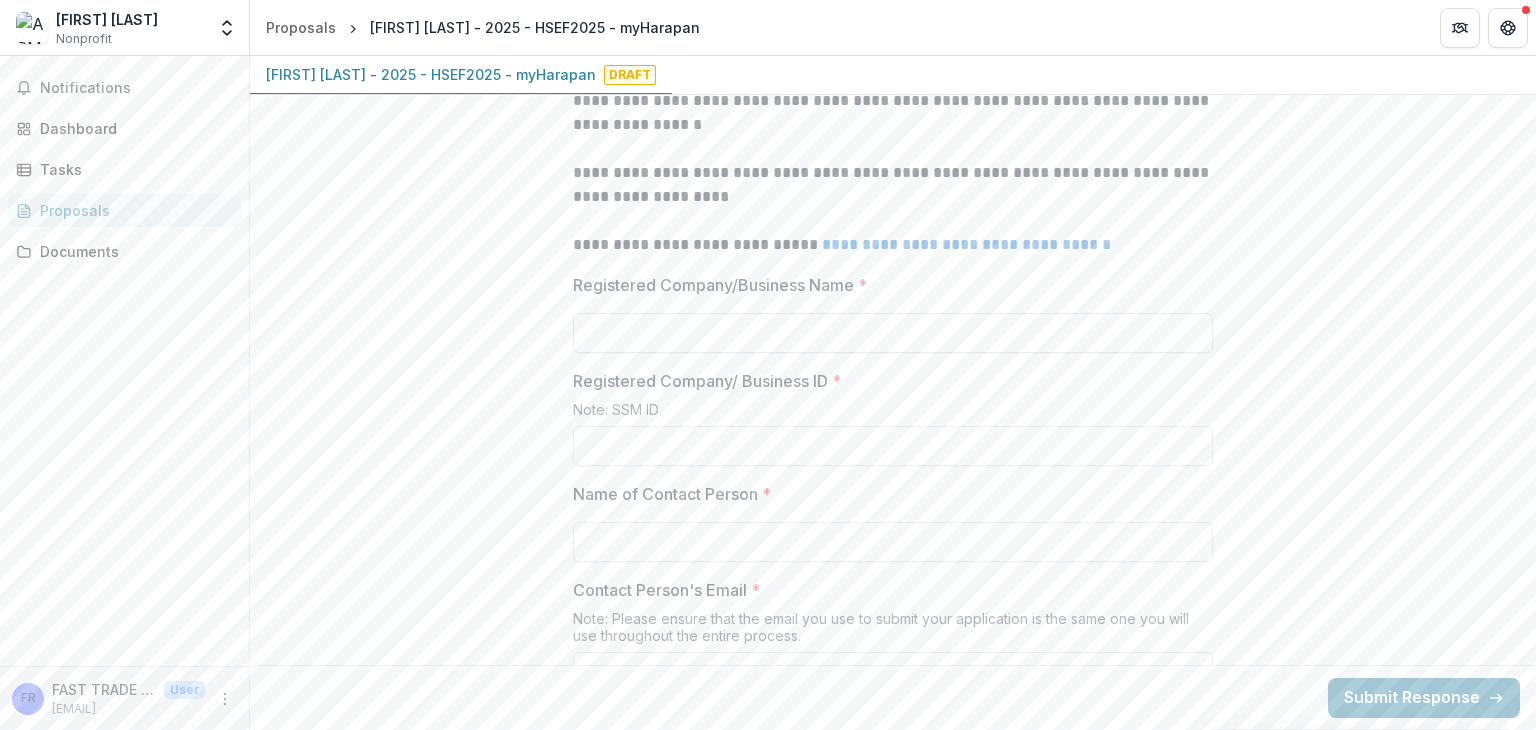 click on "Registered Company/Business Name *" at bounding box center [893, 333] 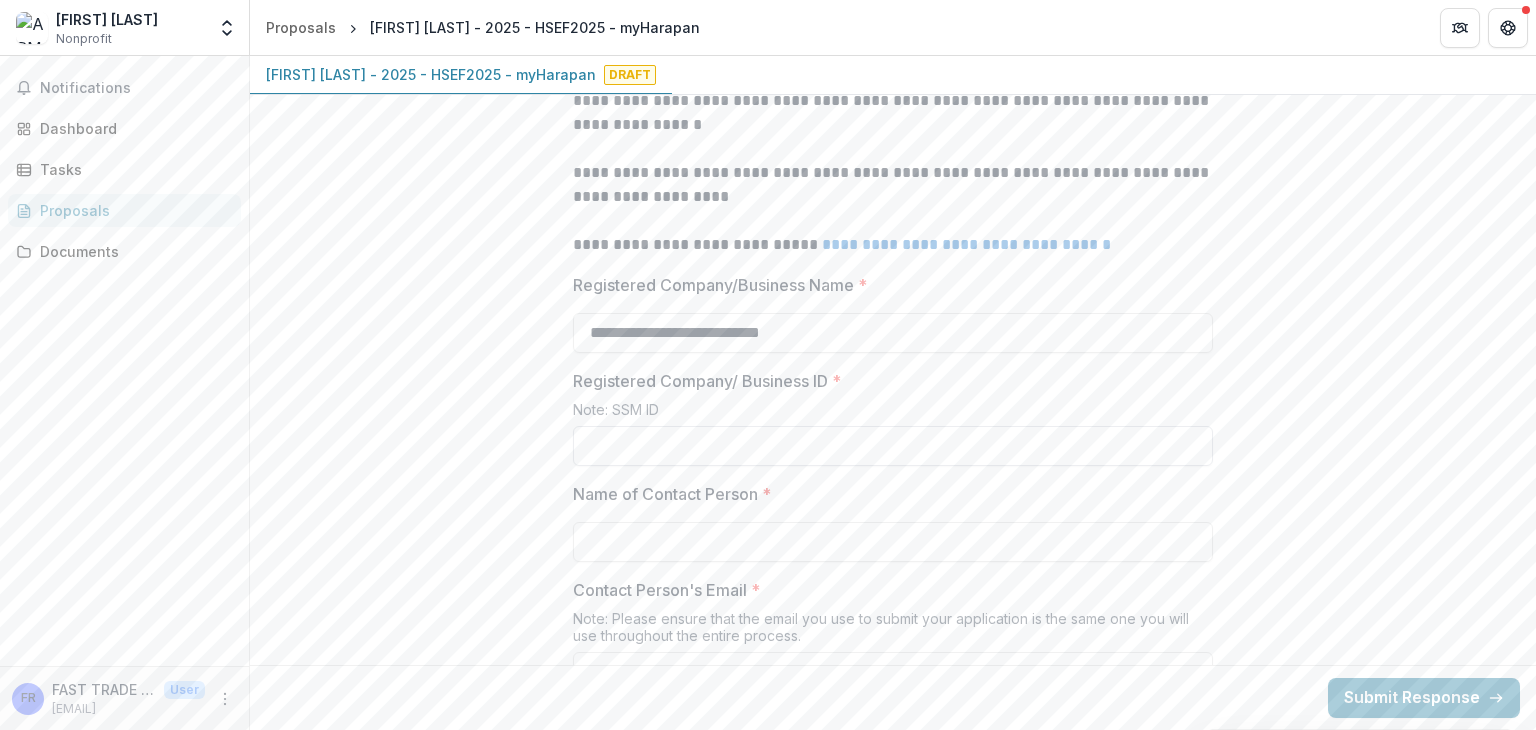 type on "**********" 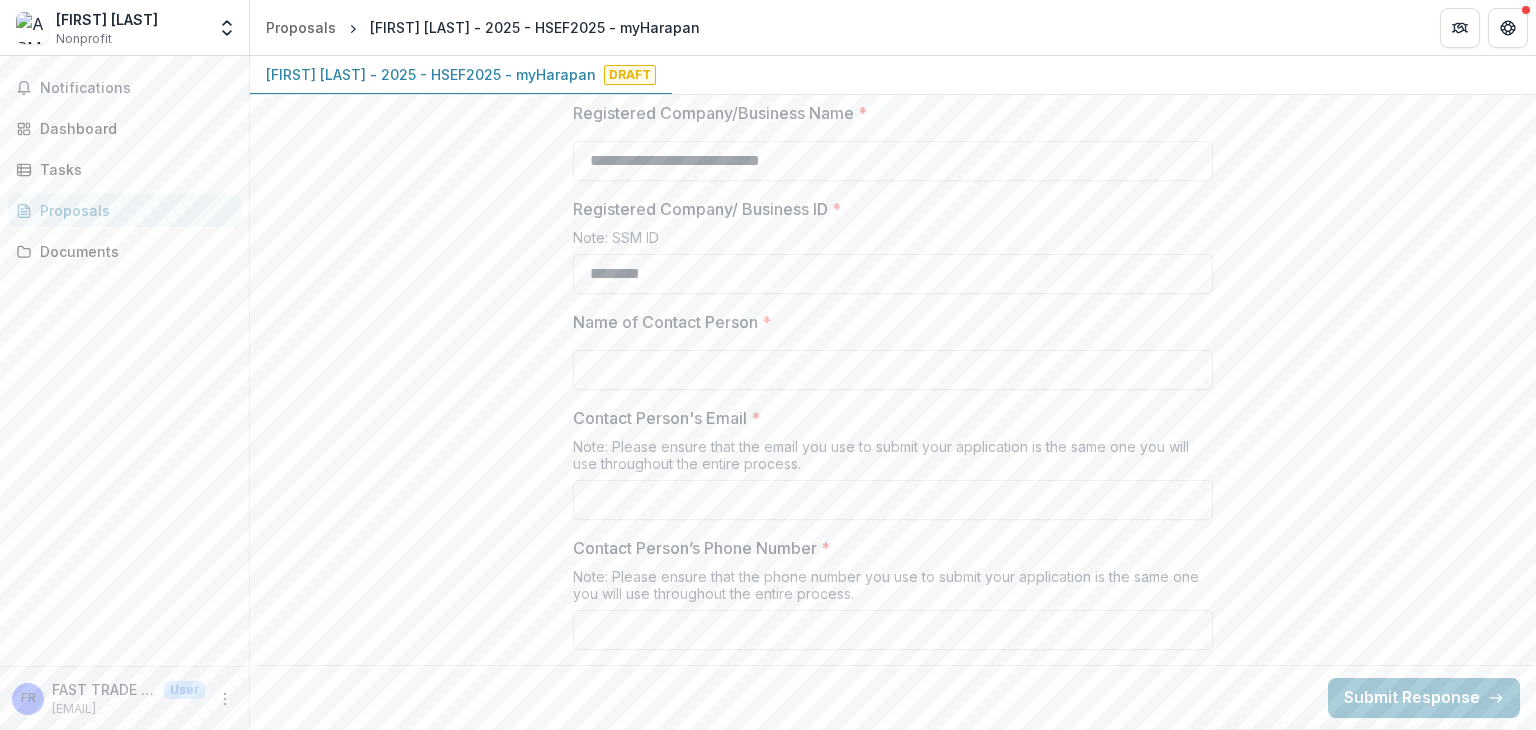 scroll, scrollTop: 900, scrollLeft: 0, axis: vertical 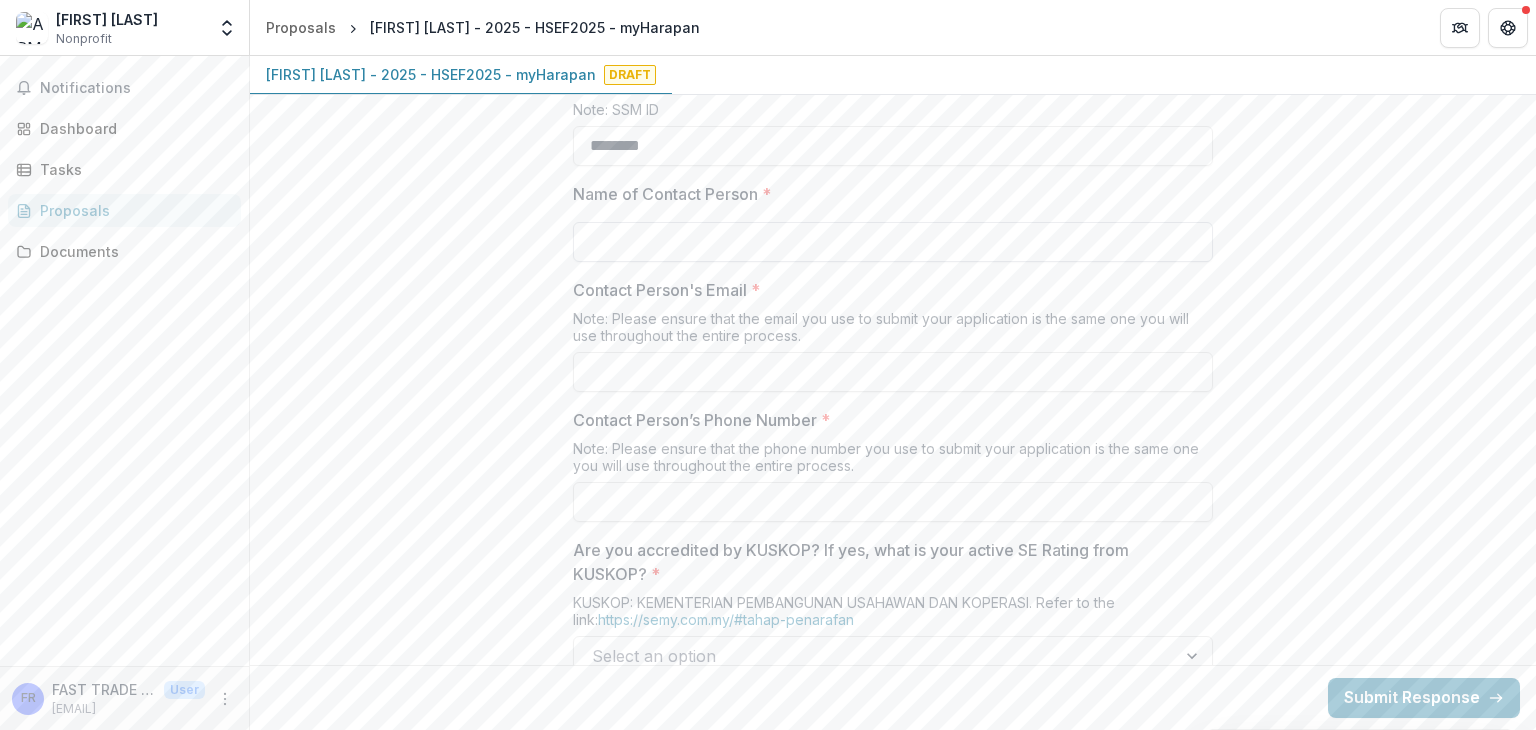 type on "********" 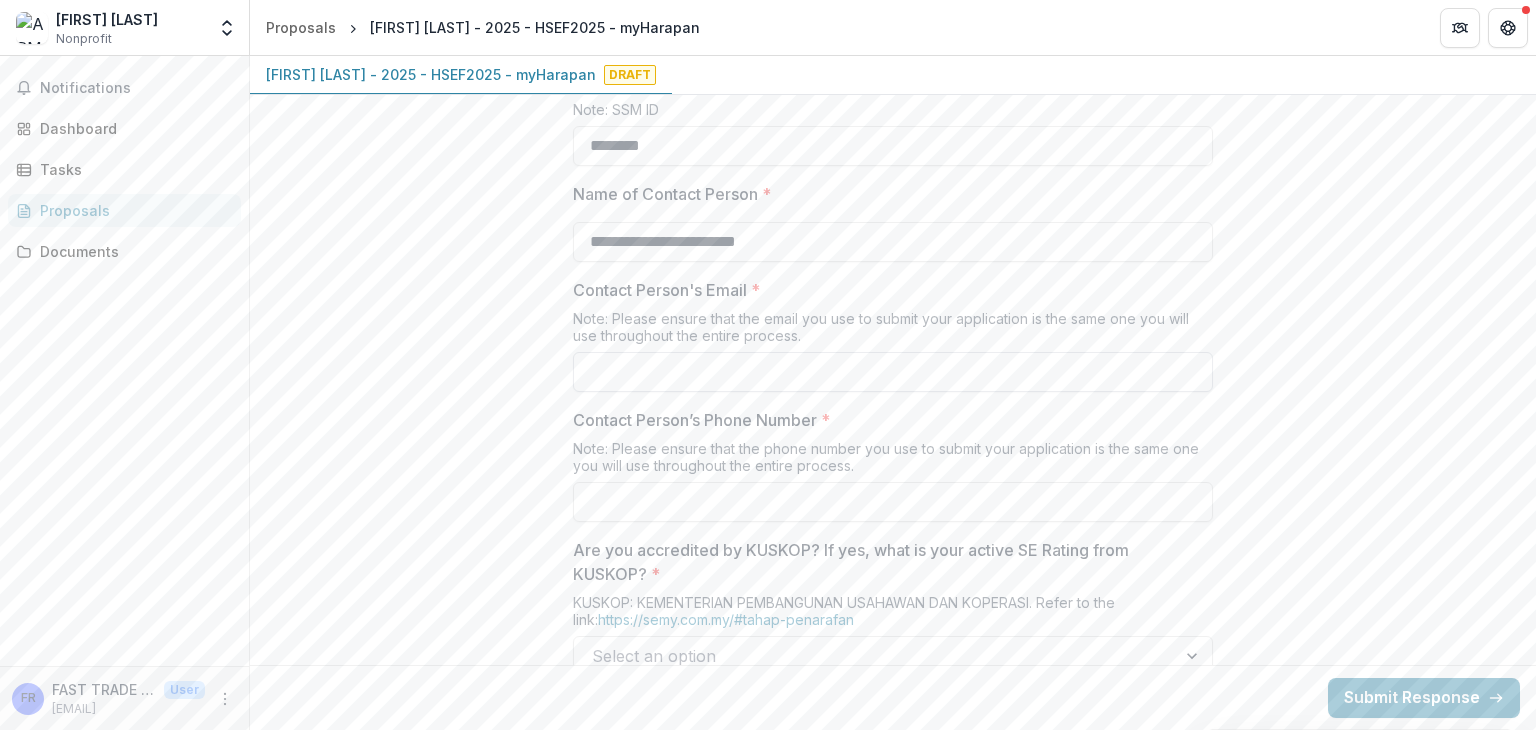type on "**********" 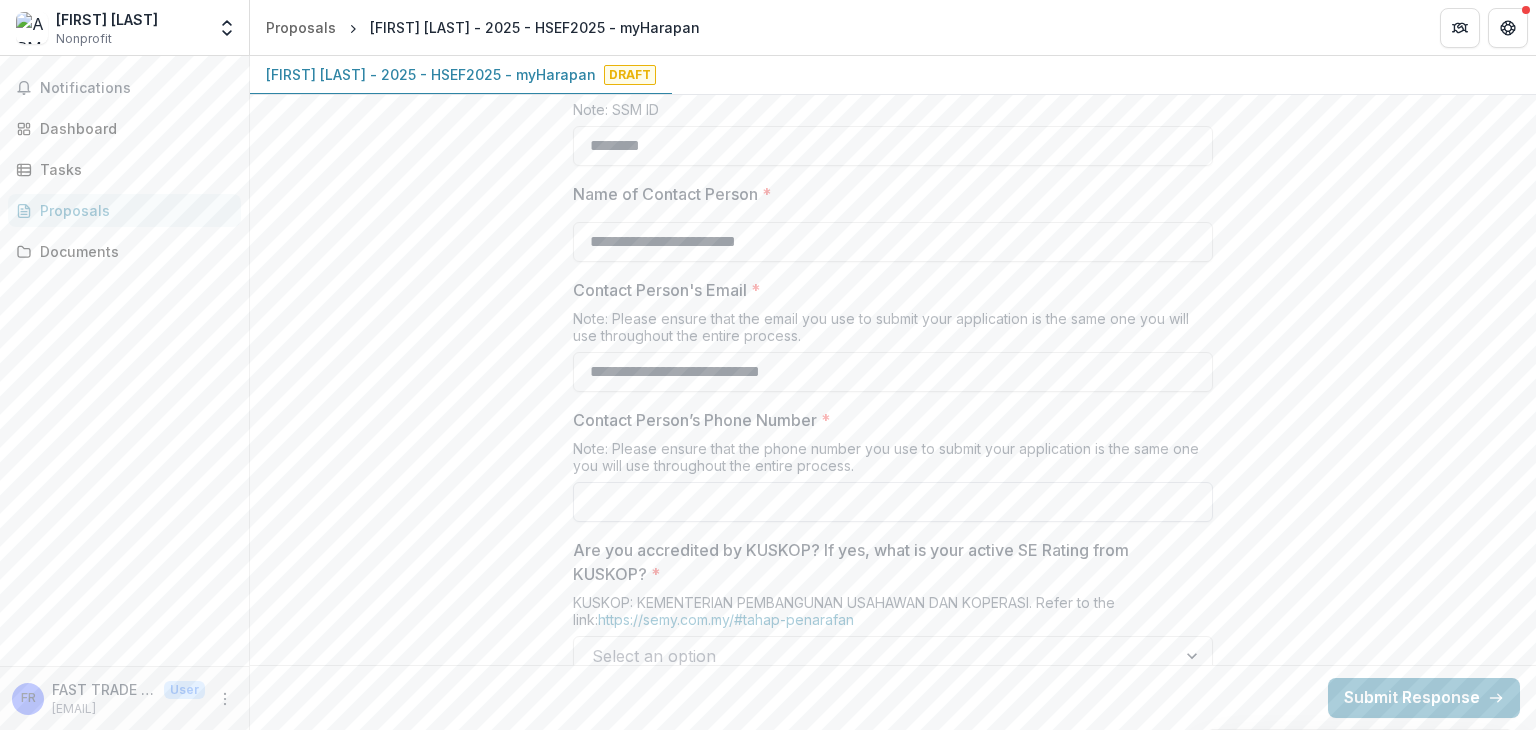 type on "**********" 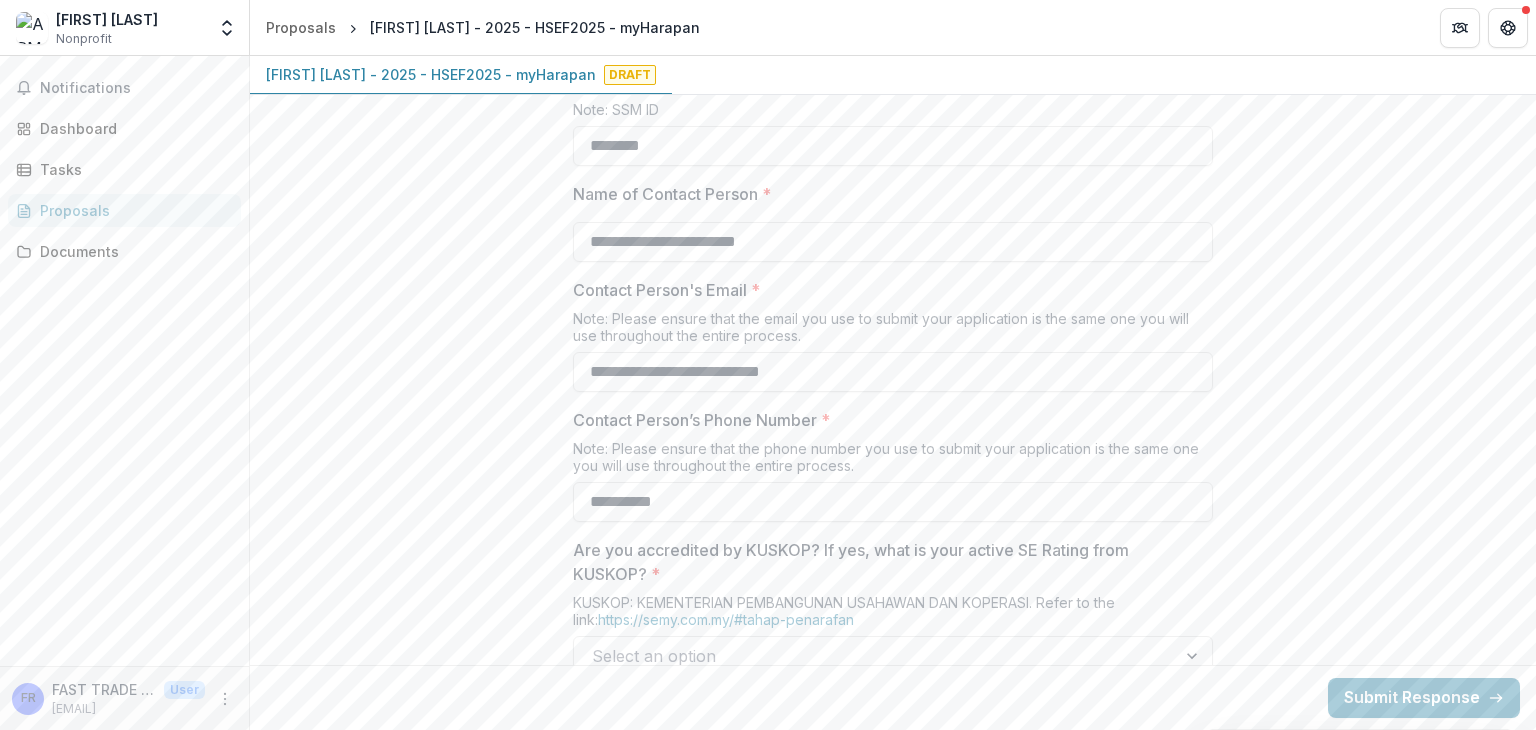 type on "**********" 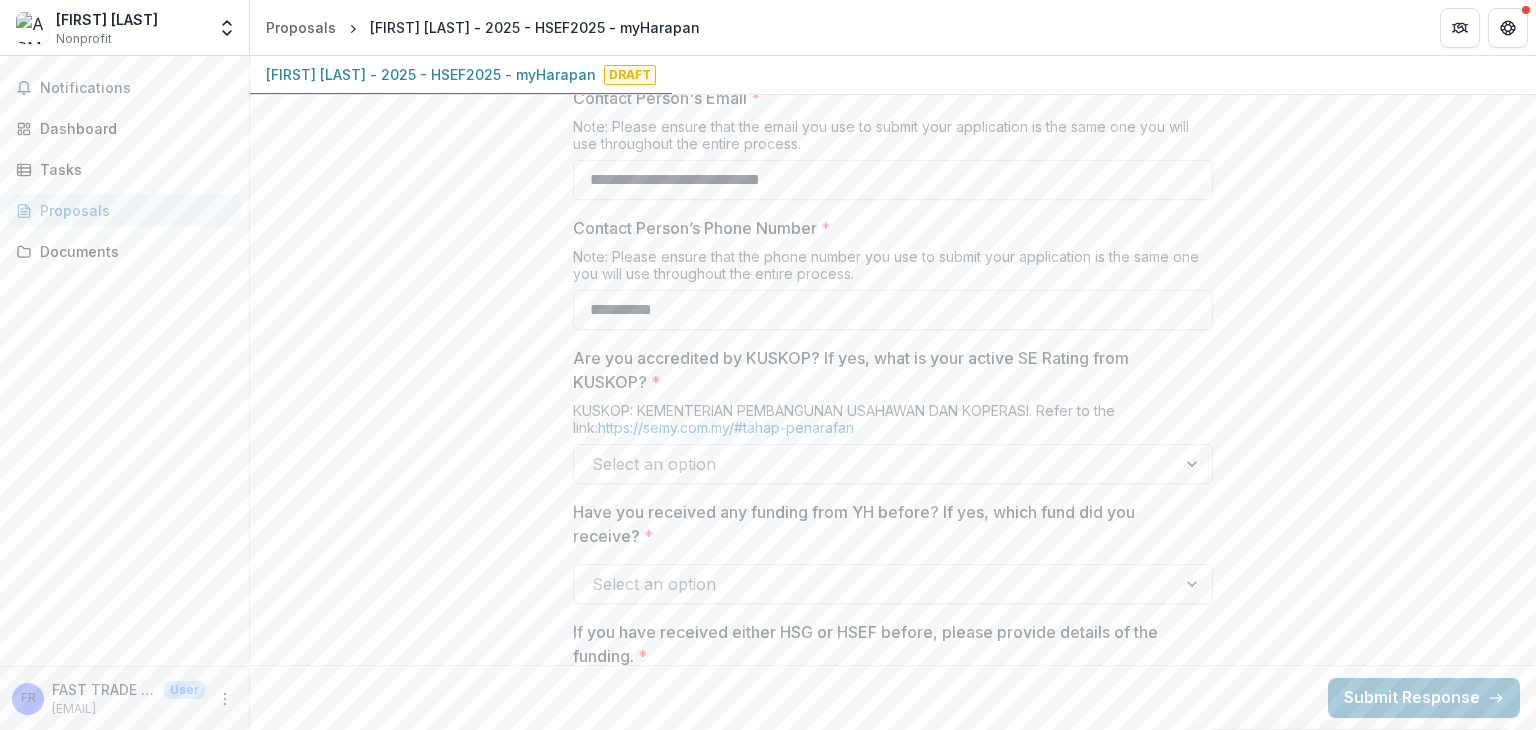 scroll, scrollTop: 1100, scrollLeft: 0, axis: vertical 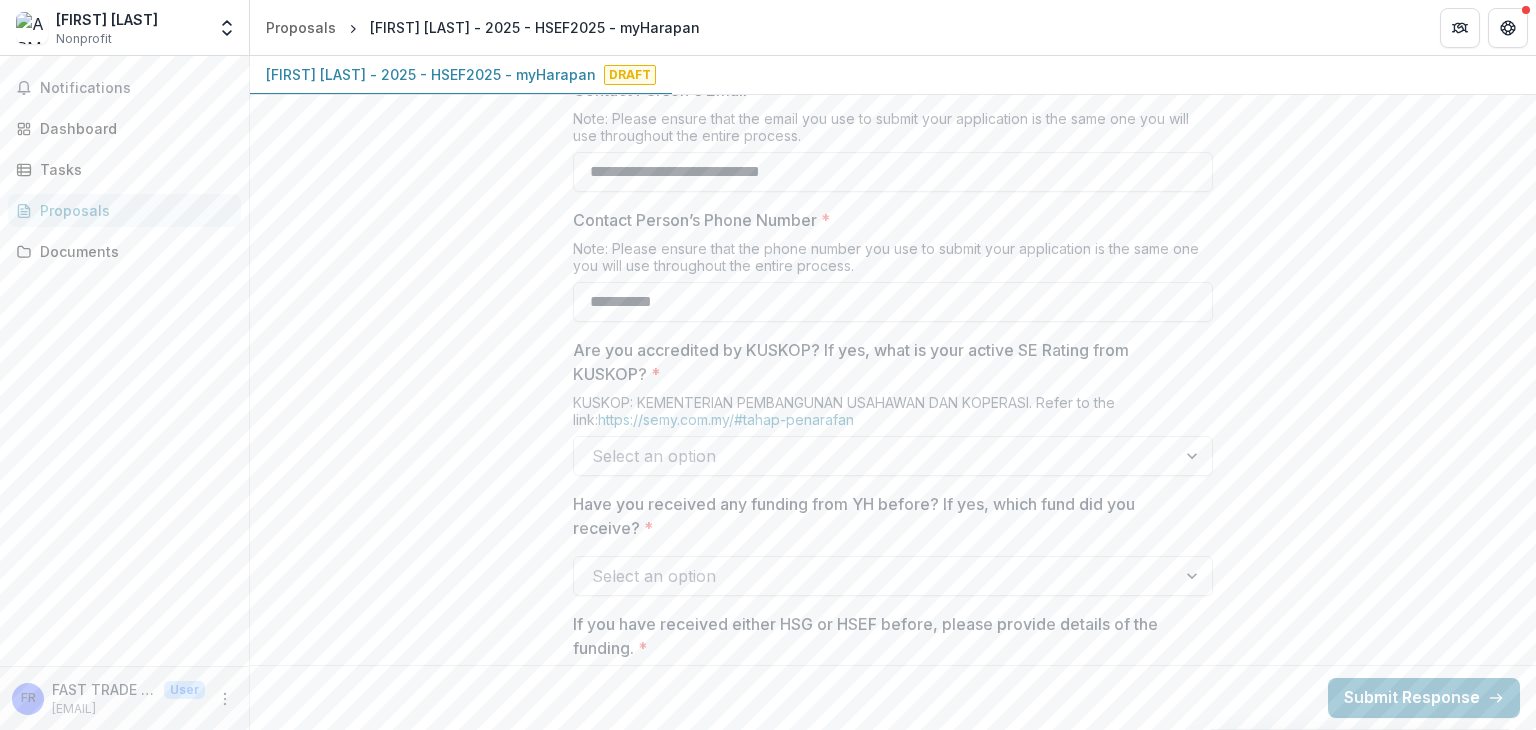 click on "Select an option" at bounding box center (875, 456) 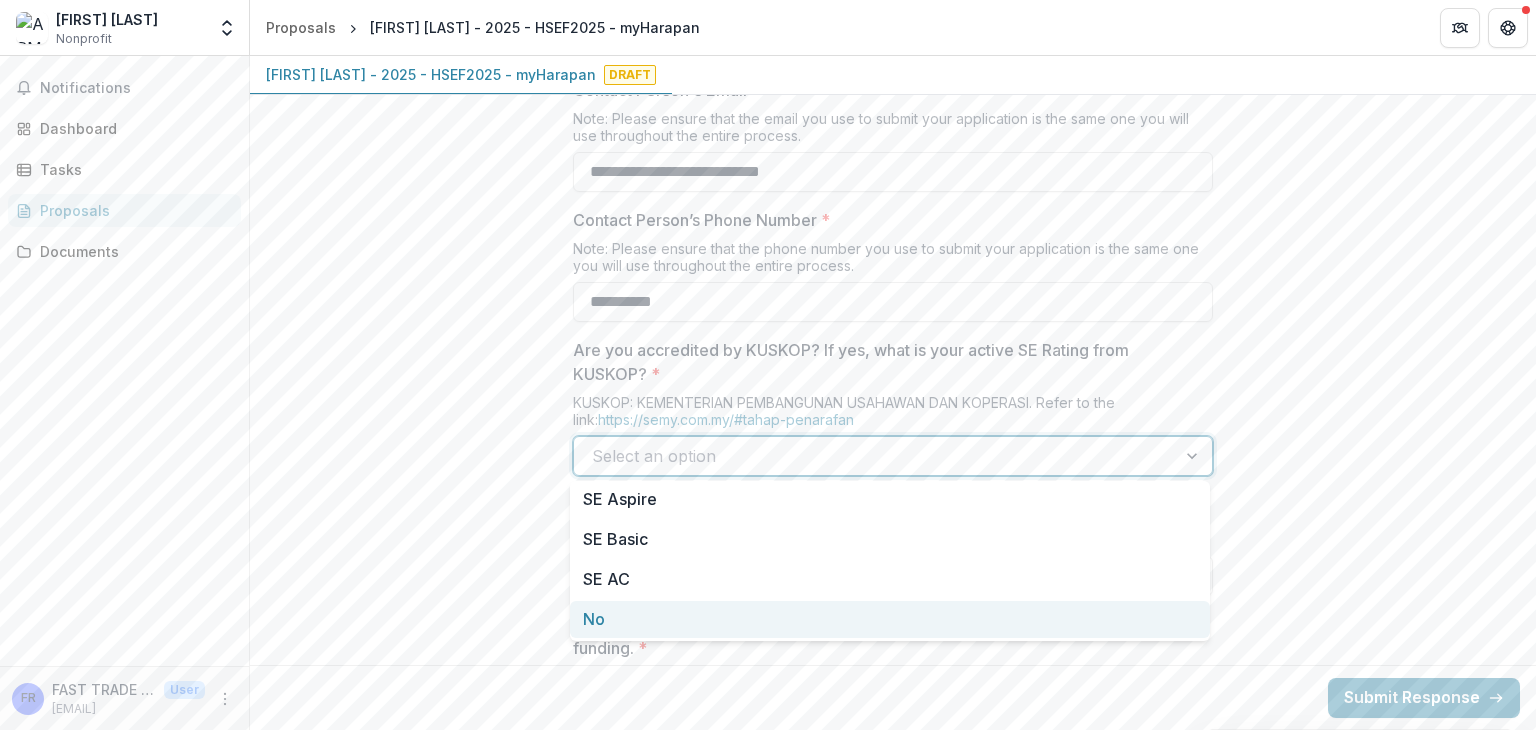 click on "No" at bounding box center (890, 619) 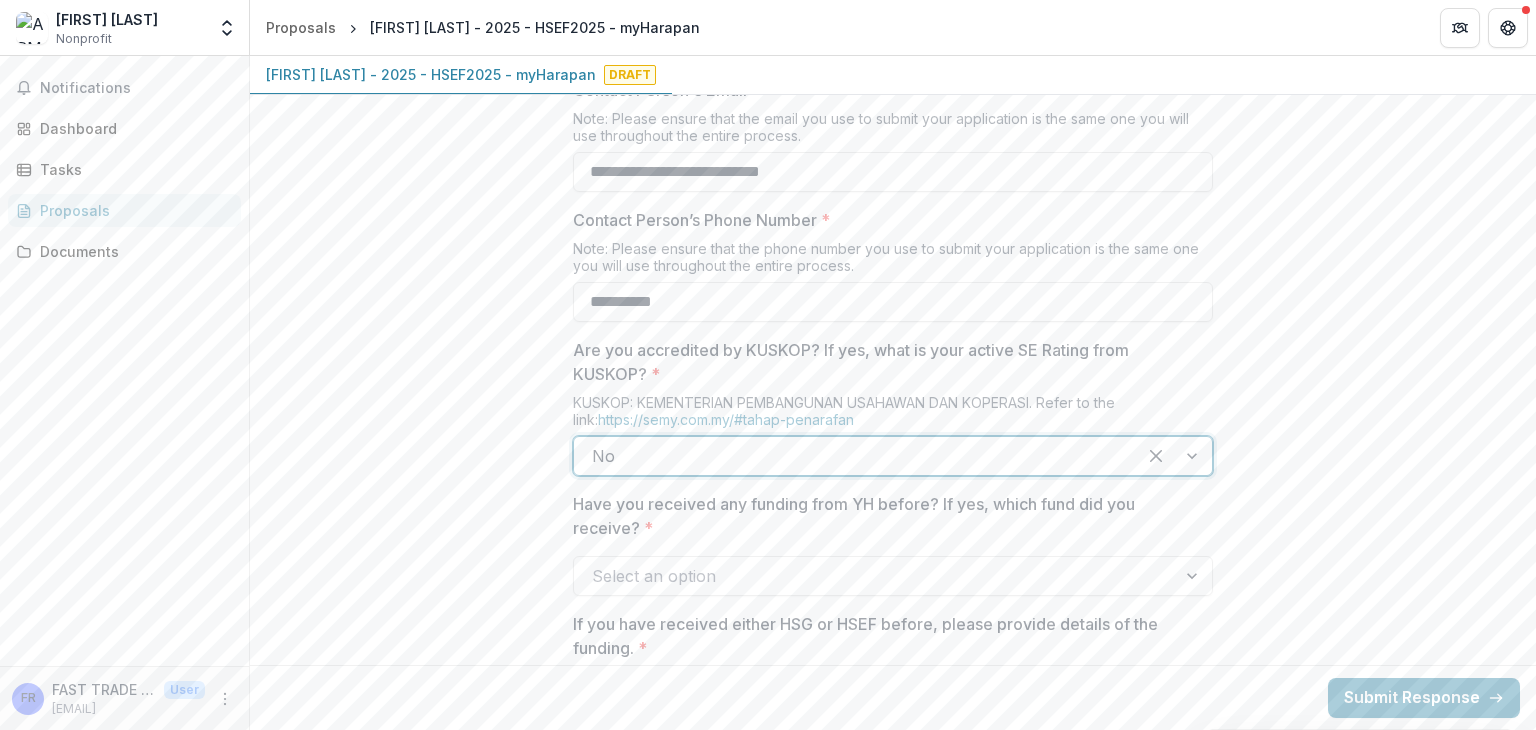 click on "**********" at bounding box center (893, 1389) 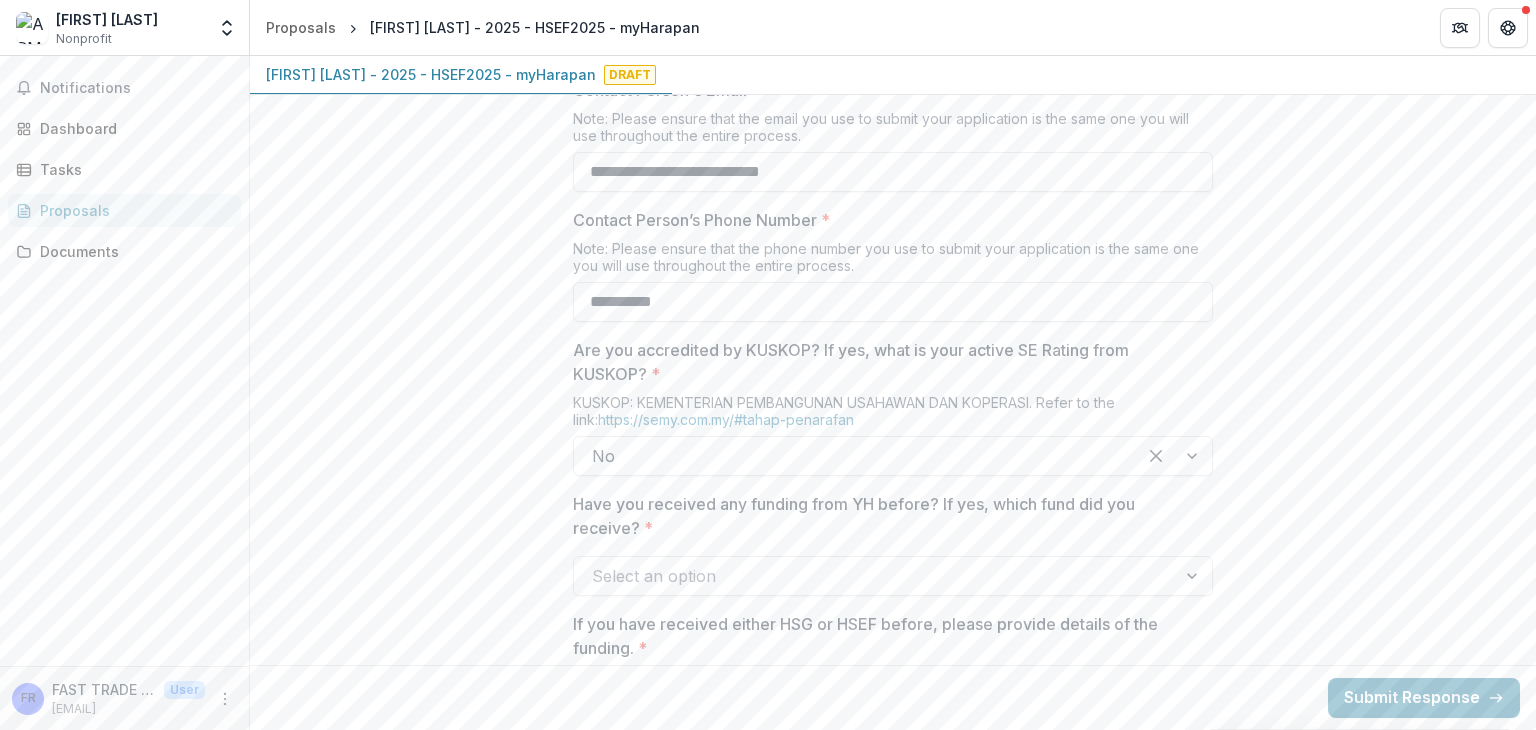 scroll, scrollTop: 1300, scrollLeft: 0, axis: vertical 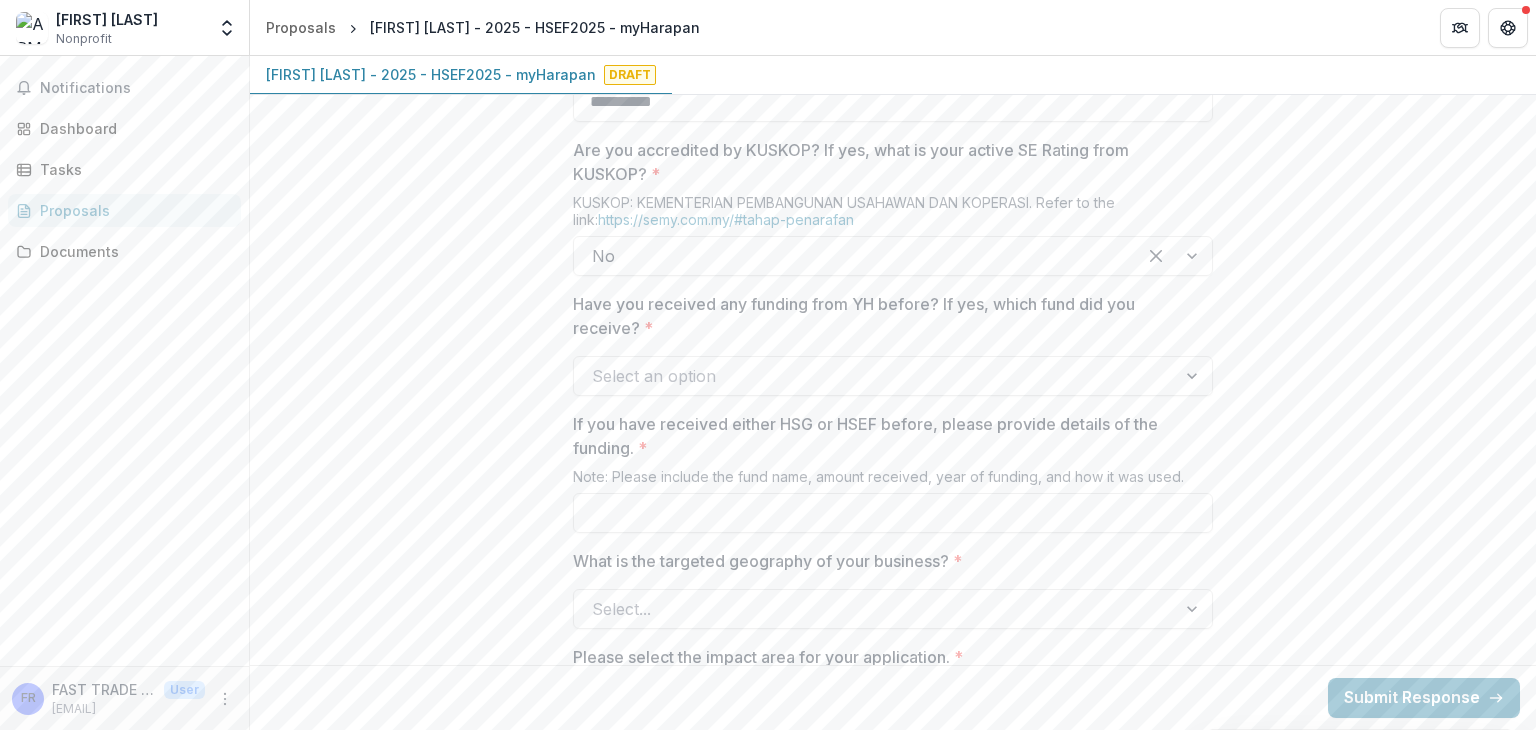 click at bounding box center [1194, 376] 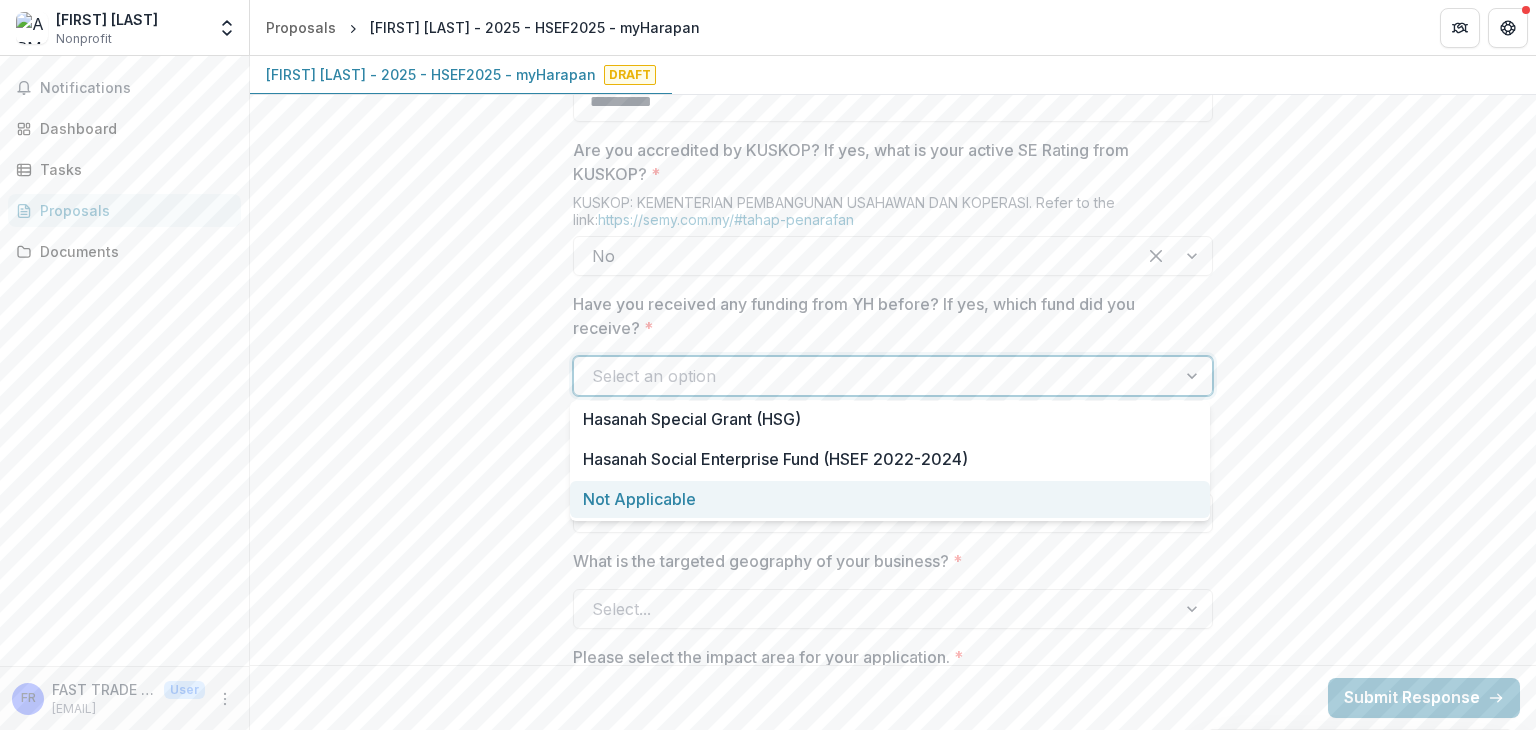 click on "Not Applicable" at bounding box center [890, 499] 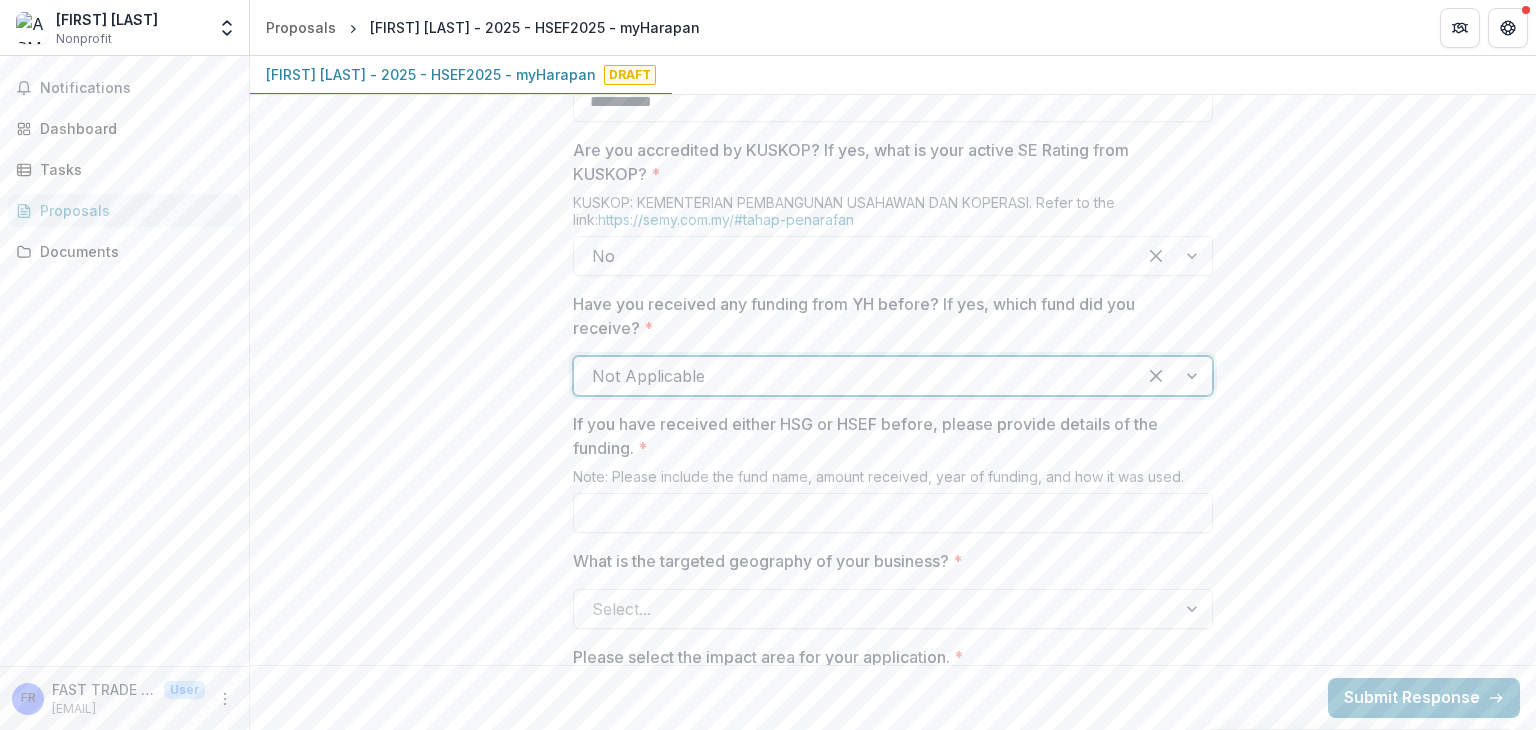 click on "**********" at bounding box center (893, 1189) 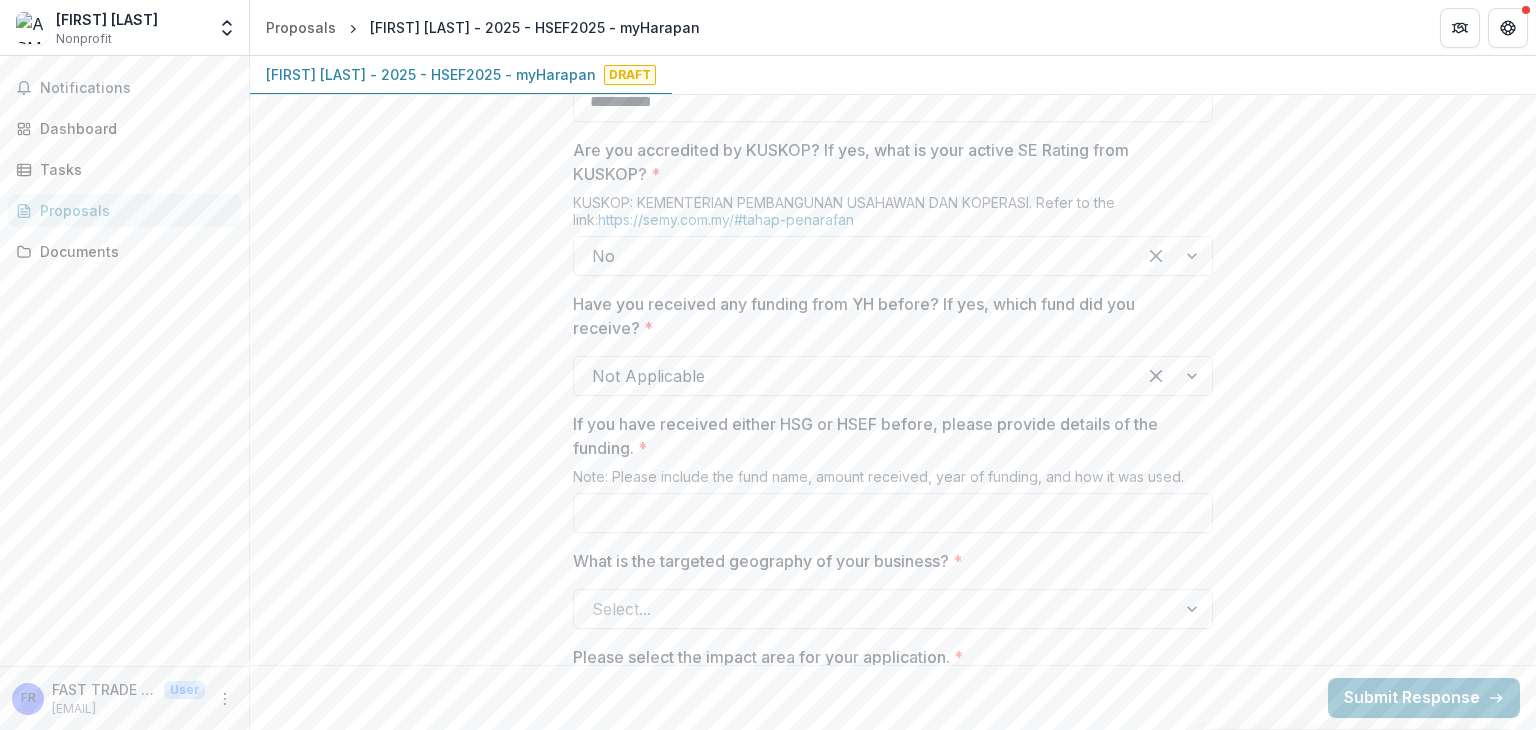scroll, scrollTop: 1400, scrollLeft: 0, axis: vertical 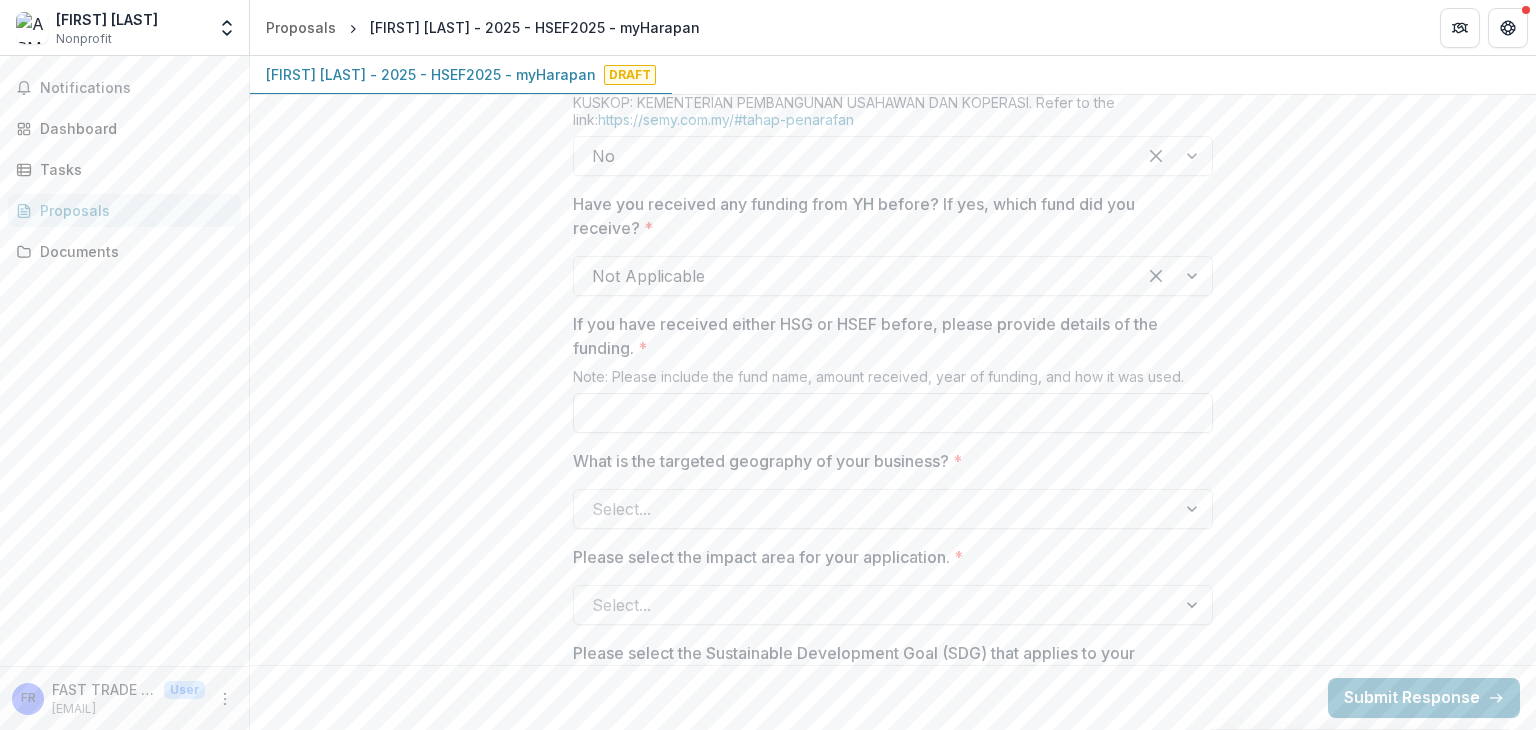 click on "If you have received either HSG or HSEF before, please provide details of the funding. *" at bounding box center (893, 413) 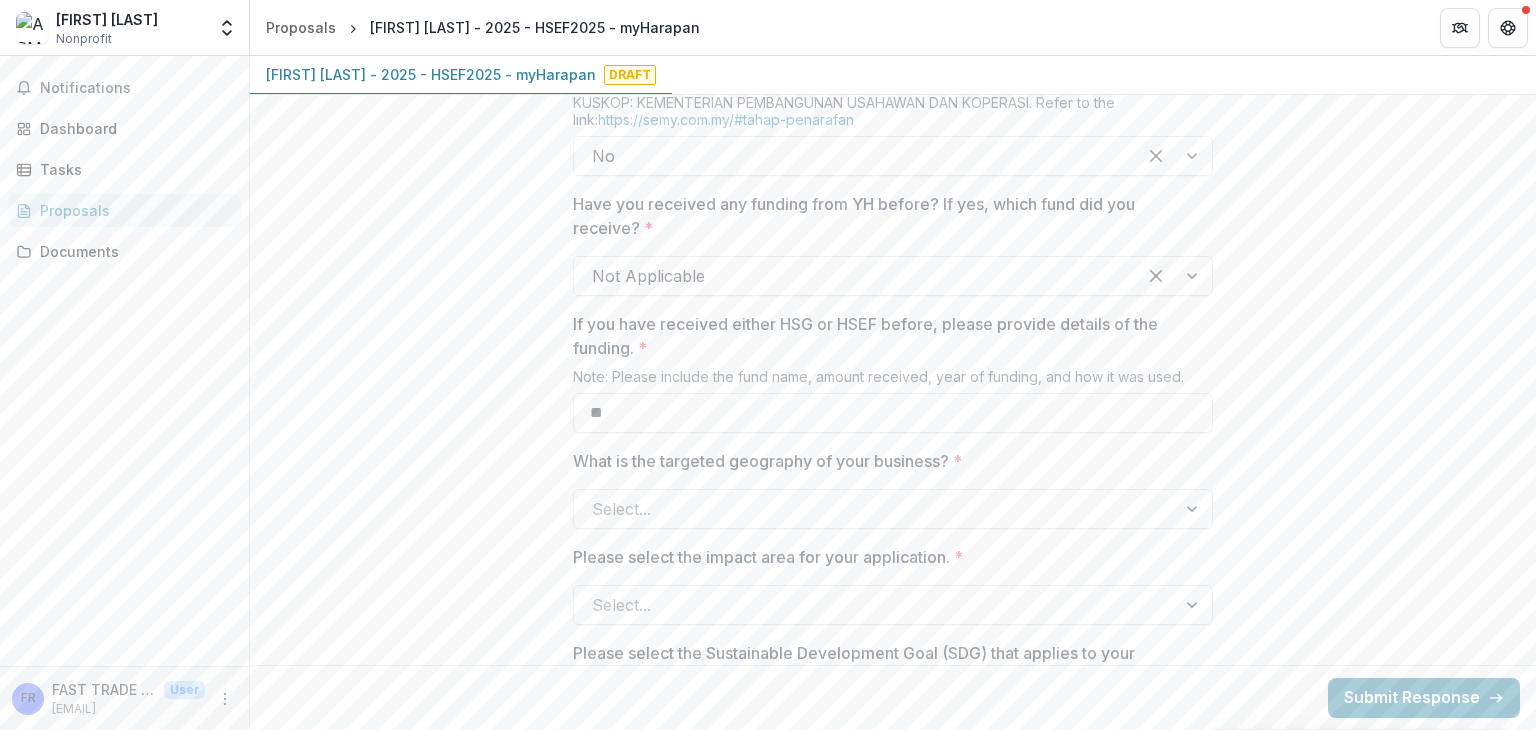 type on "**" 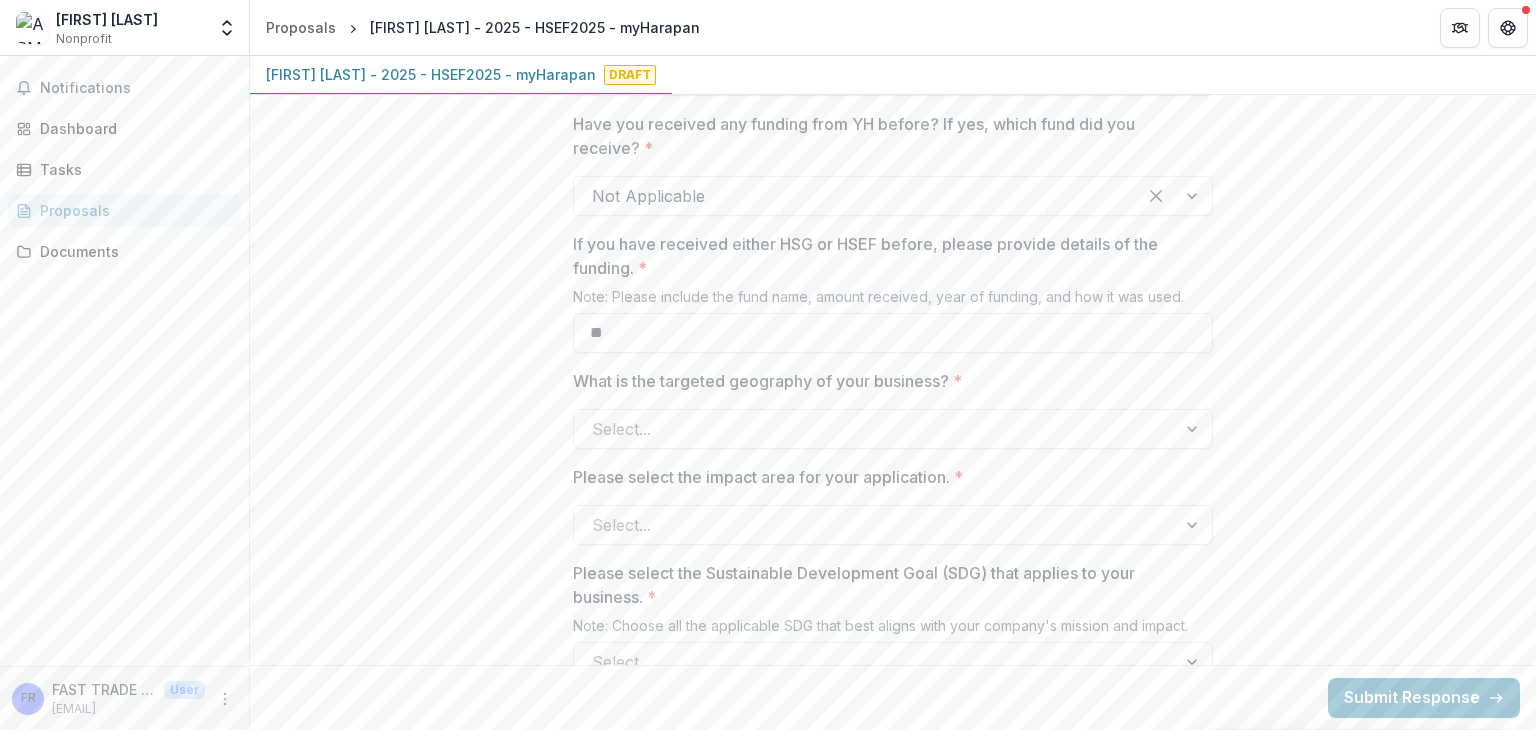 scroll, scrollTop: 1600, scrollLeft: 0, axis: vertical 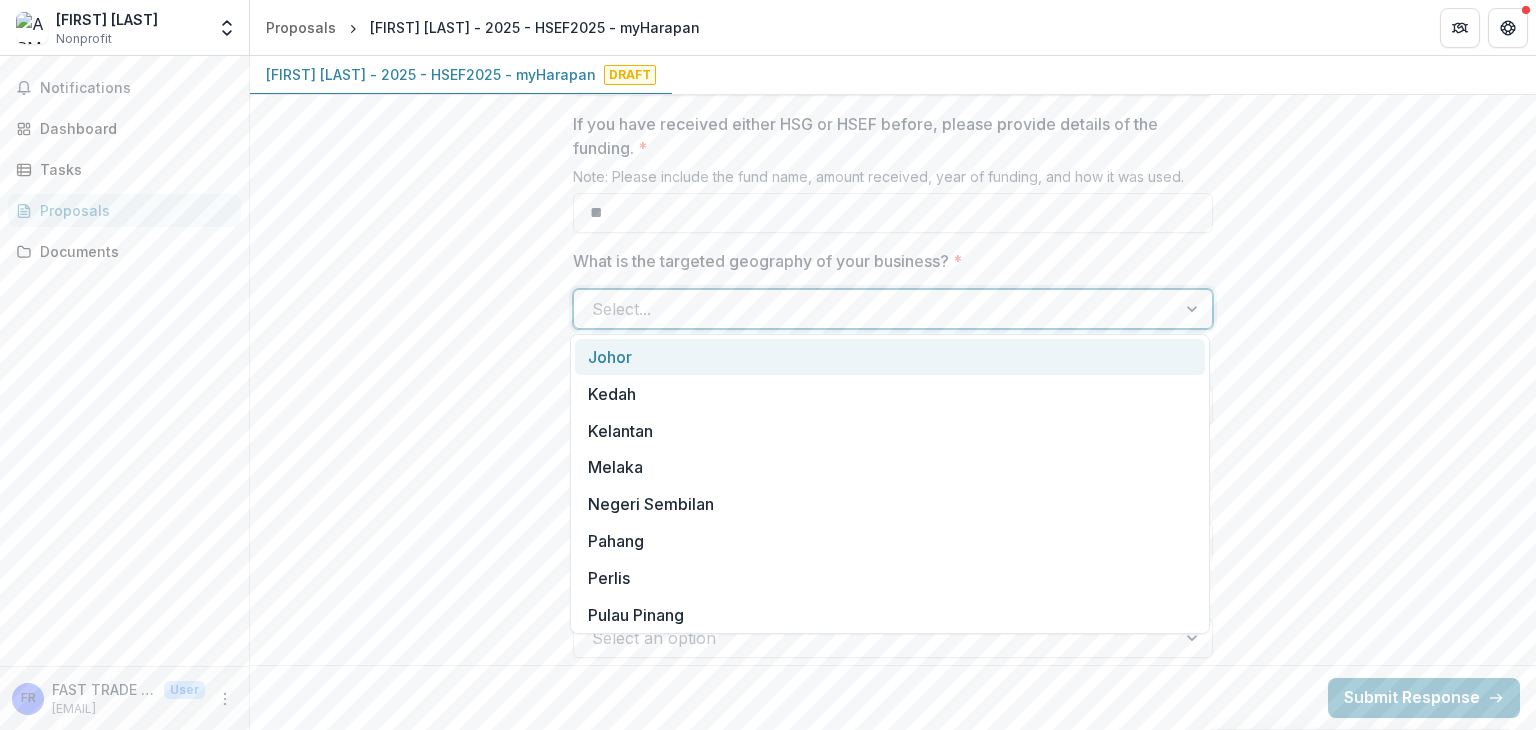 click at bounding box center [1194, 309] 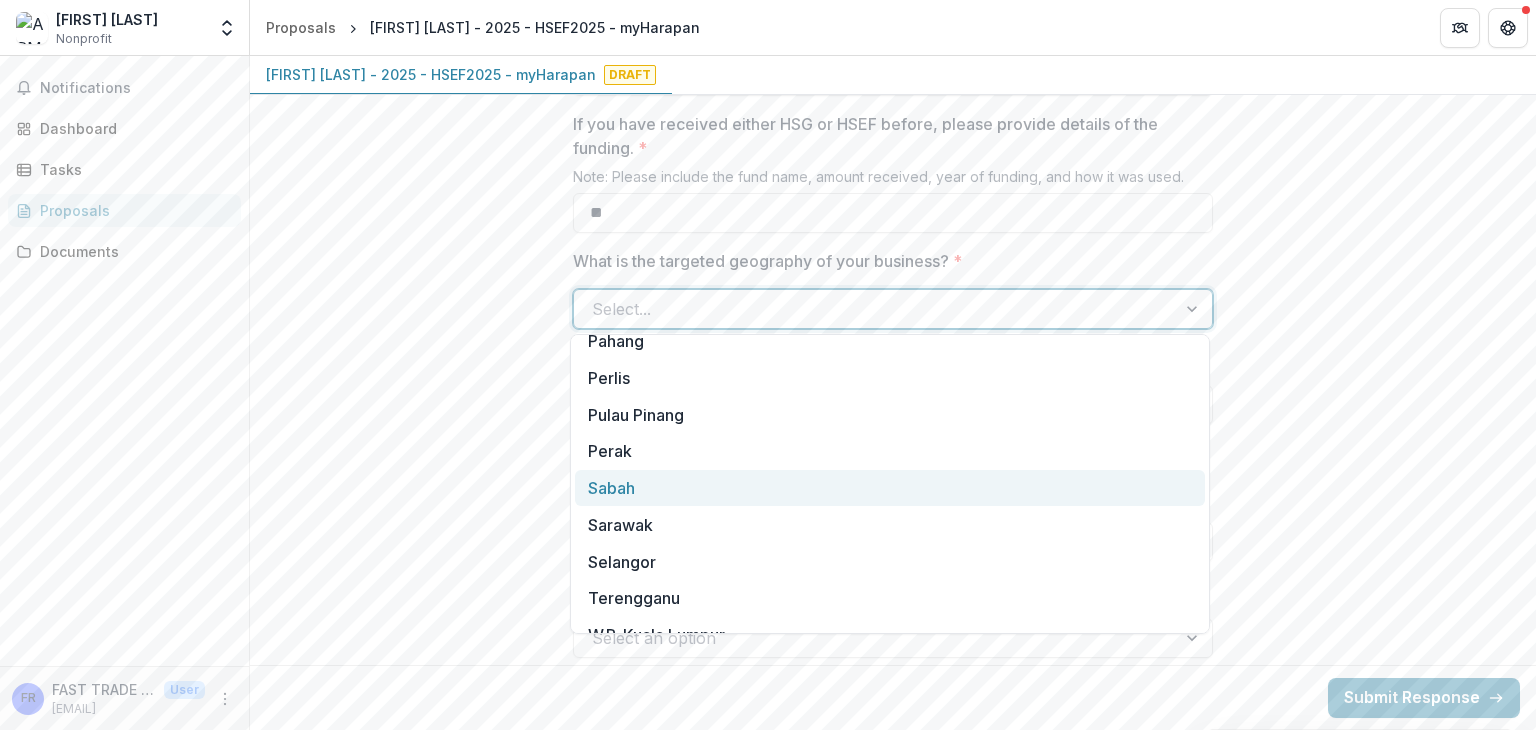 scroll, scrollTop: 298, scrollLeft: 0, axis: vertical 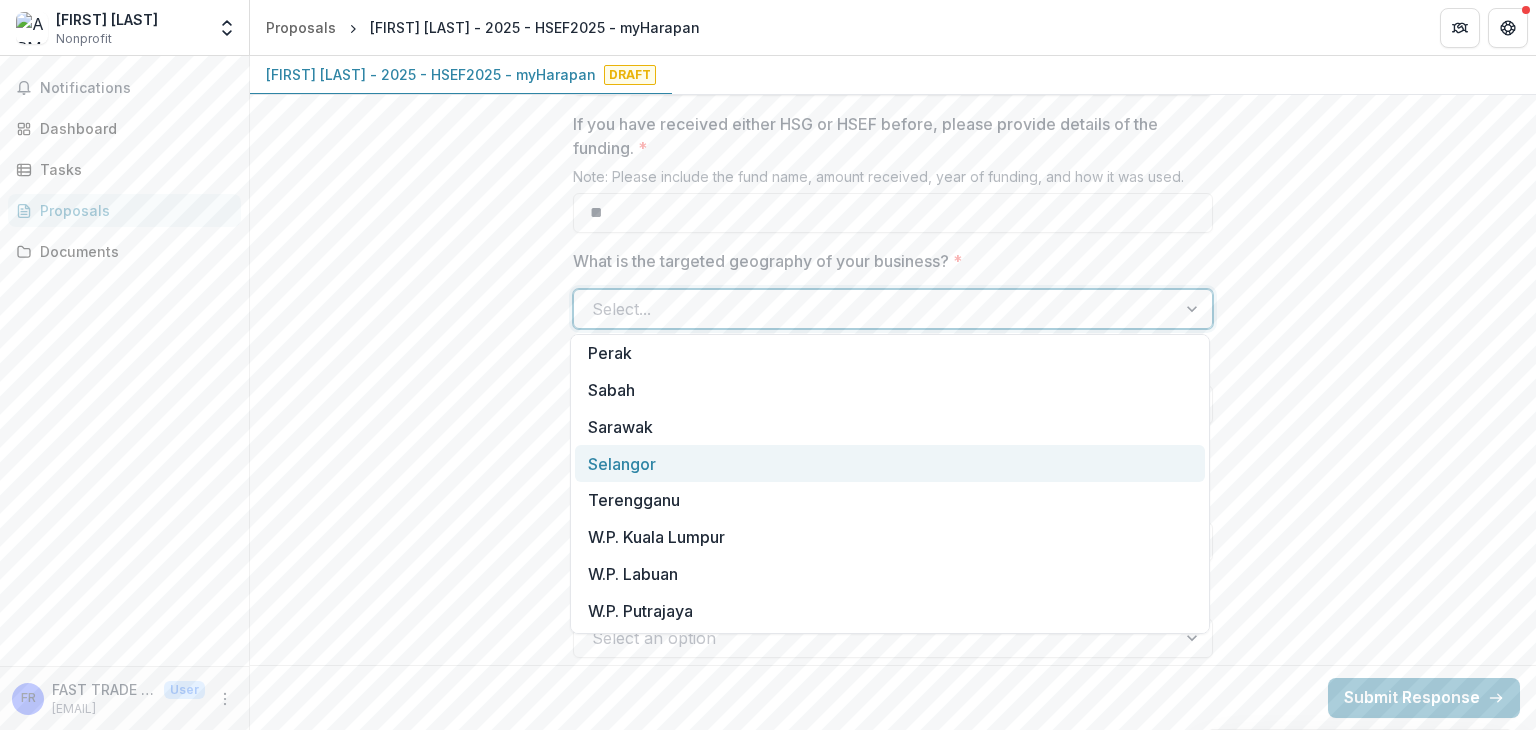 click on "Selangor" at bounding box center (890, 463) 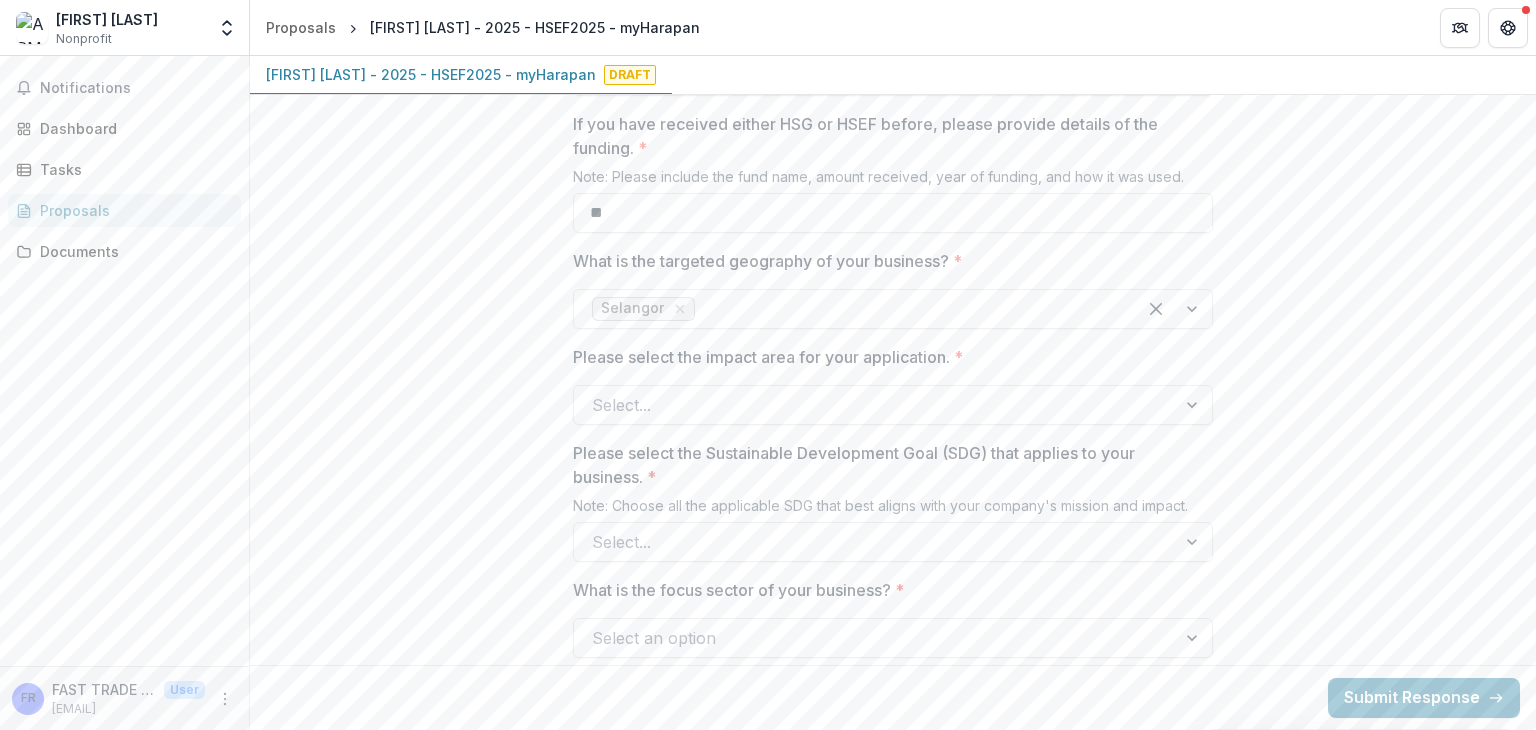 click on "**********" at bounding box center [893, 889] 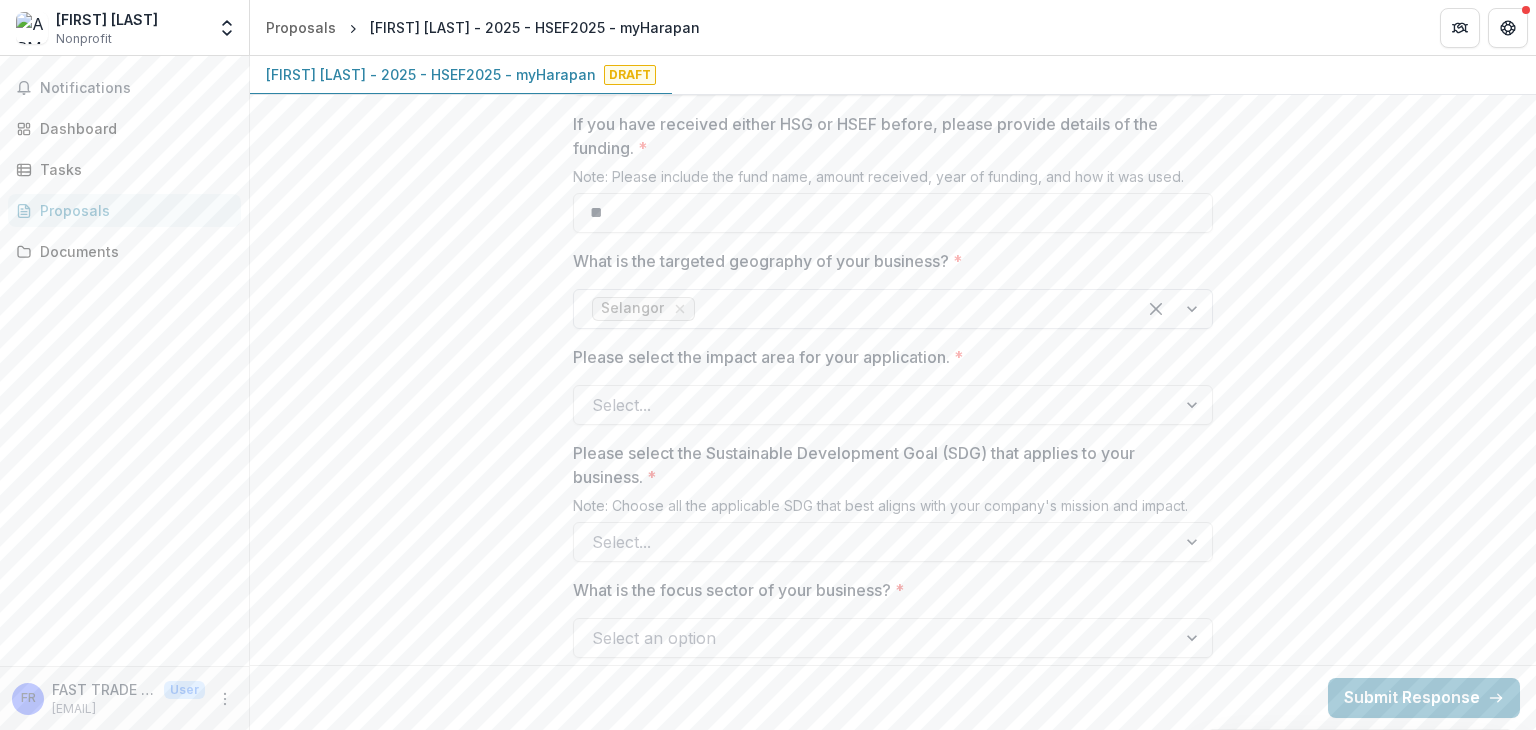 click at bounding box center (1174, 309) 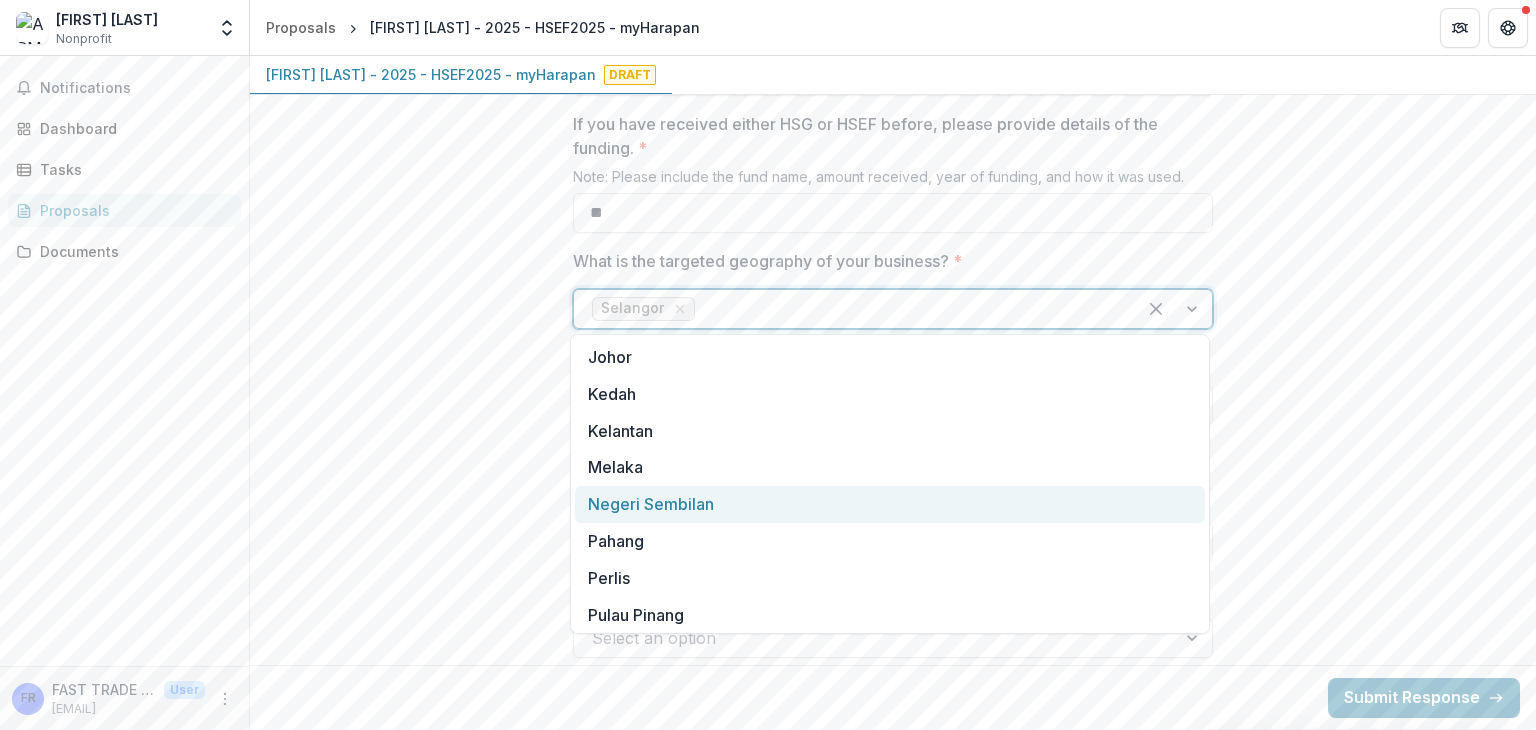click on "Negeri Sembilan" at bounding box center [890, 504] 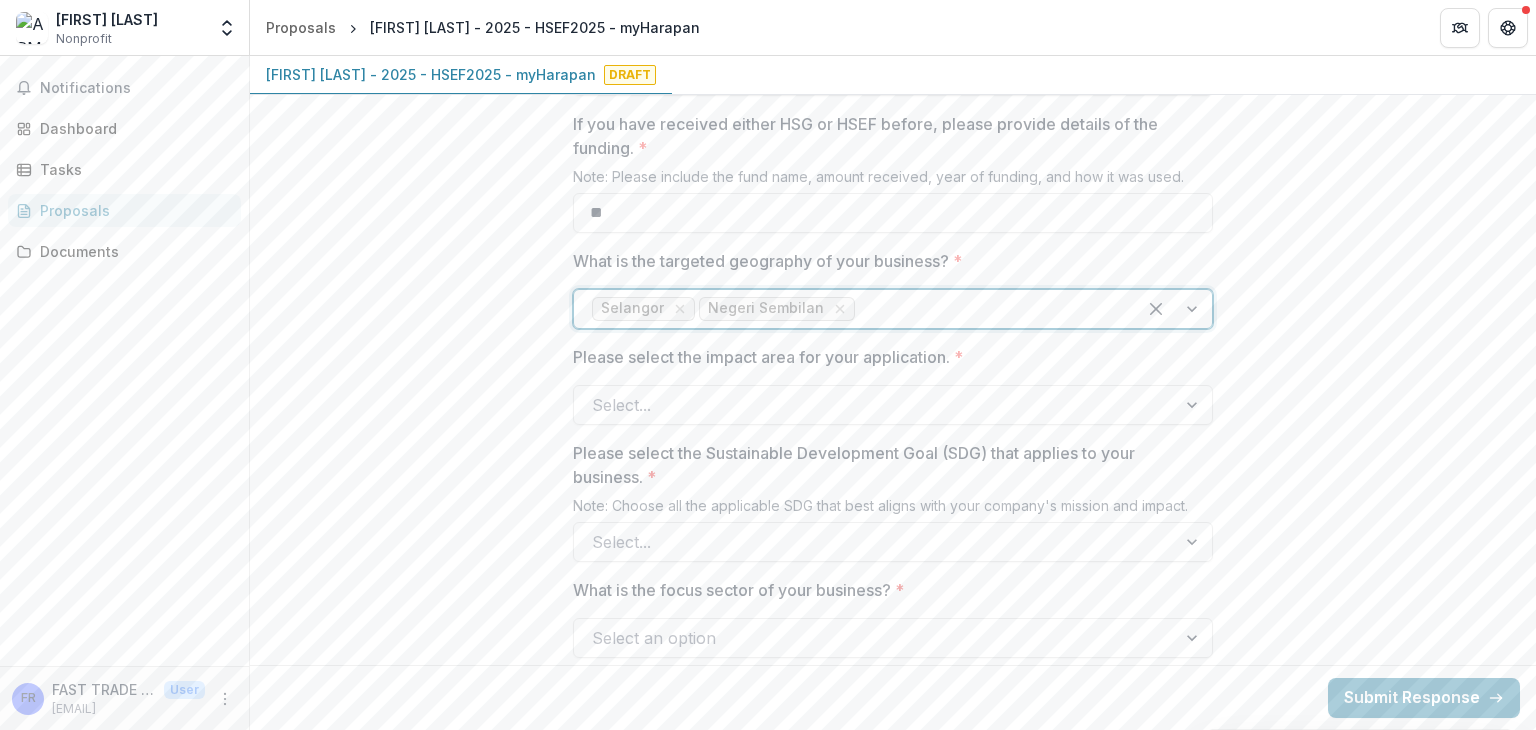 click at bounding box center (1174, 309) 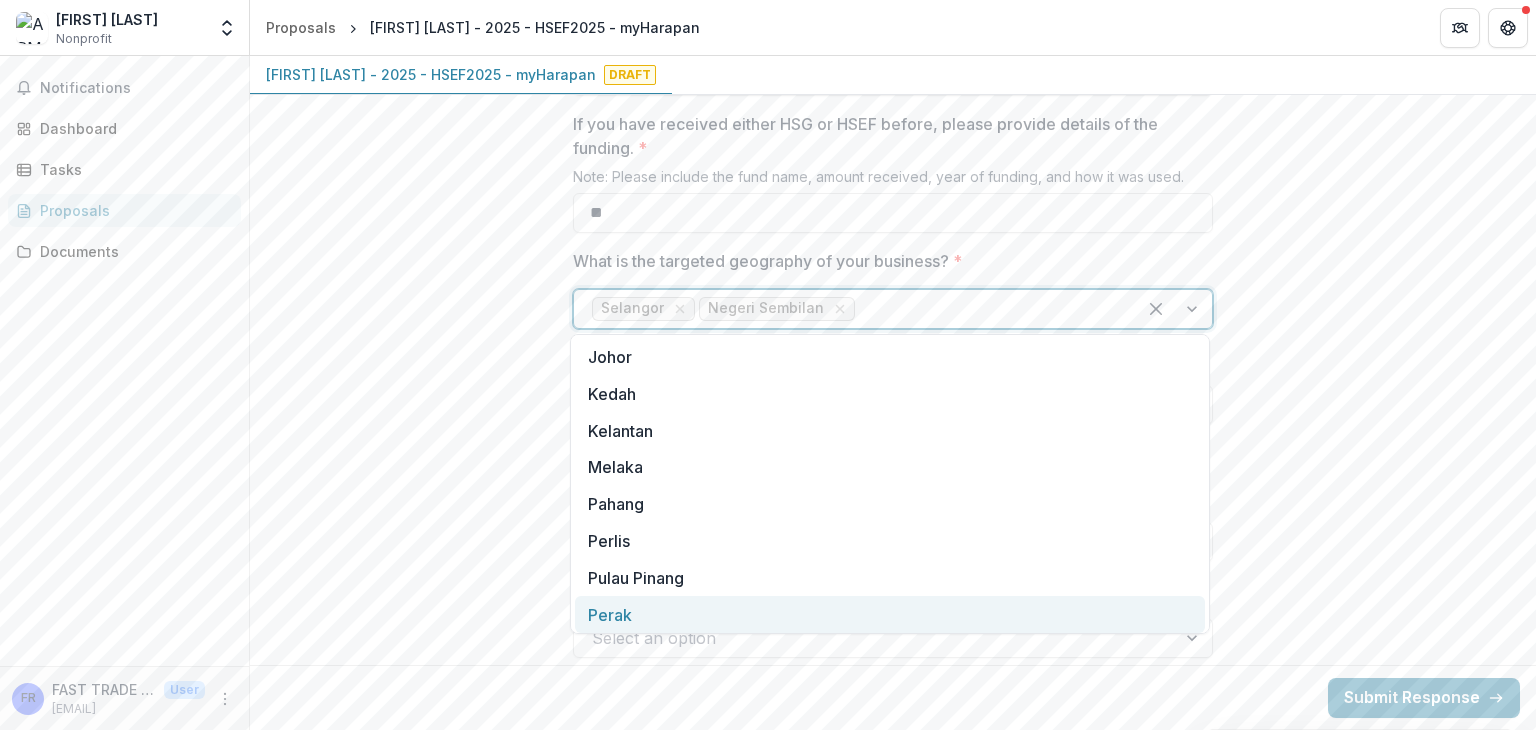 drag, startPoint x: 938, startPoint y: 617, endPoint x: 975, endPoint y: 584, distance: 49.57822 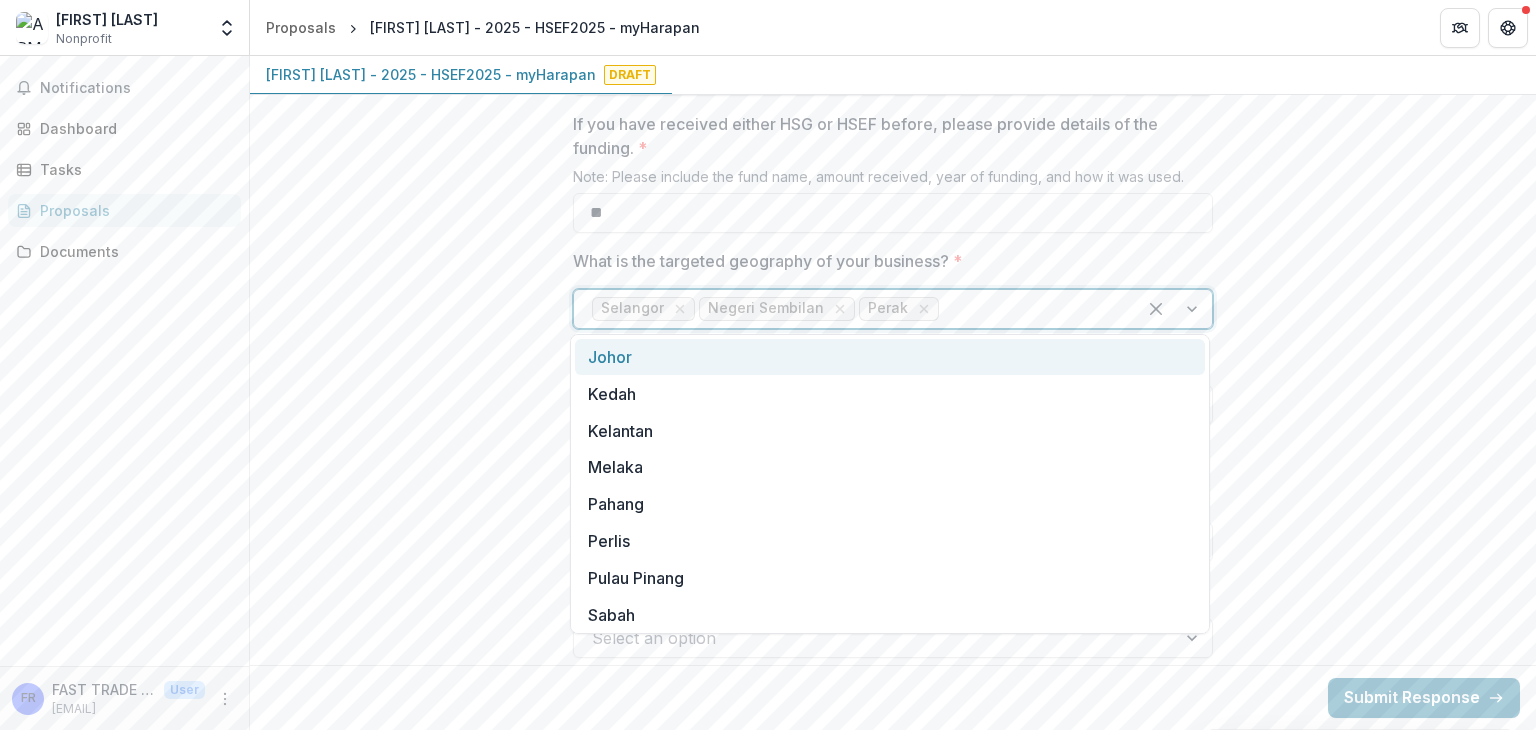 click at bounding box center (1174, 309) 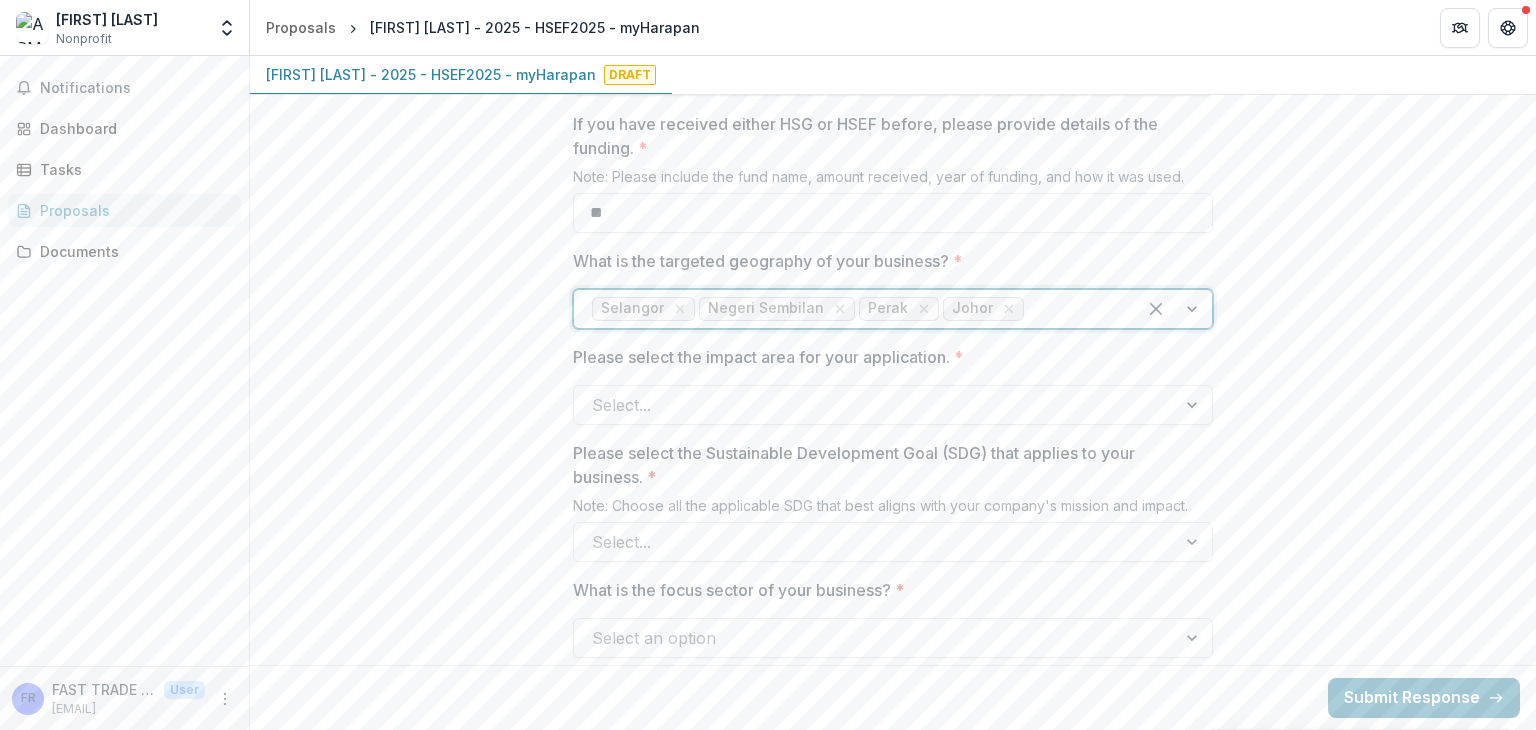 click at bounding box center (1174, 309) 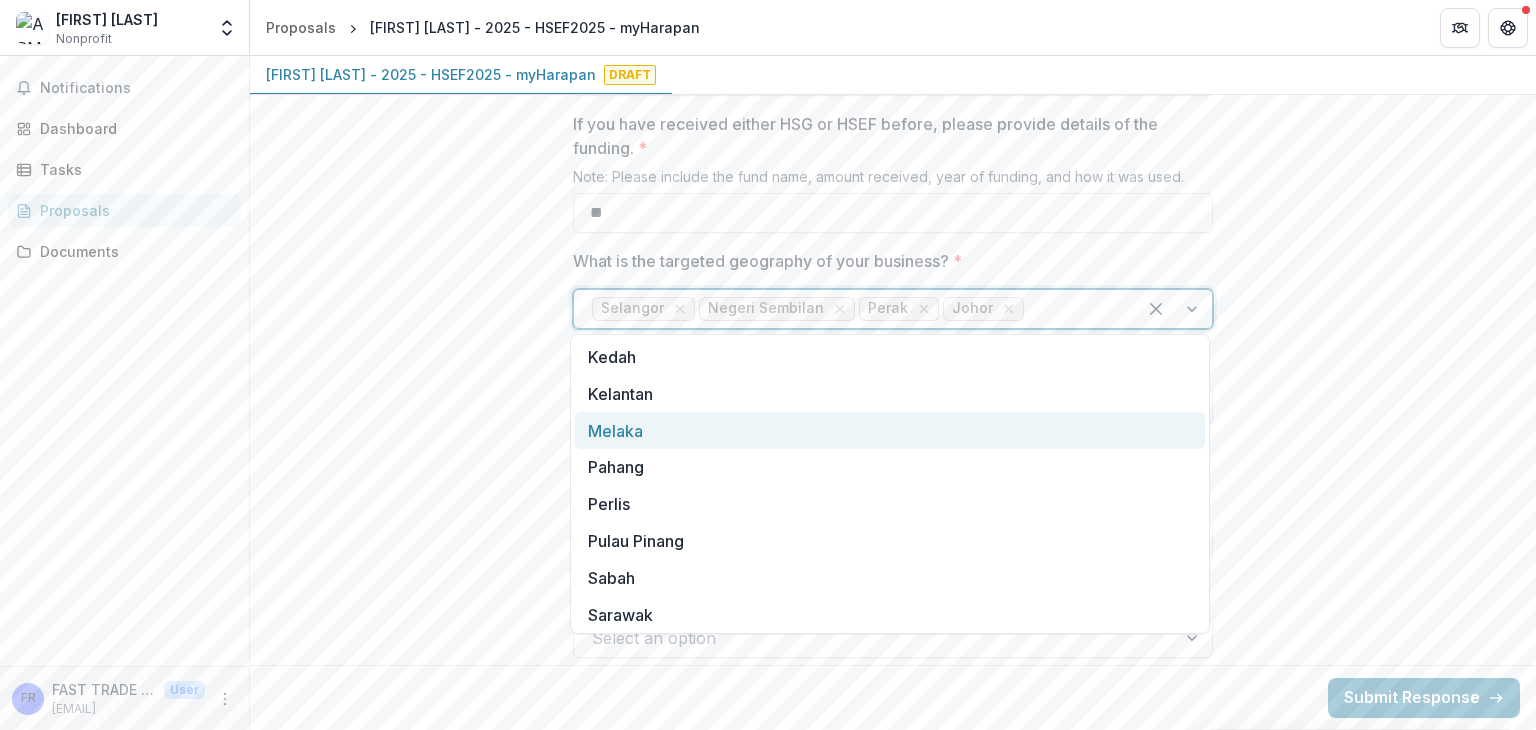 click on "Melaka" at bounding box center (890, 430) 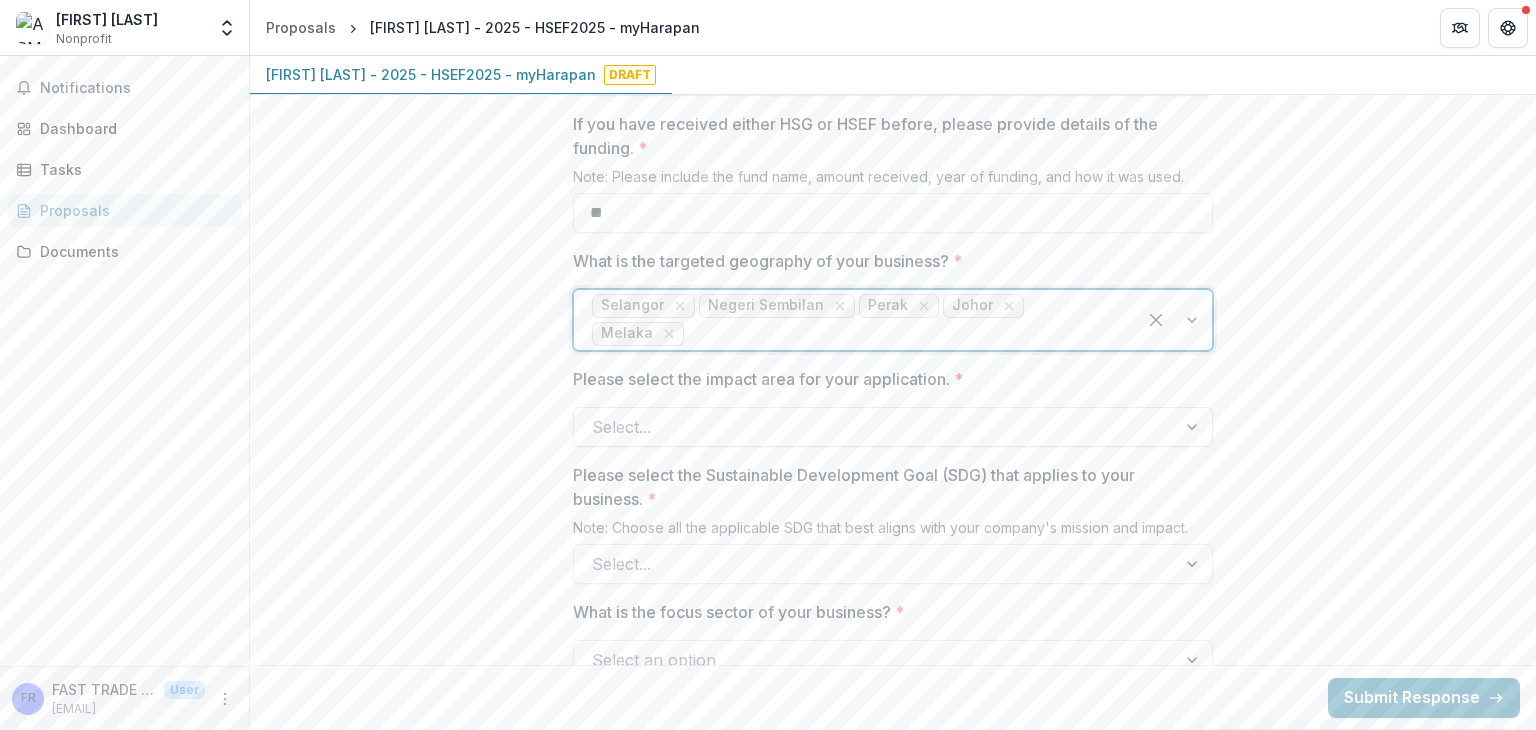 click at bounding box center (1194, 427) 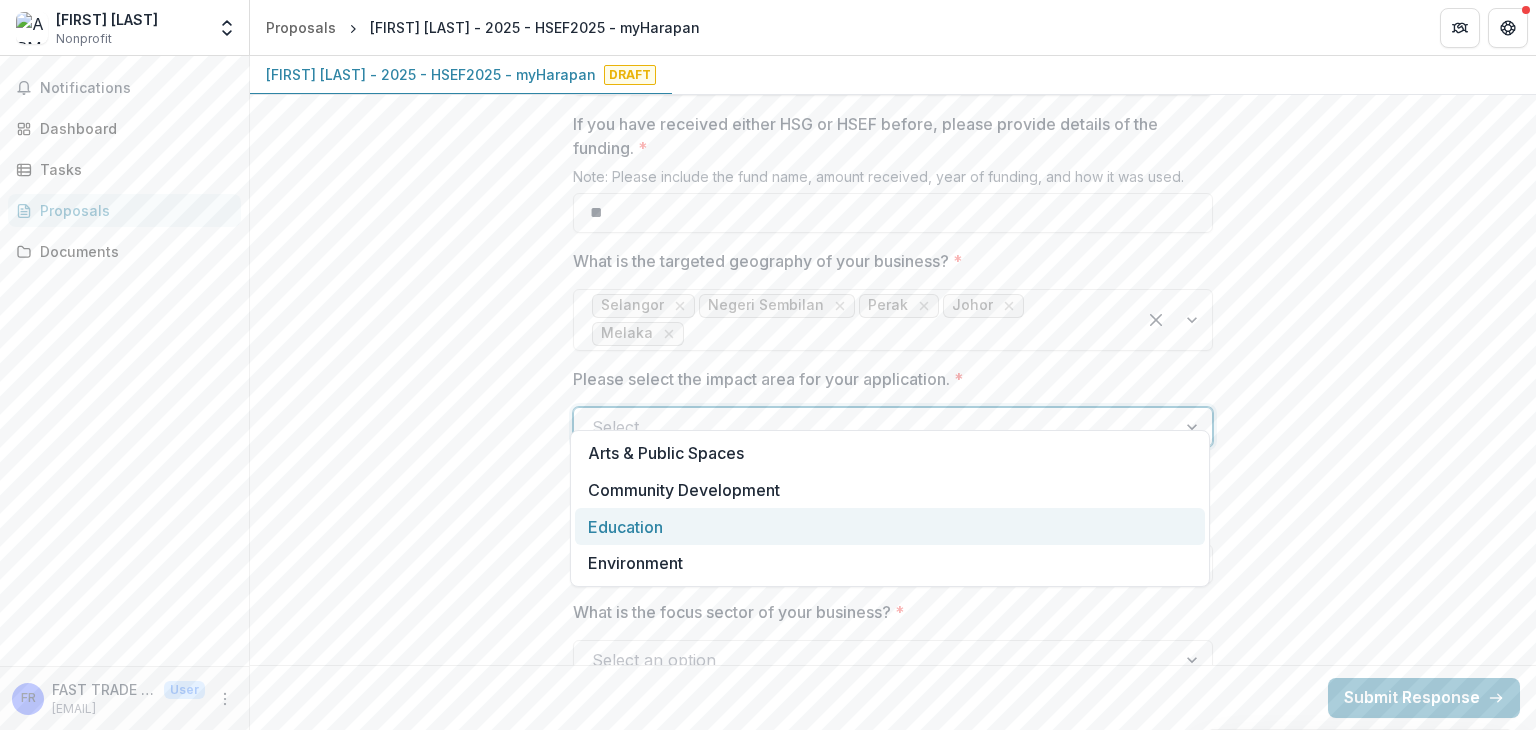 click on "**********" at bounding box center [893, 900] 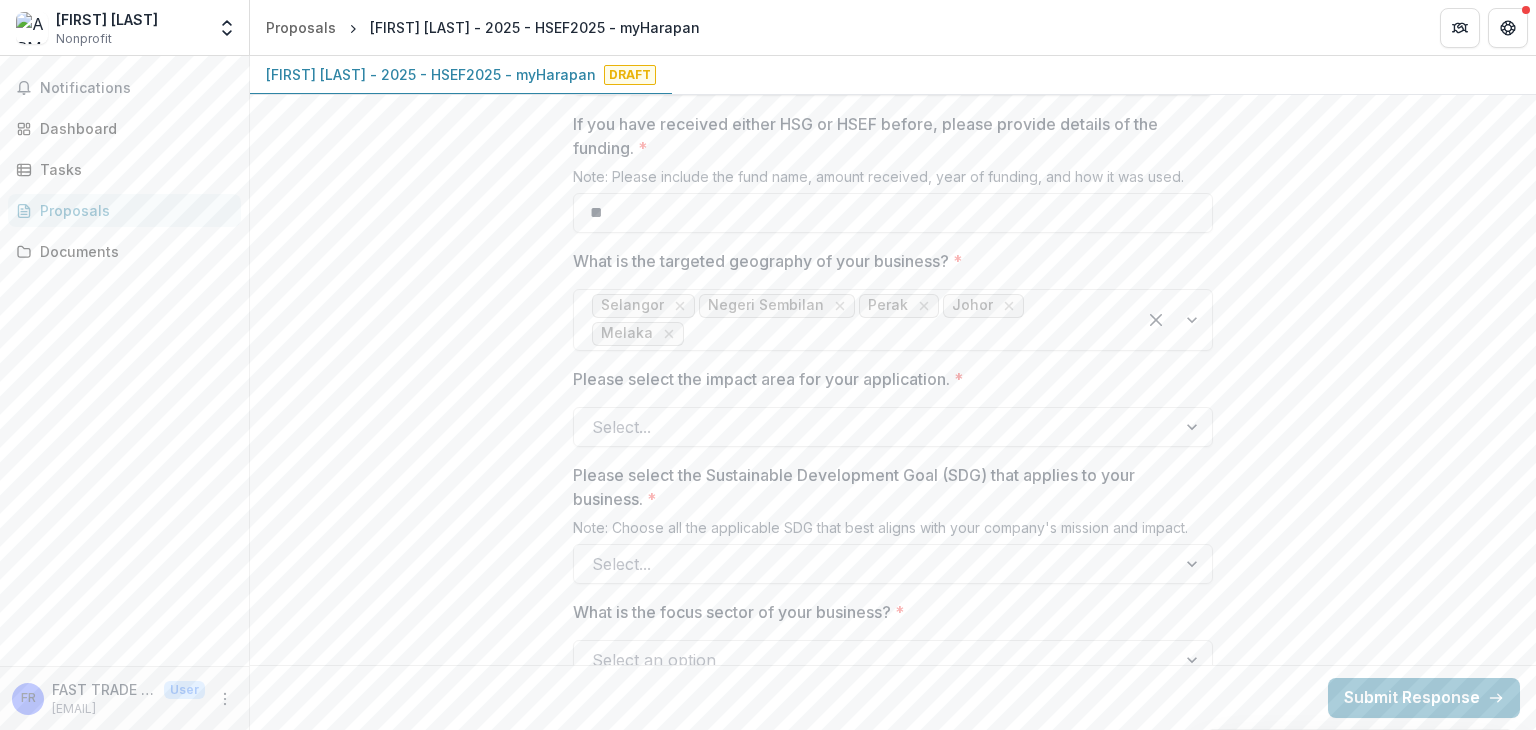 click on "**********" at bounding box center [893, 900] 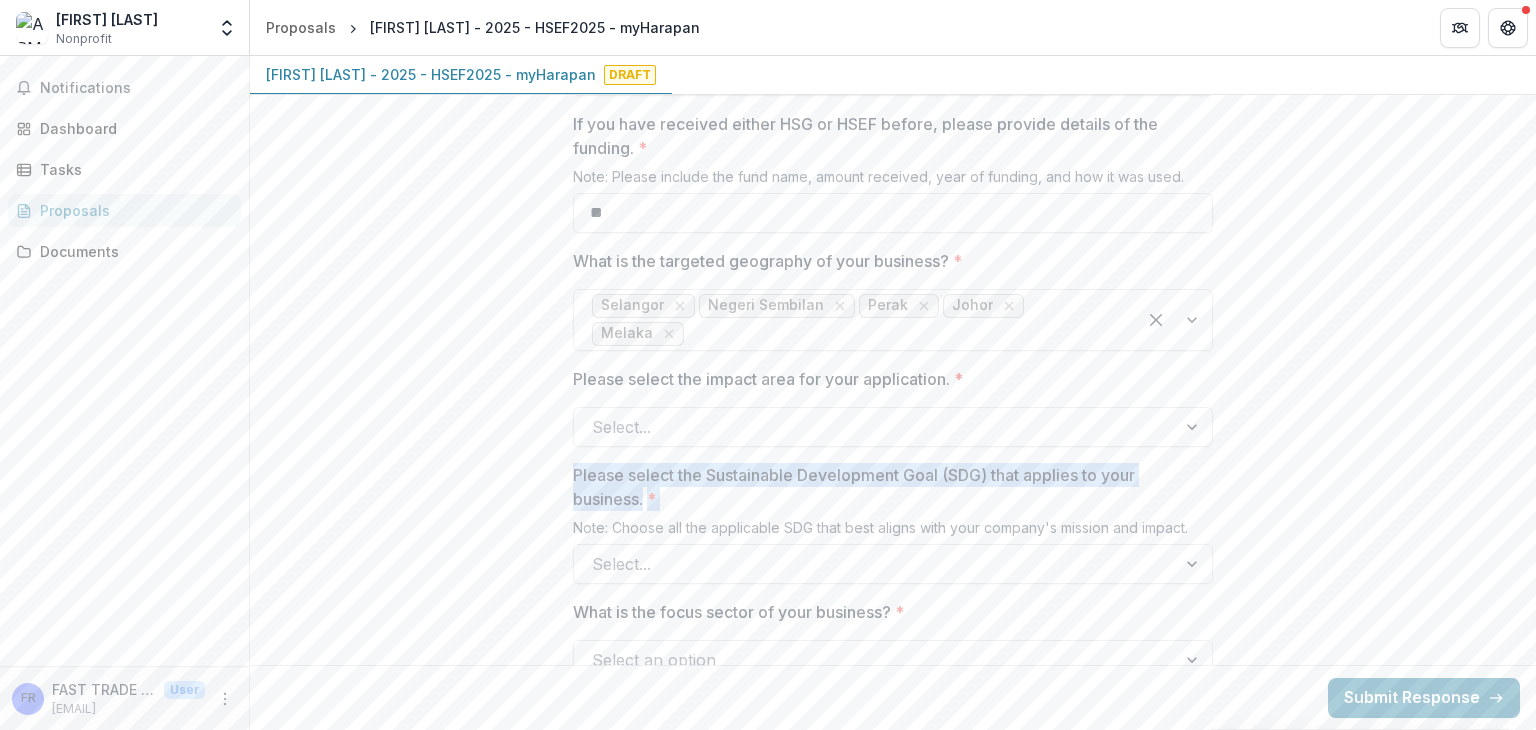 click on "**********" at bounding box center (893, 900) 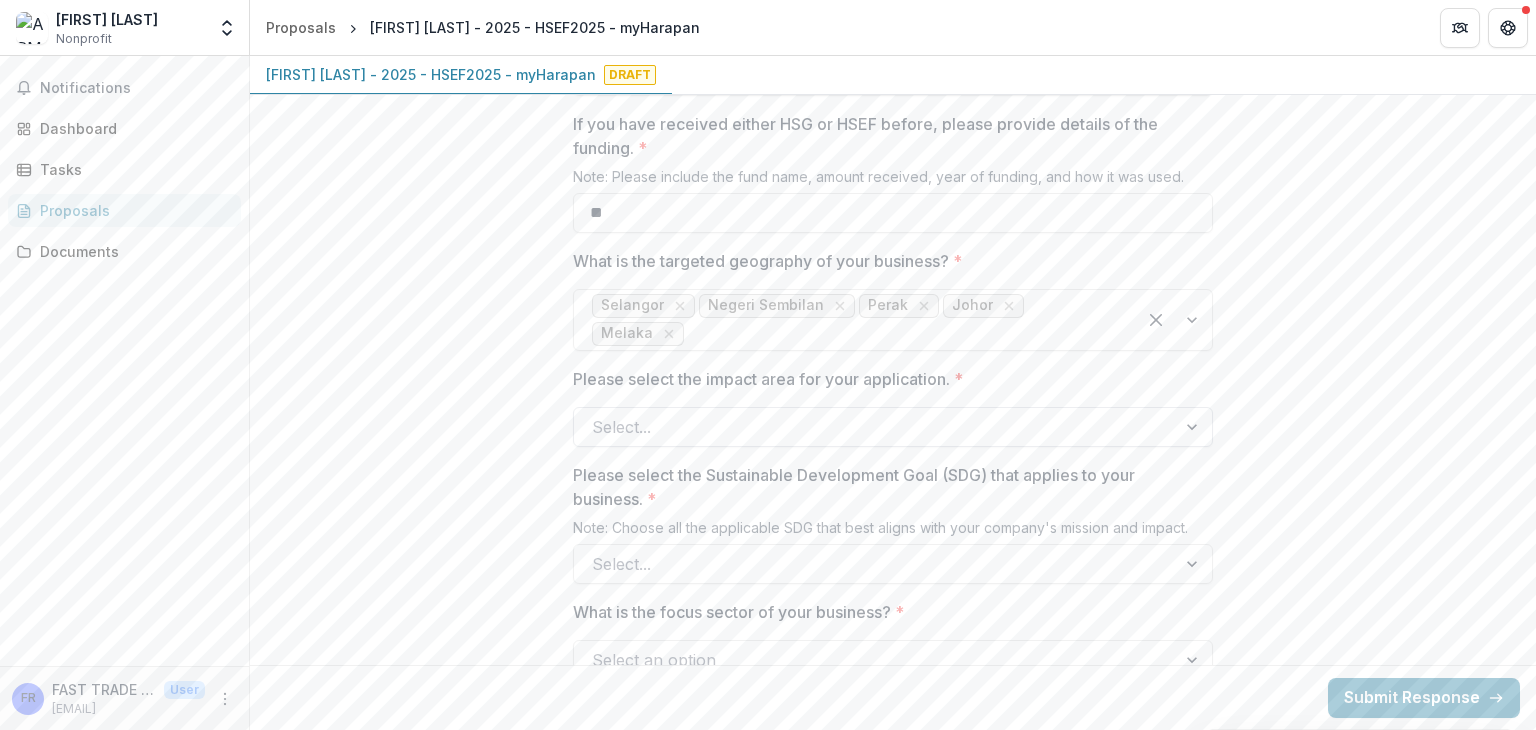 click at bounding box center [1194, 427] 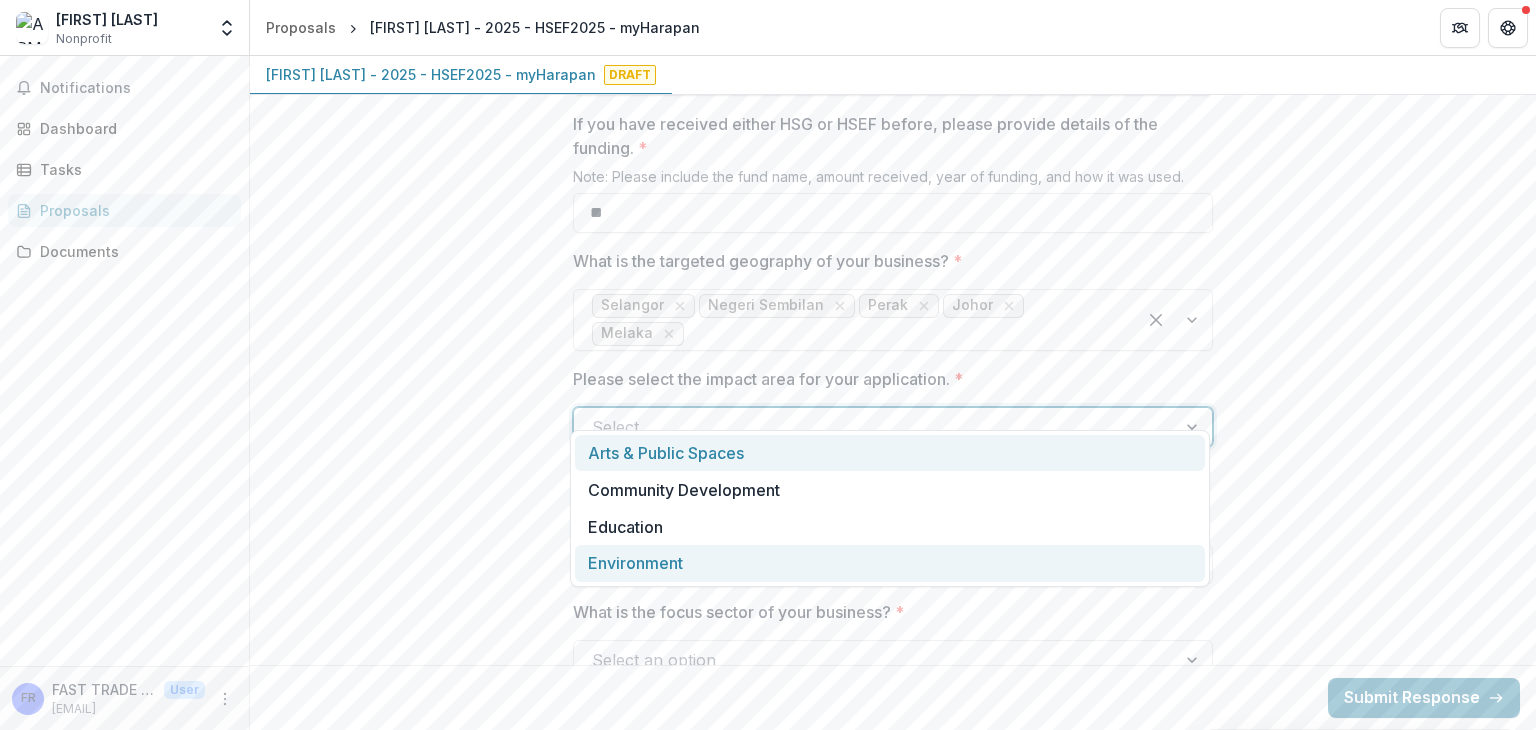 click on "Environment" at bounding box center (890, 563) 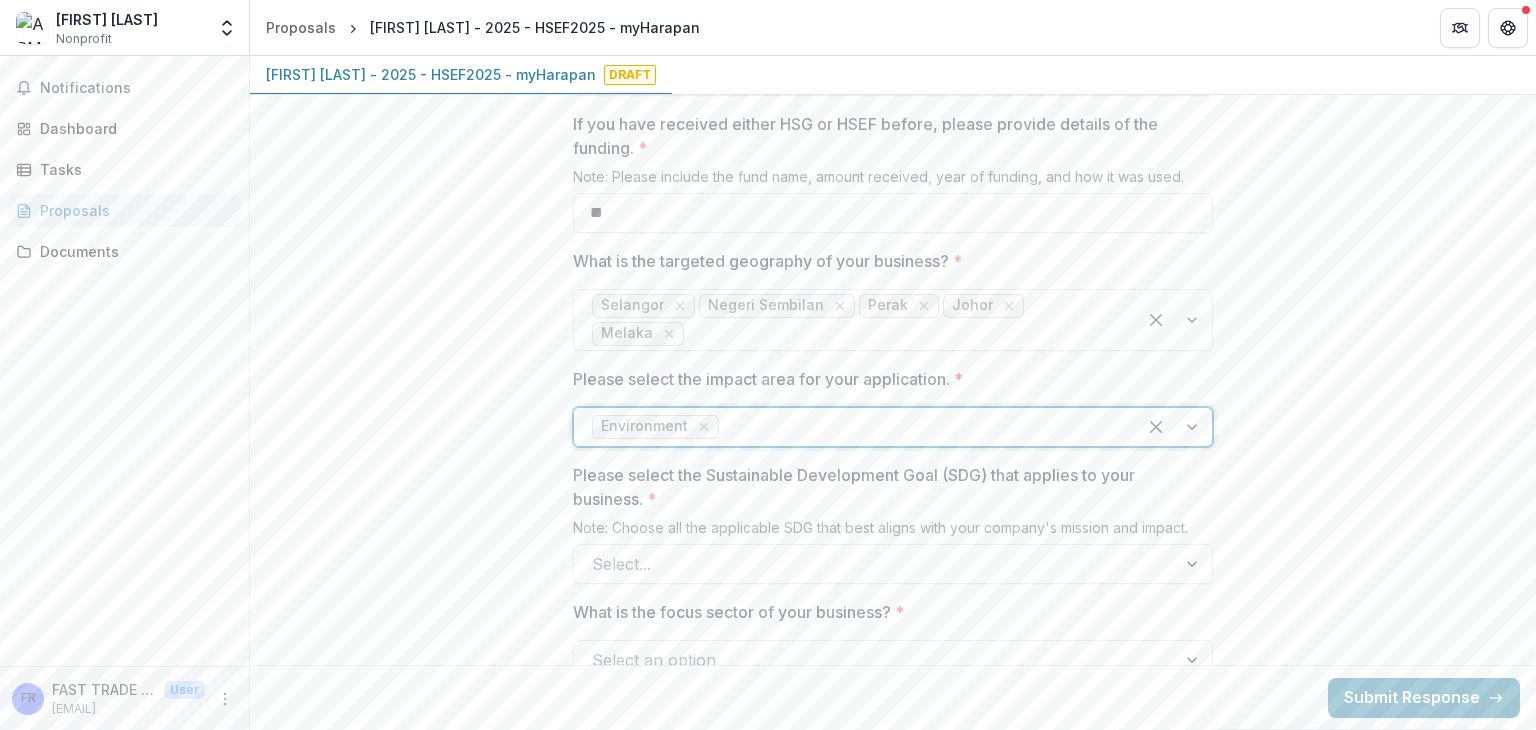click at bounding box center [1174, 427] 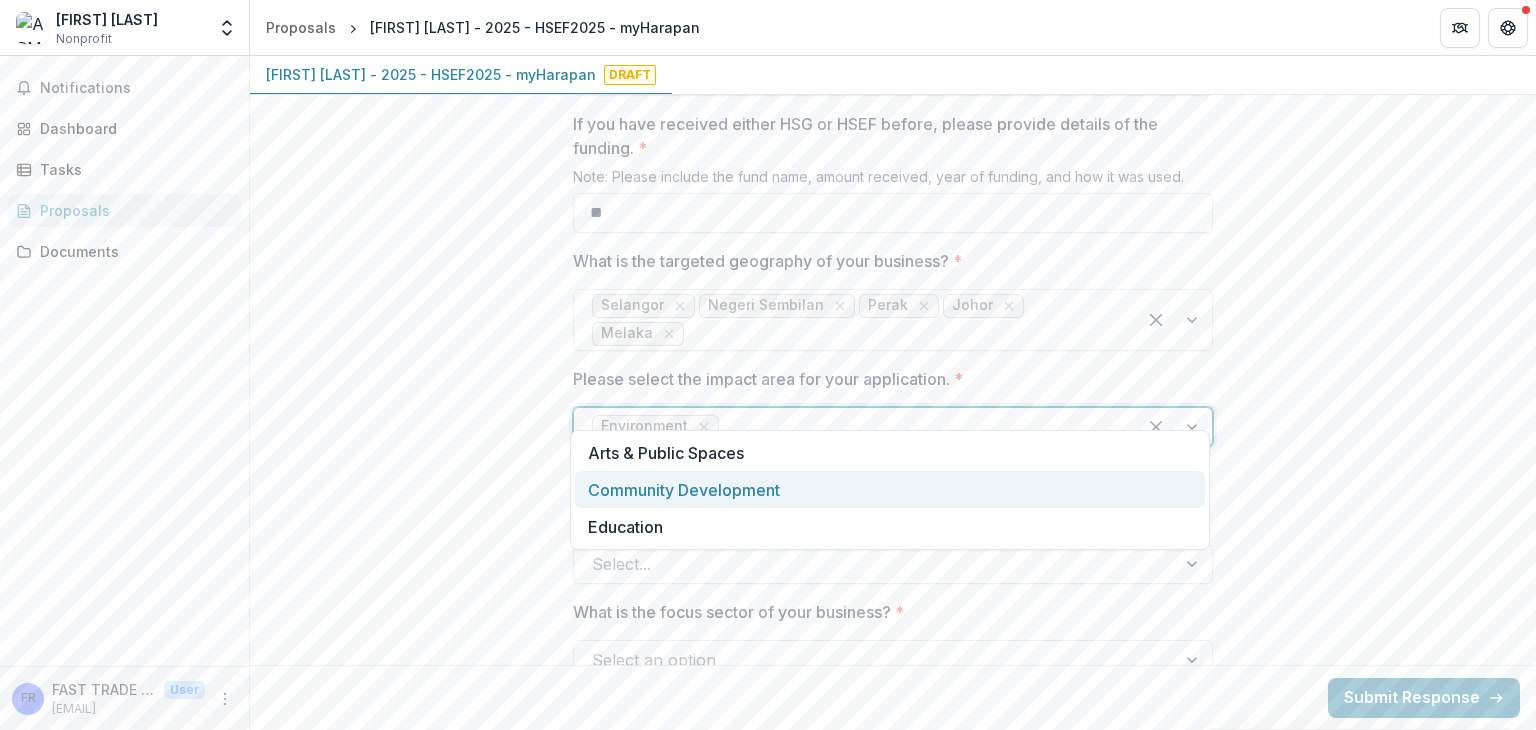 click on "Community Development" at bounding box center (890, 489) 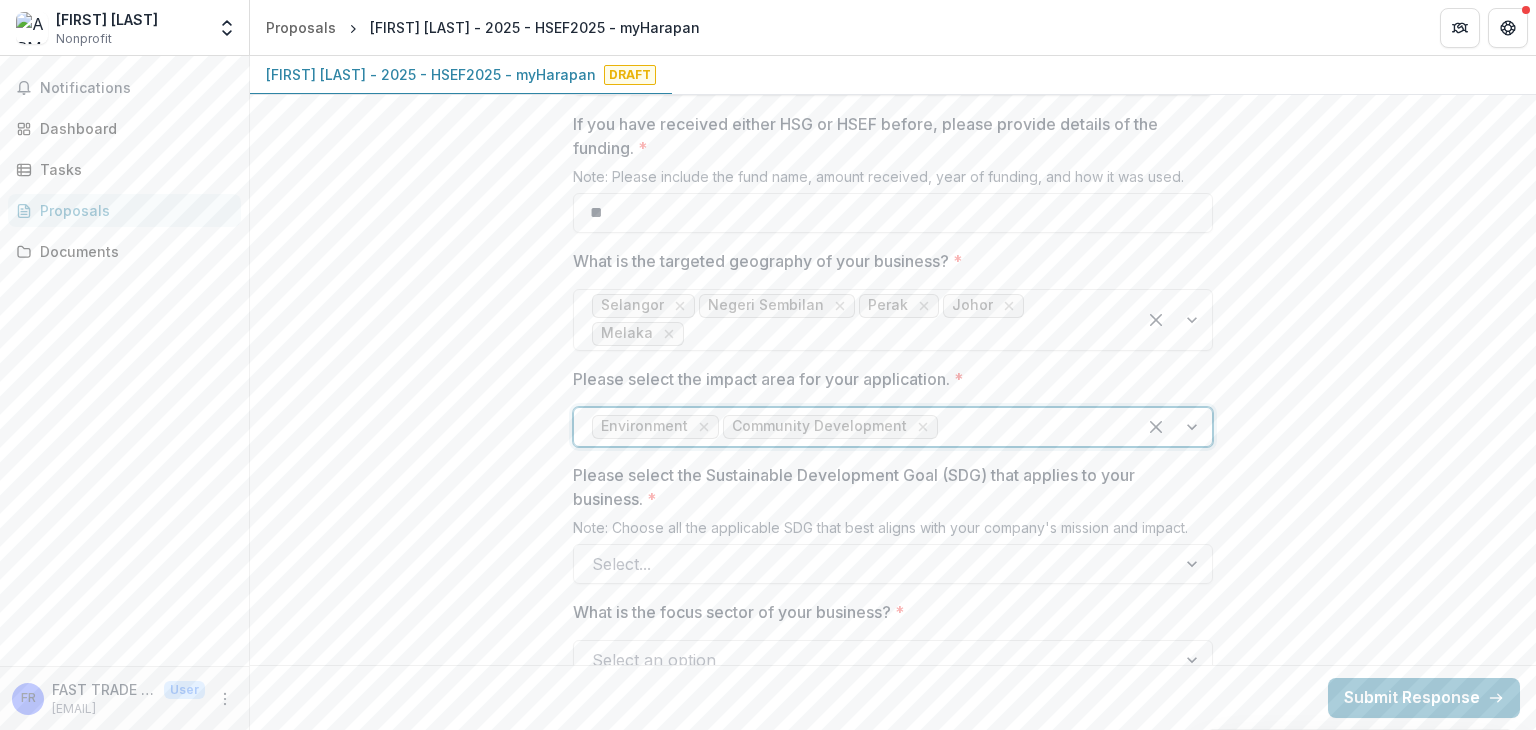 click on "**********" at bounding box center (893, 900) 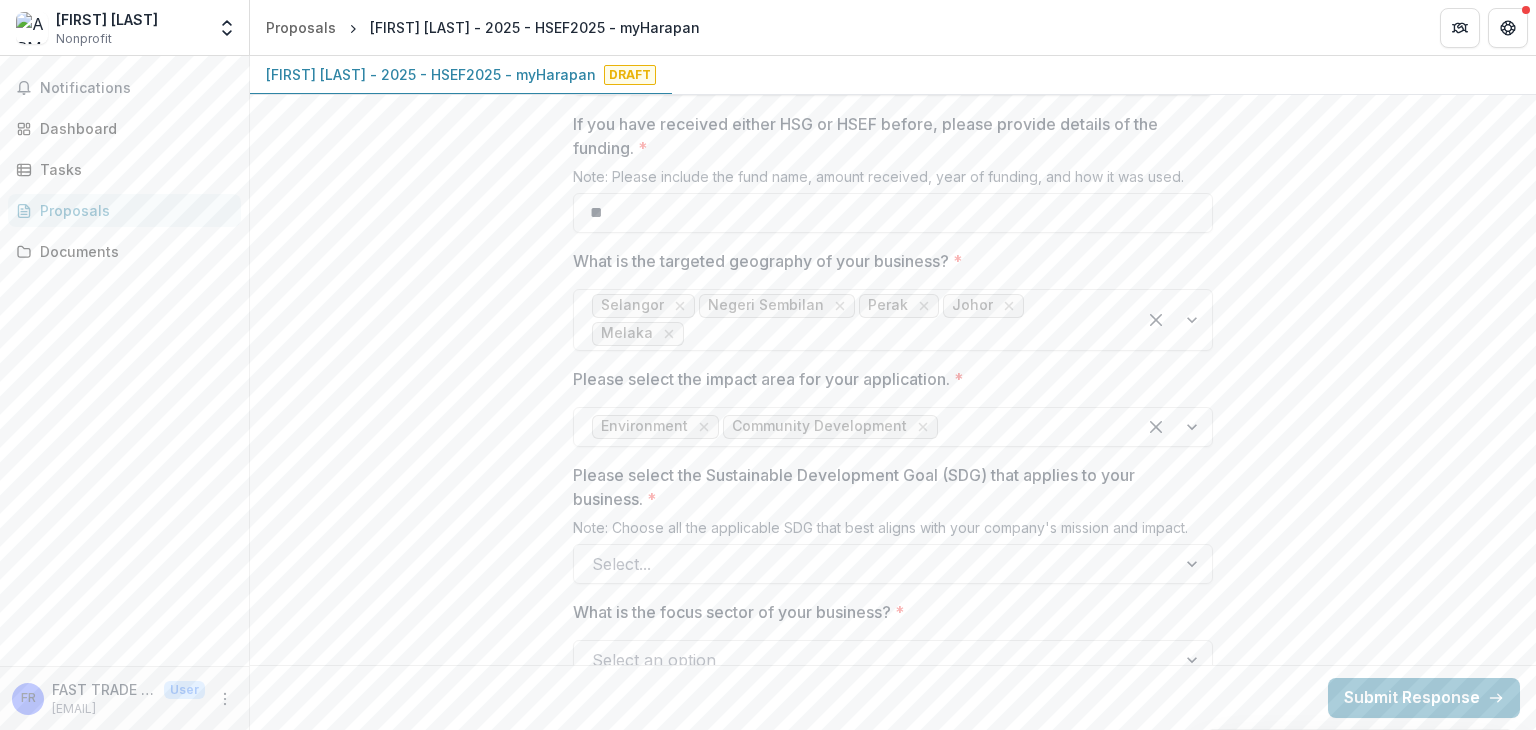 scroll, scrollTop: 1700, scrollLeft: 0, axis: vertical 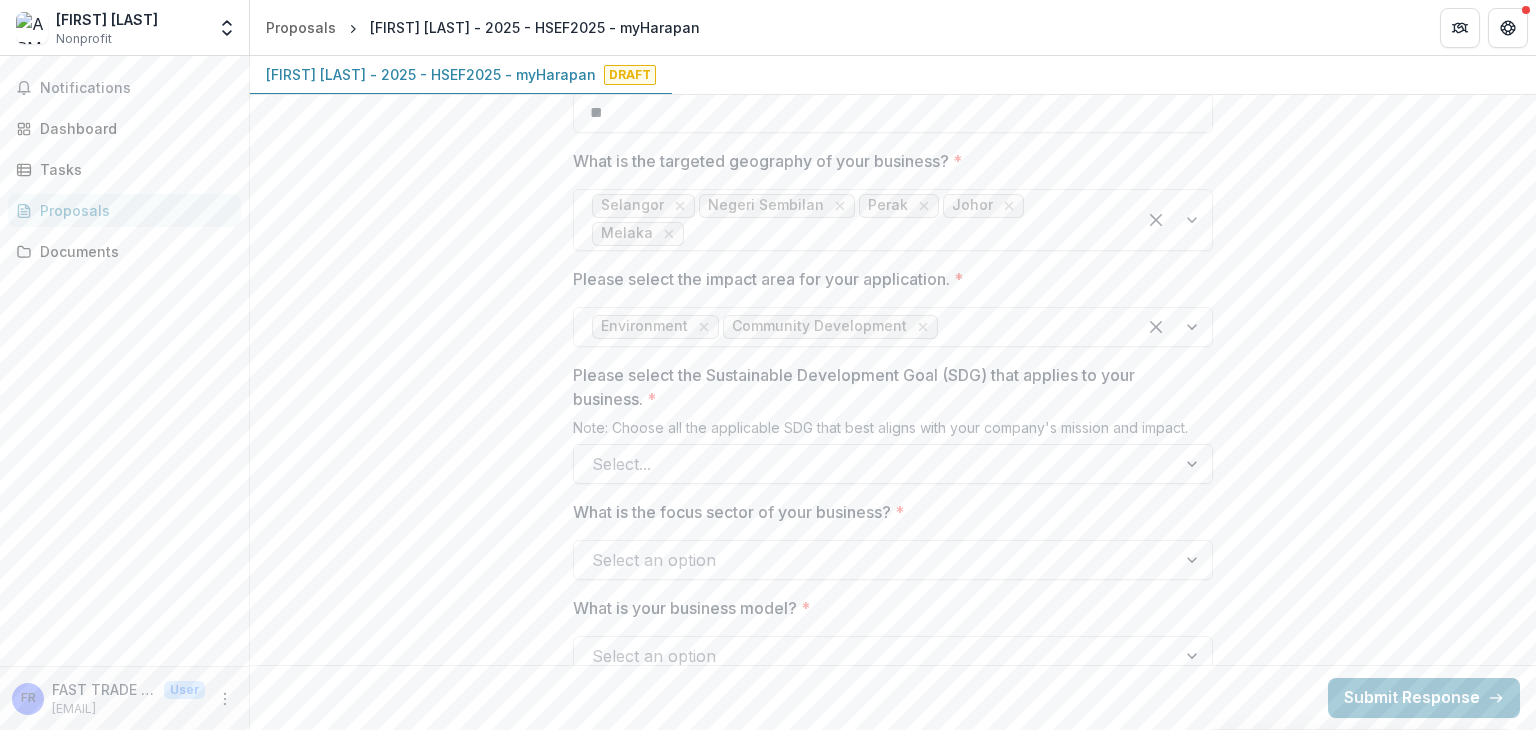 click at bounding box center (1194, 464) 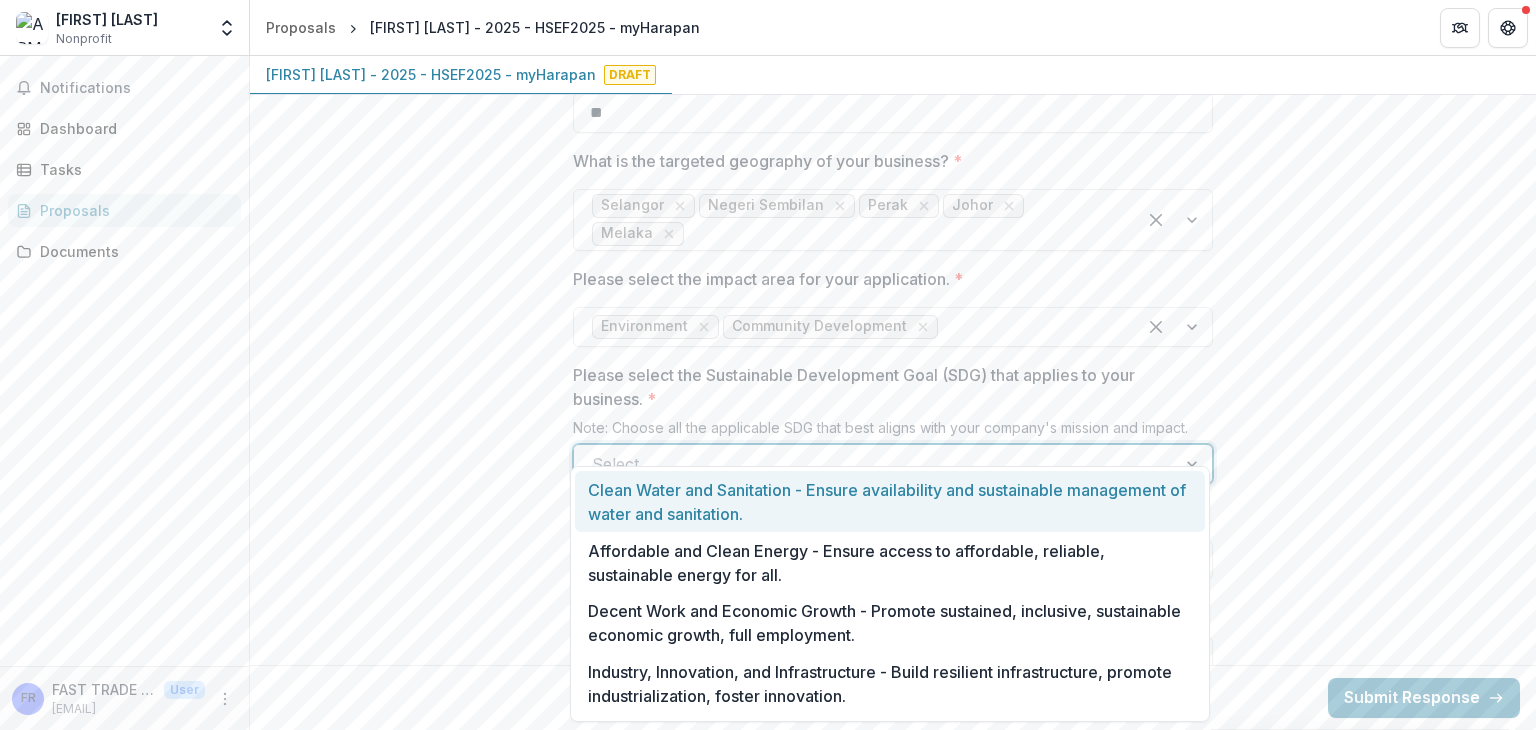 scroll, scrollTop: 300, scrollLeft: 0, axis: vertical 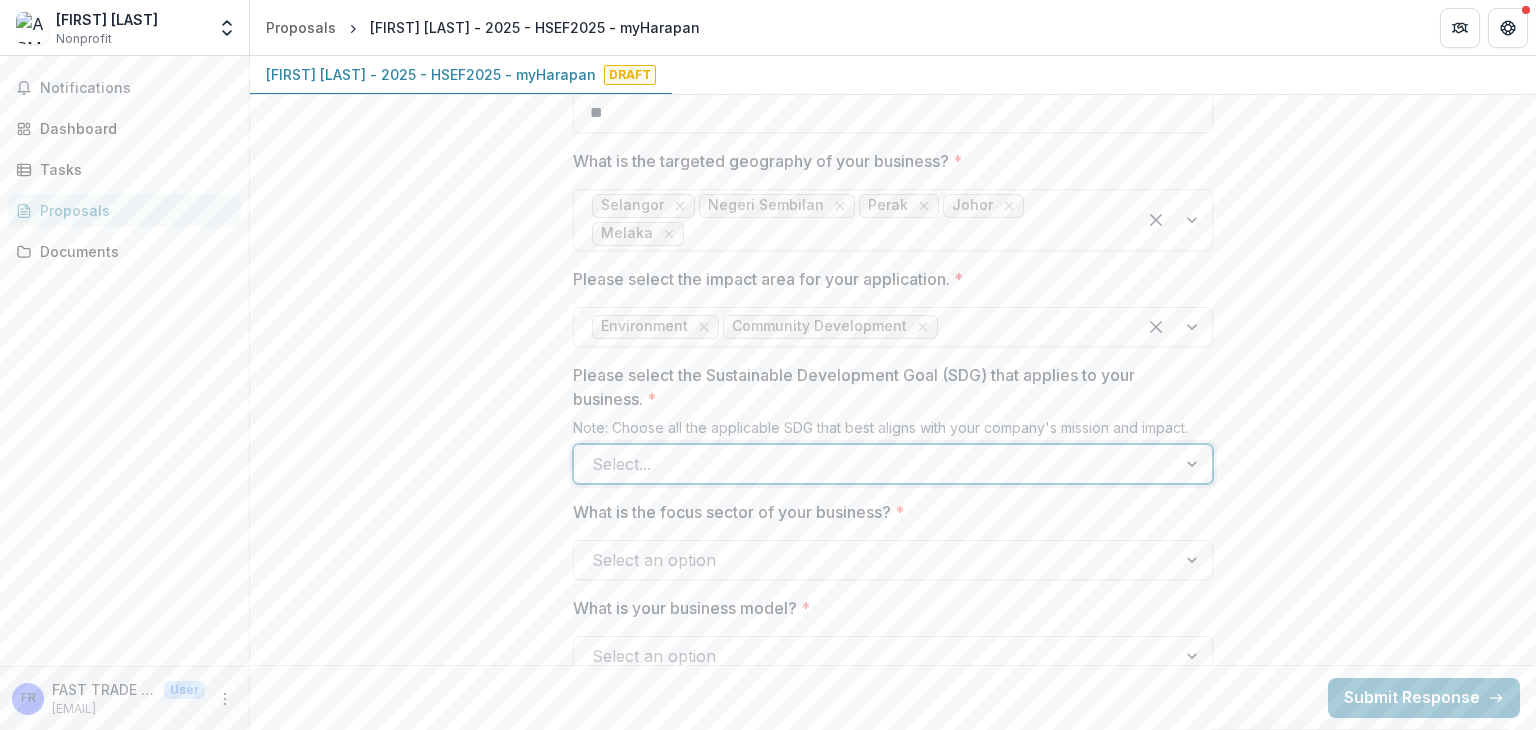 click at bounding box center [875, 464] 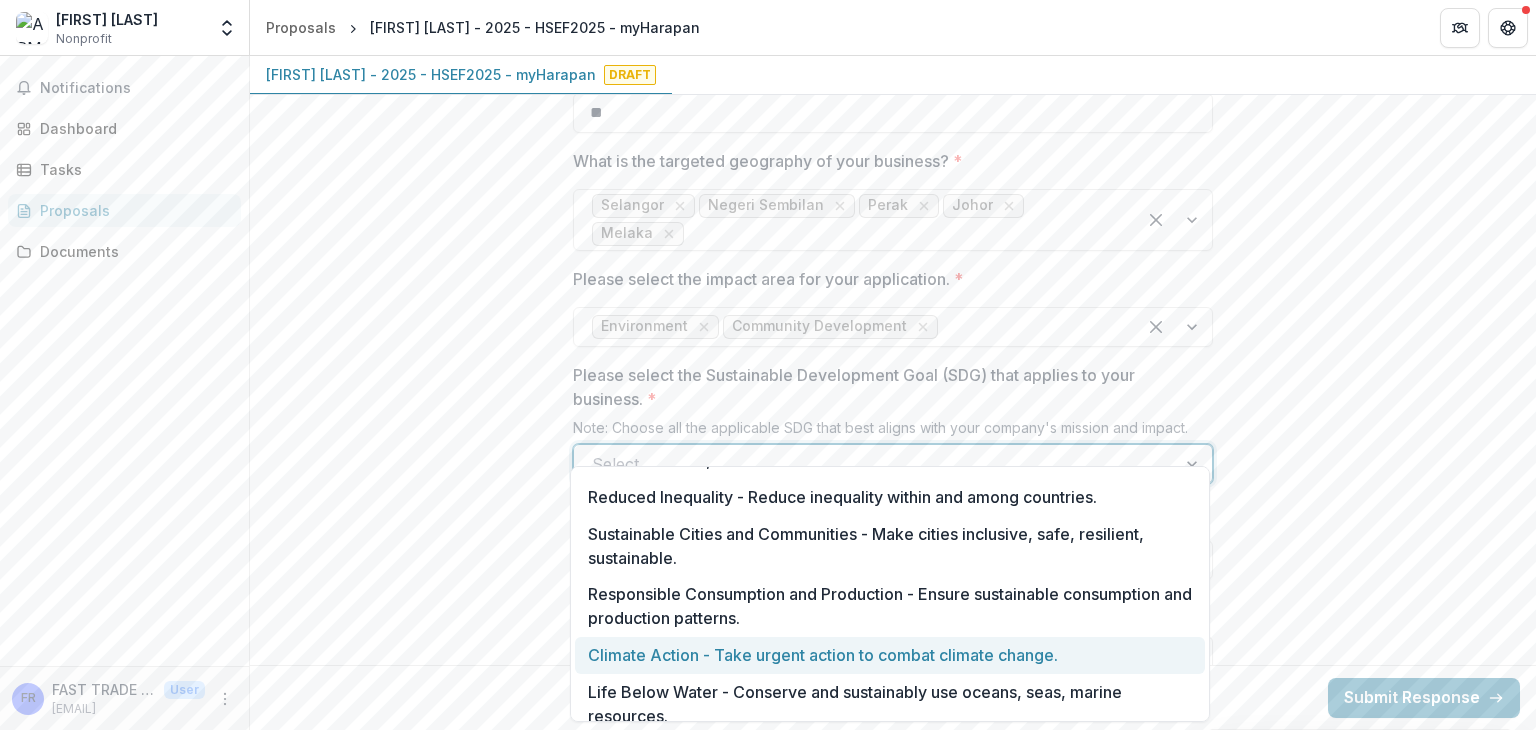 scroll, scrollTop: 392, scrollLeft: 0, axis: vertical 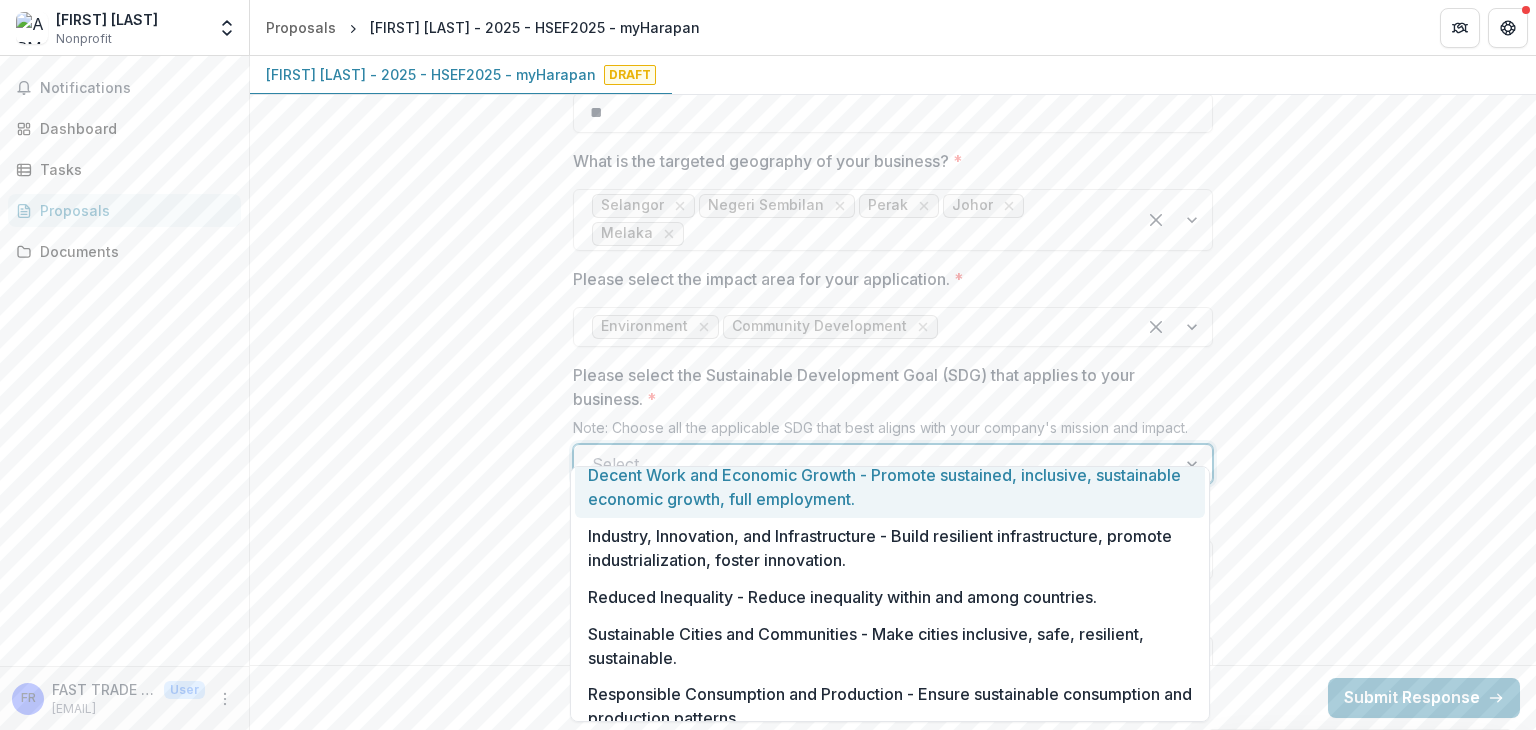 click on "Decent Work and Economic Growth - Promote sustained, inclusive, sustainable economic growth, full employment." at bounding box center (890, 487) 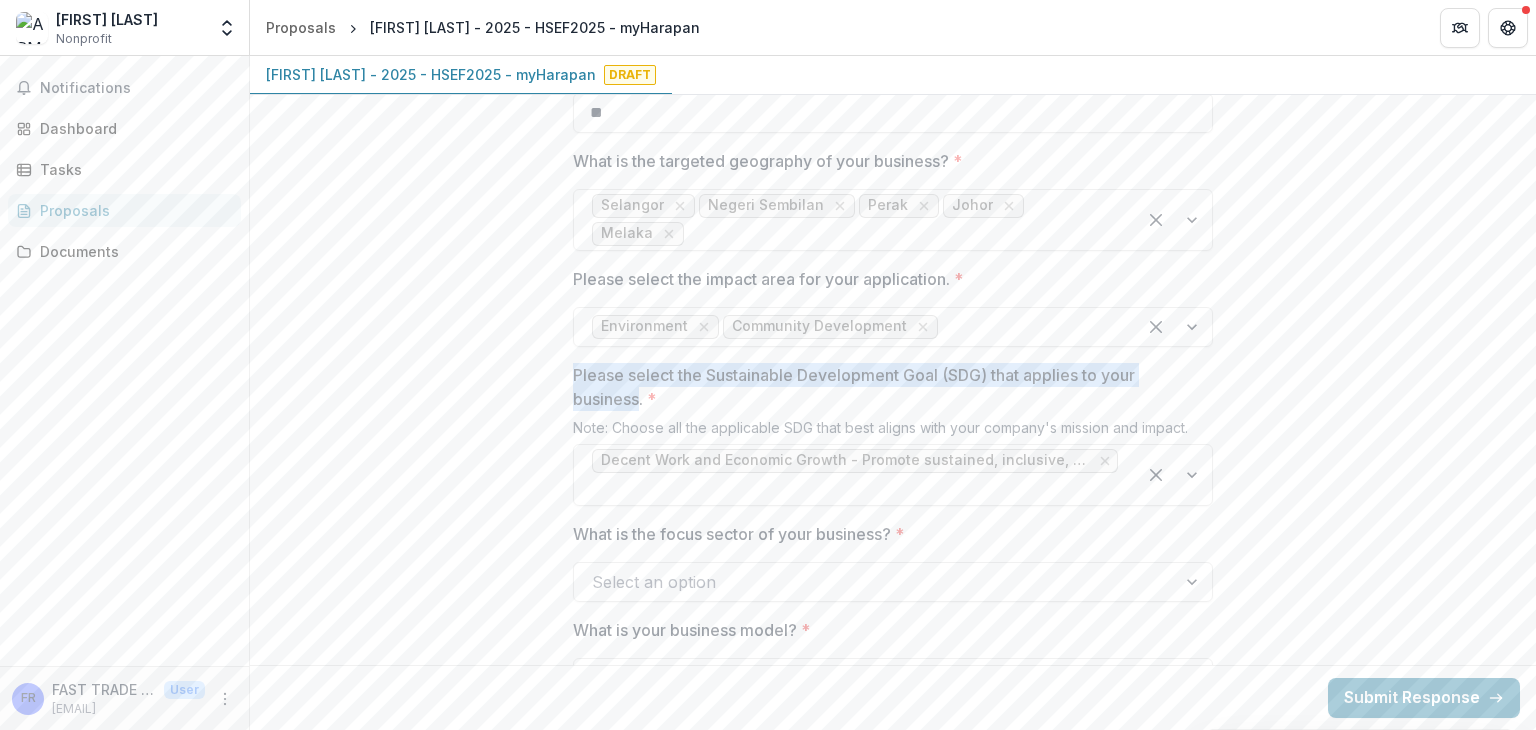 drag, startPoint x: 572, startPoint y: 344, endPoint x: 637, endPoint y: 377, distance: 72.89719 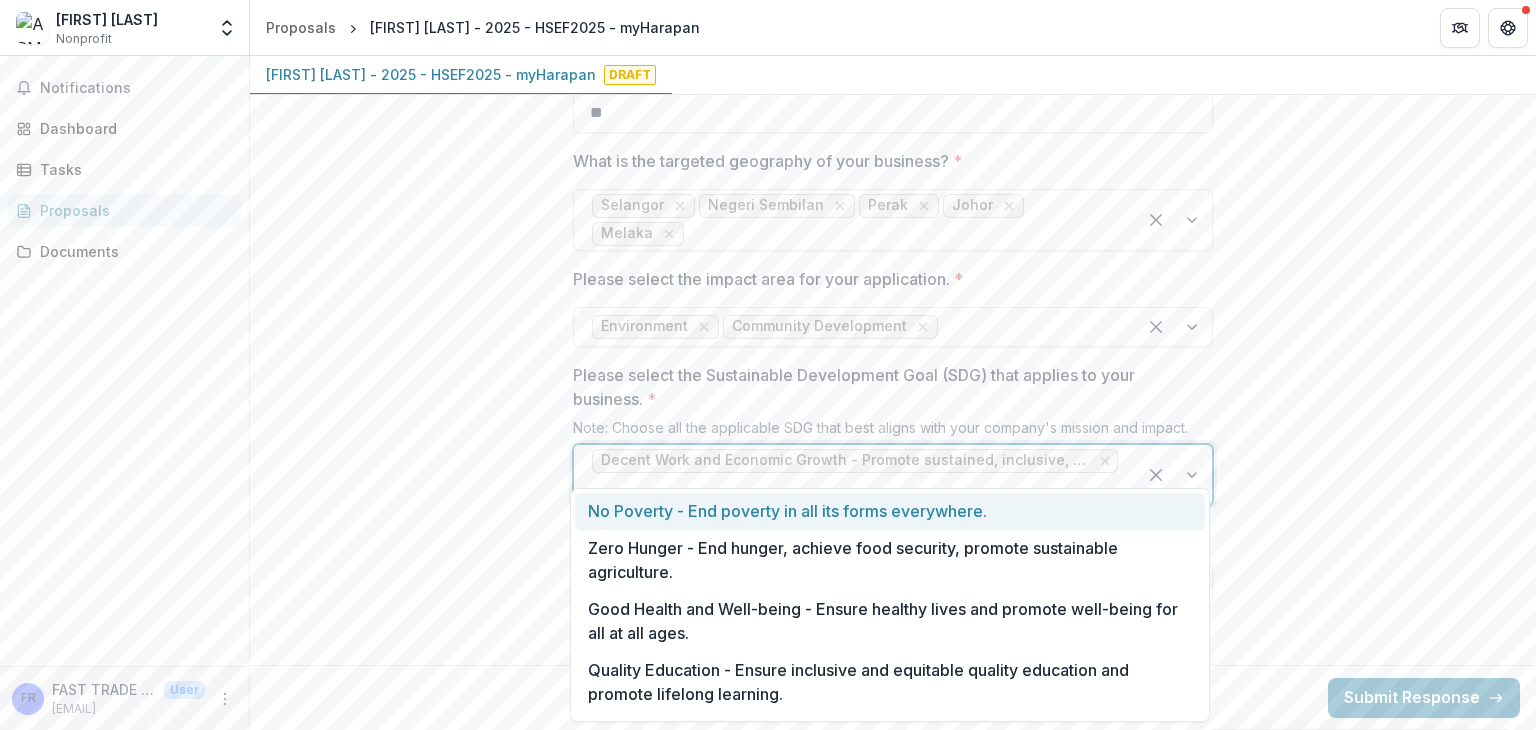 click at bounding box center [1174, 475] 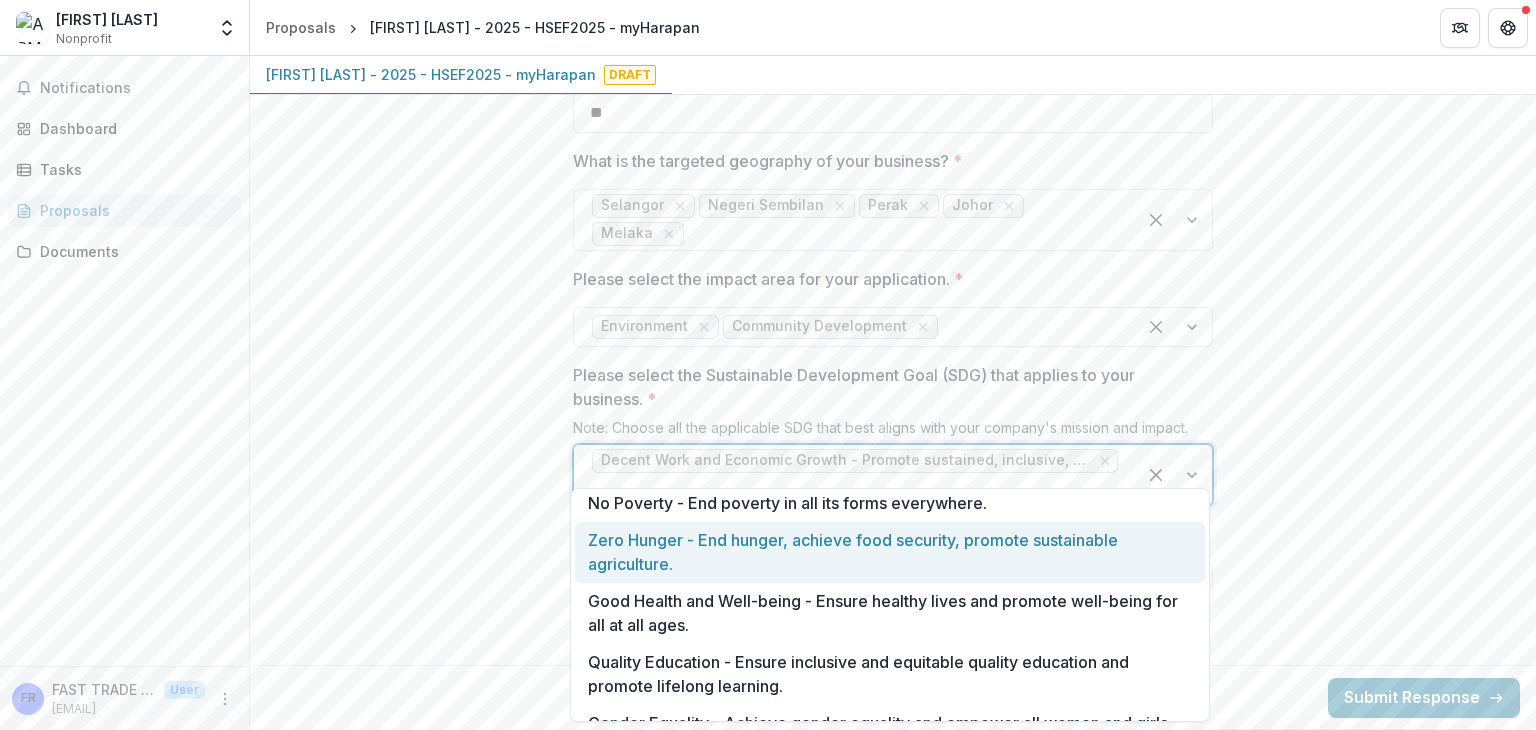 scroll, scrollTop: 0, scrollLeft: 0, axis: both 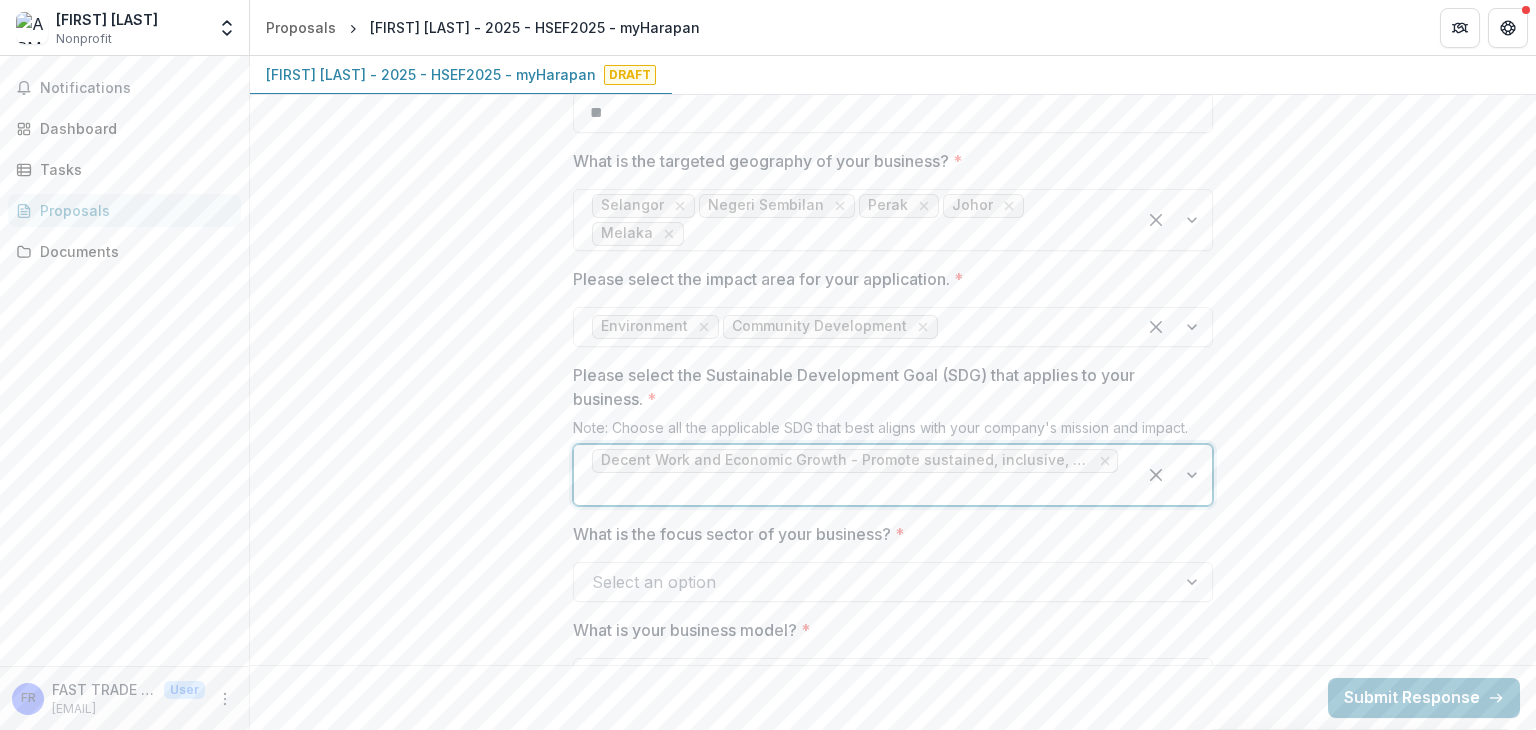 click at bounding box center (1174, 475) 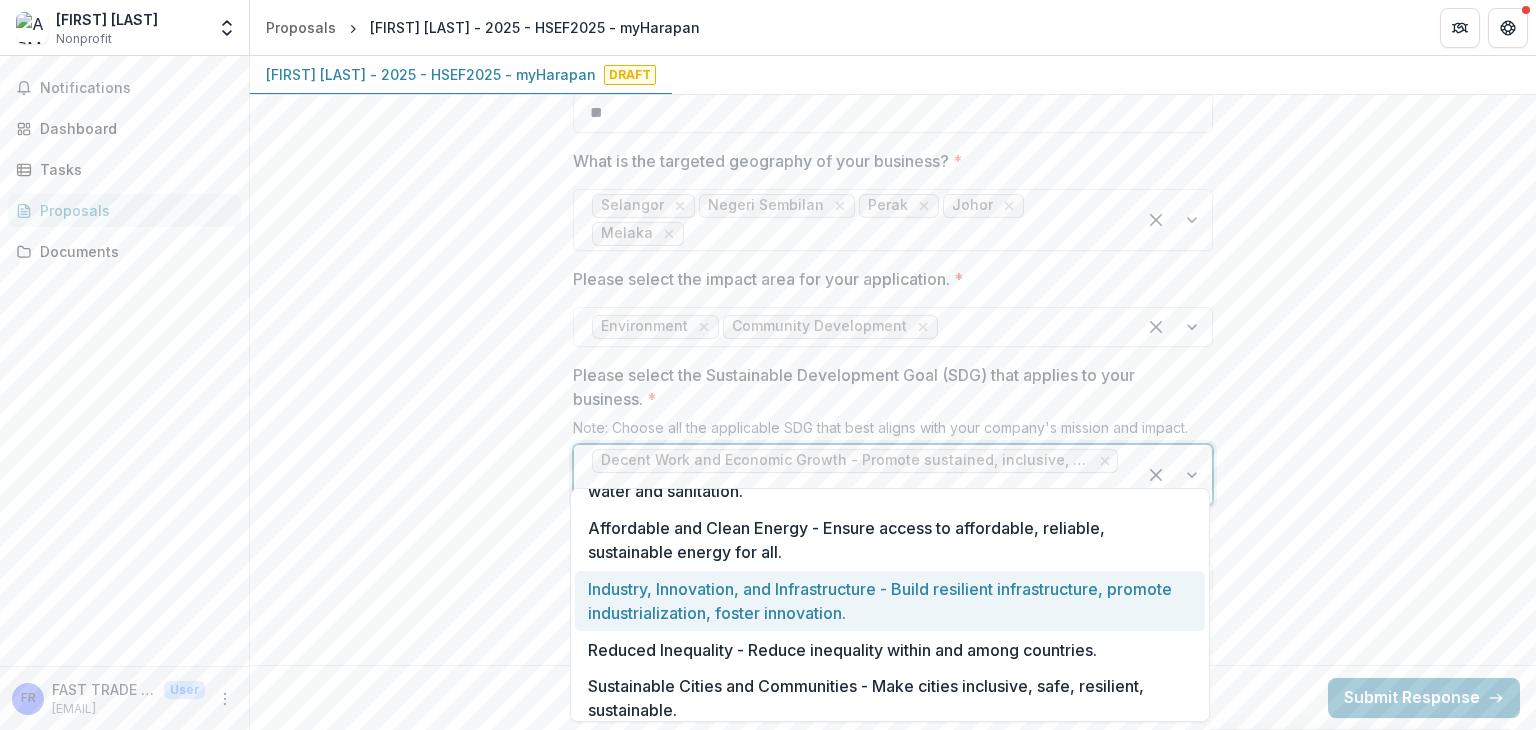 scroll, scrollTop: 400, scrollLeft: 0, axis: vertical 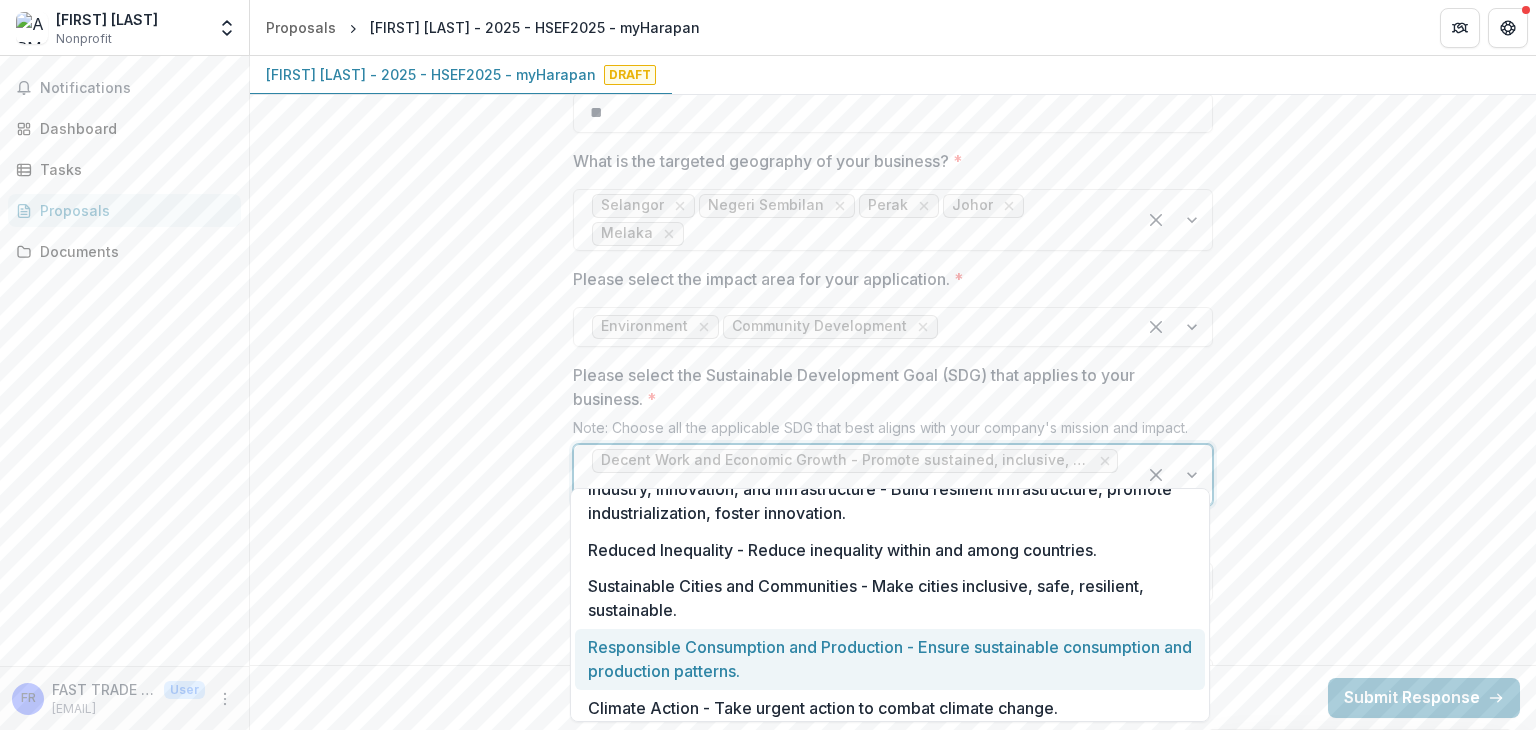 click on "Responsible Consumption and Production - Ensure sustainable consumption and production patterns." at bounding box center (890, 659) 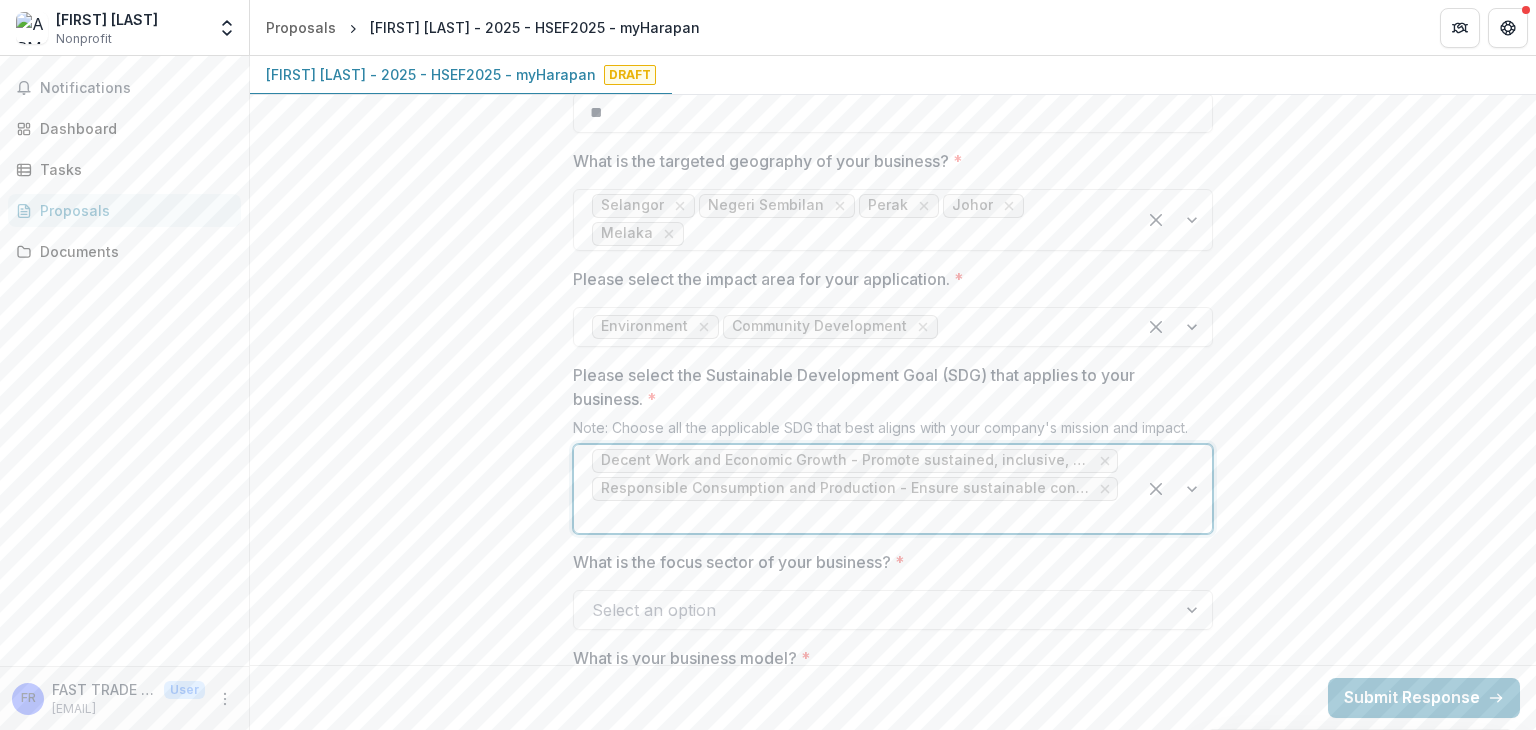 click at bounding box center (1194, 610) 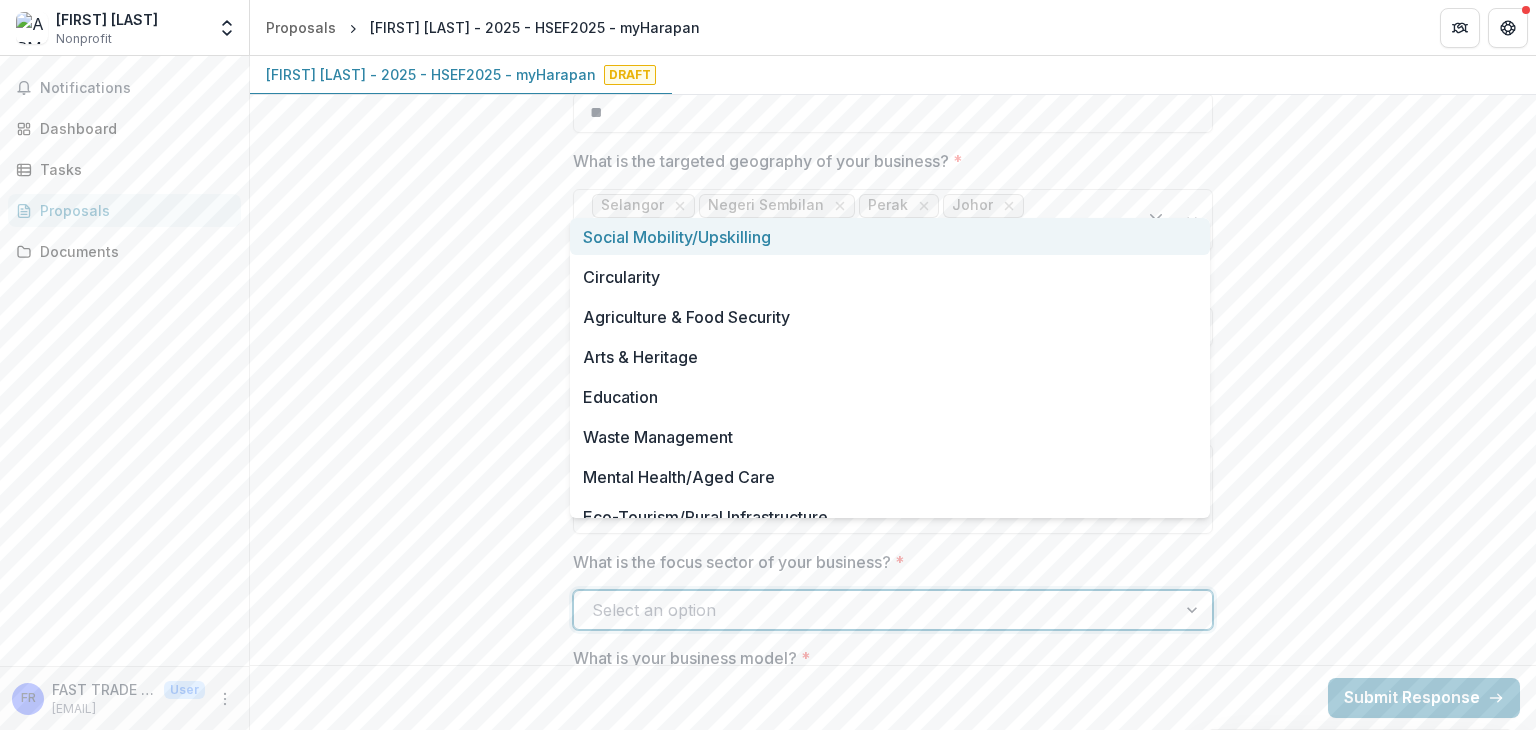 scroll, scrollTop: 1800, scrollLeft: 0, axis: vertical 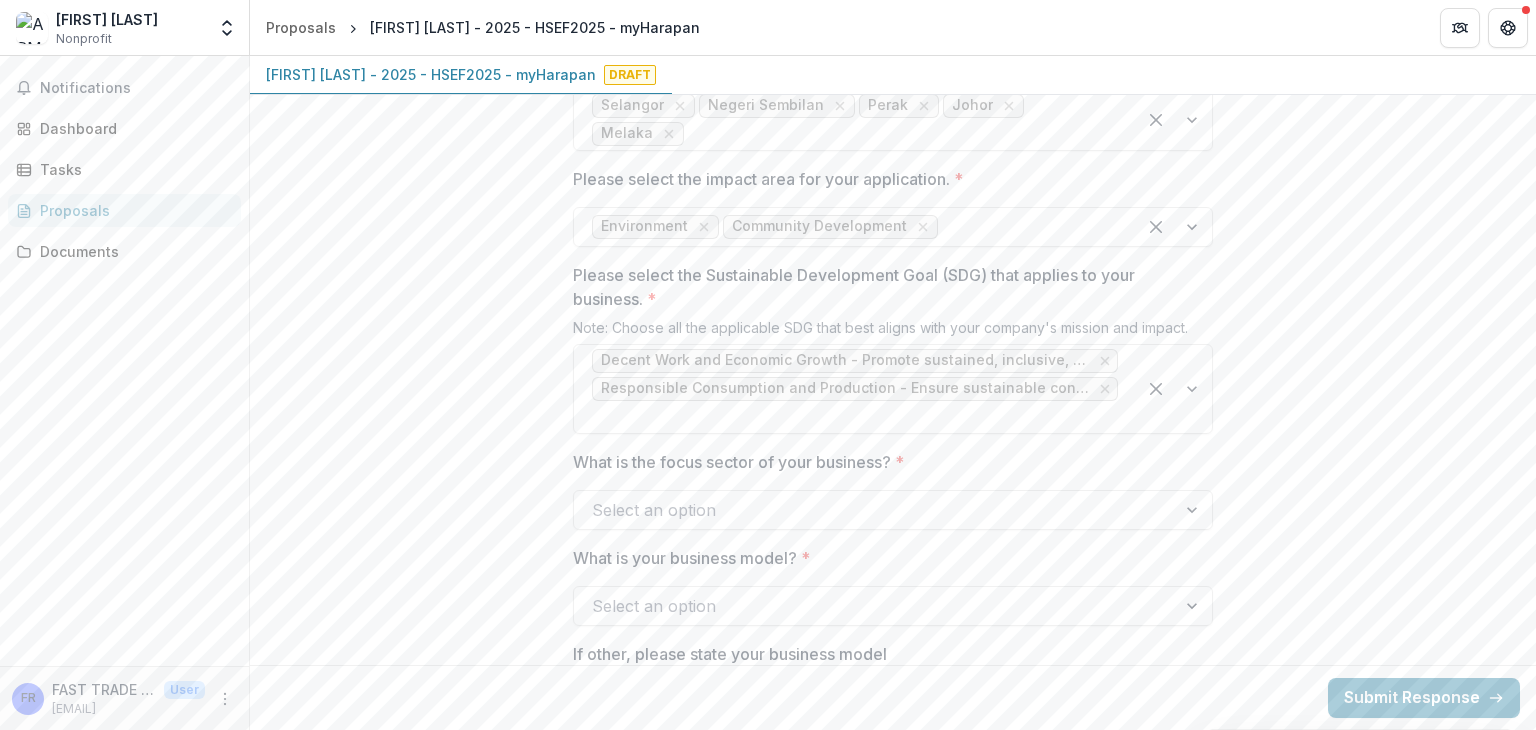 click on "**********" at bounding box center (893, 725) 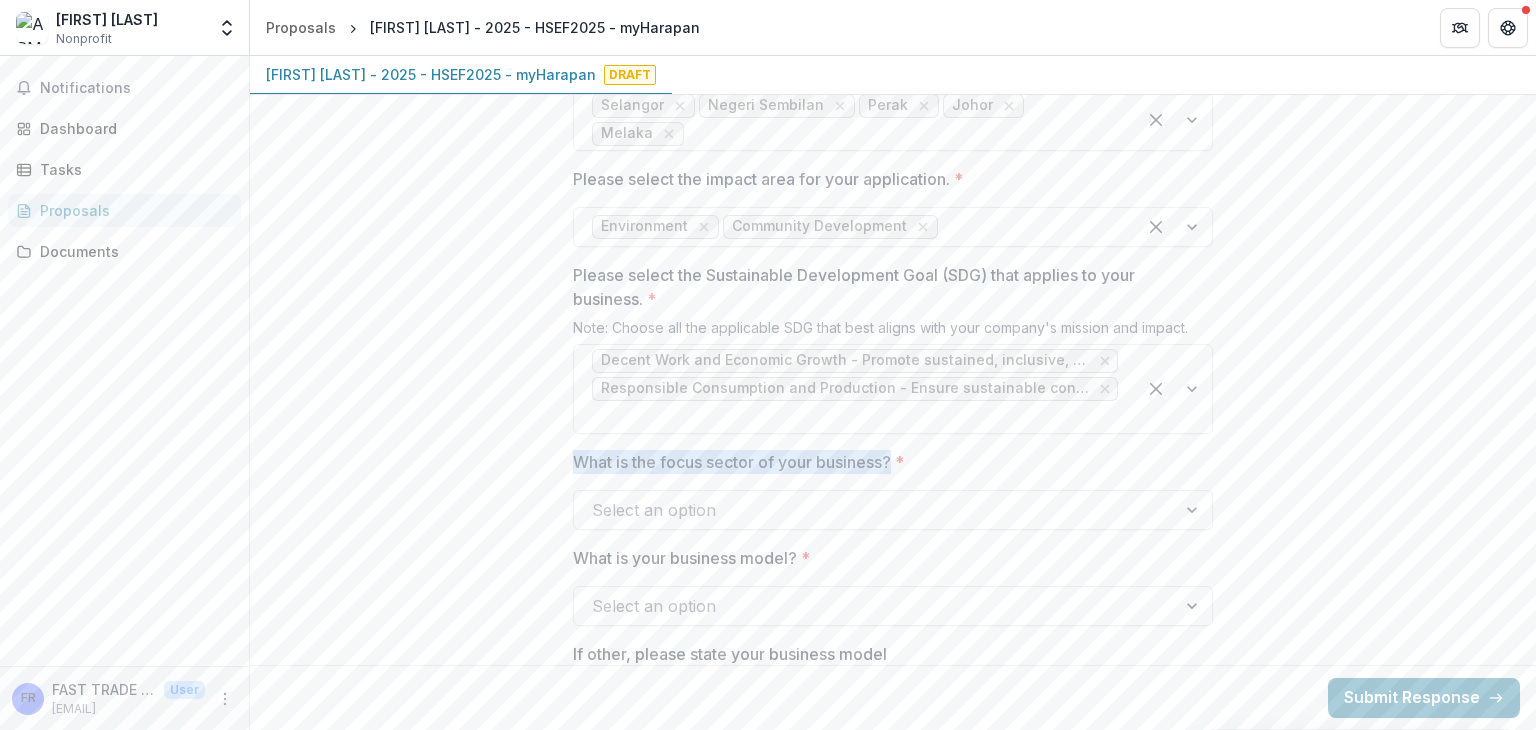 drag, startPoint x: 569, startPoint y: 436, endPoint x: 892, endPoint y: 441, distance: 323.0387 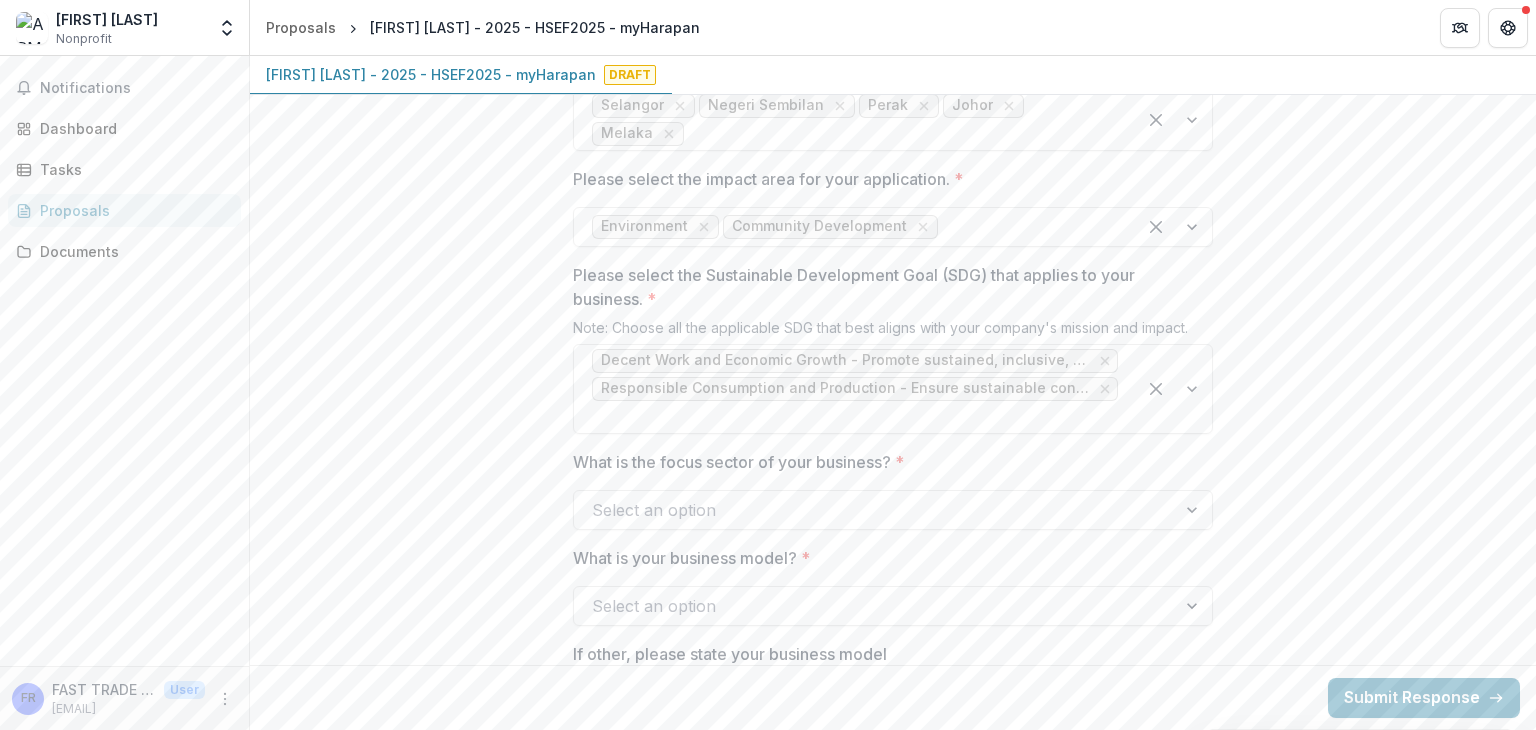 click at bounding box center [875, 510] 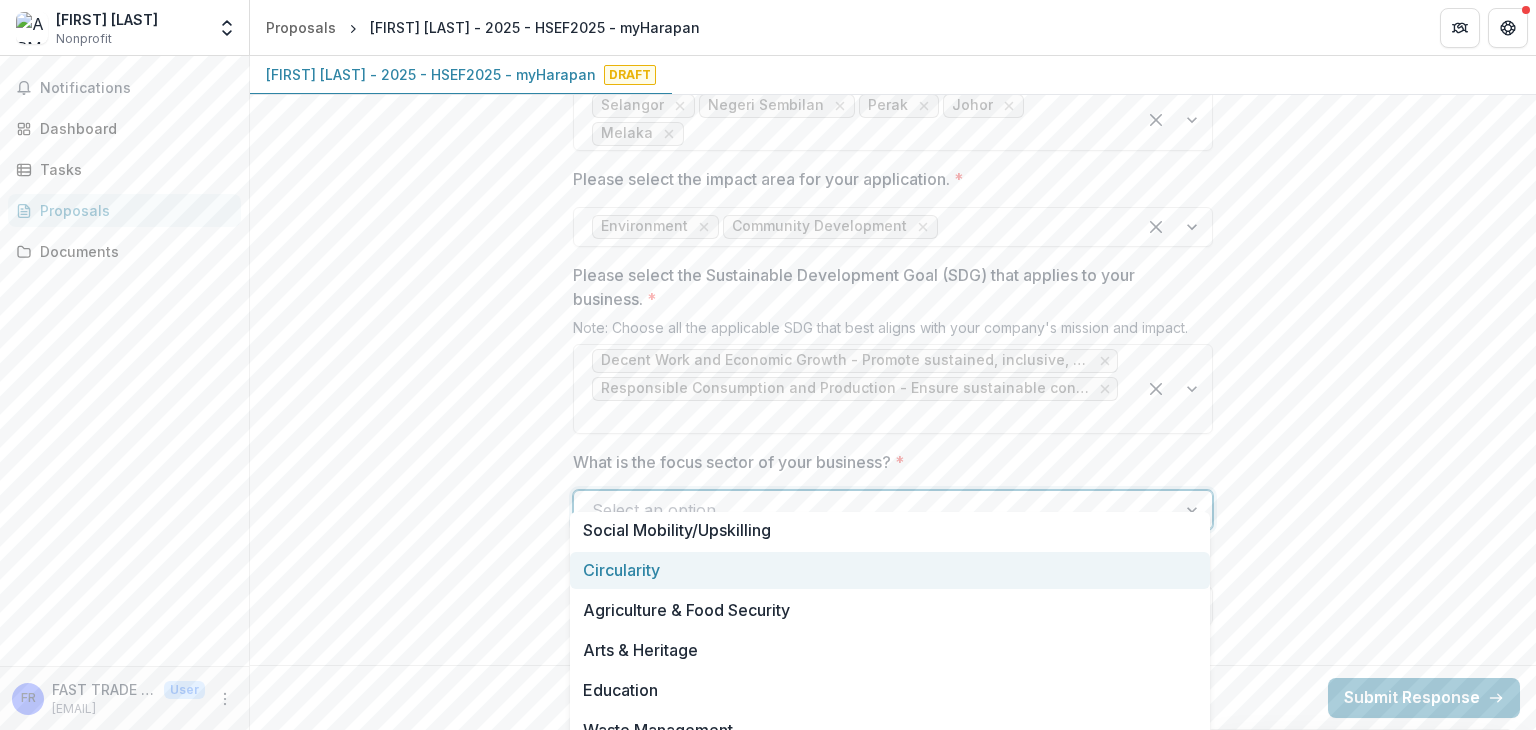 scroll, scrollTop: 20, scrollLeft: 0, axis: vertical 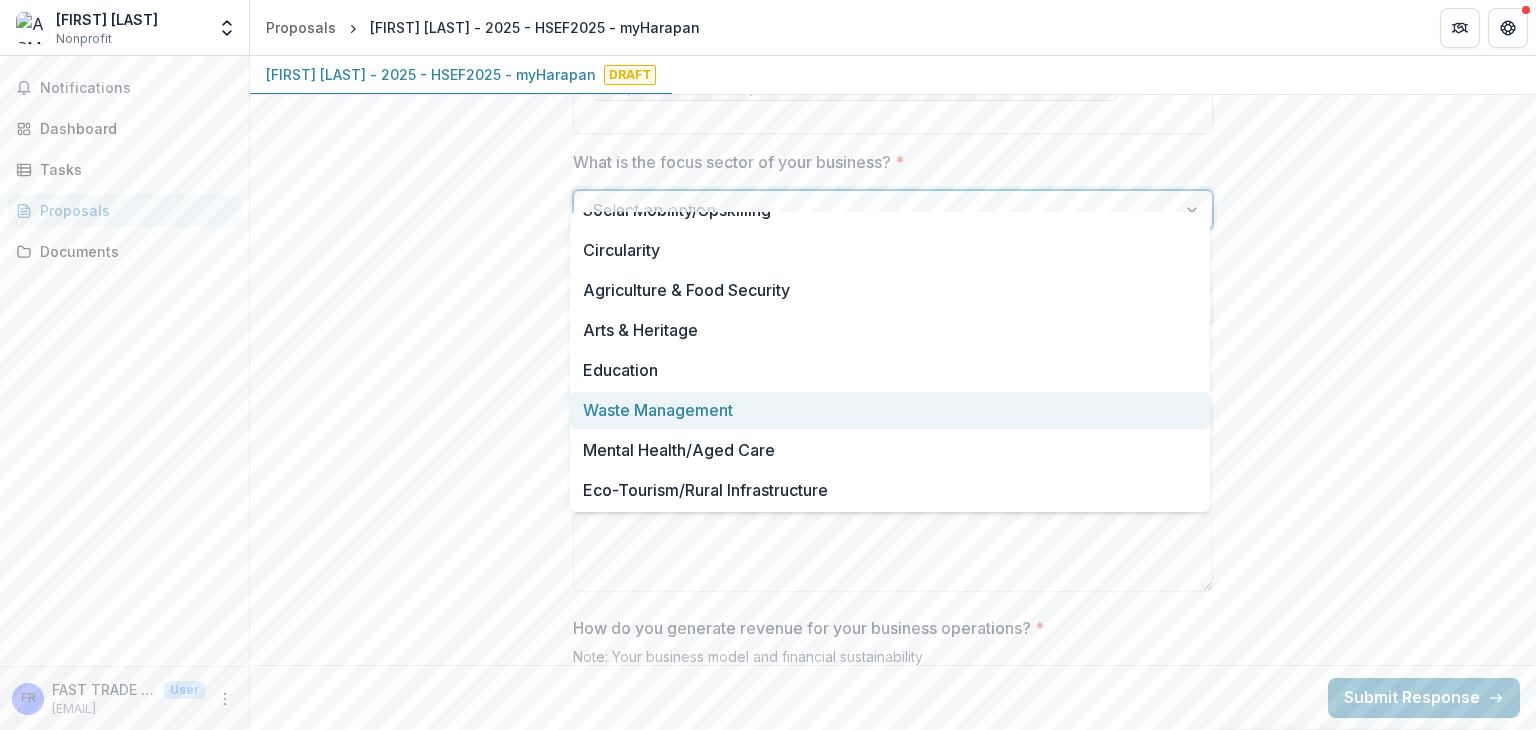 click on "Waste Management" at bounding box center [890, 410] 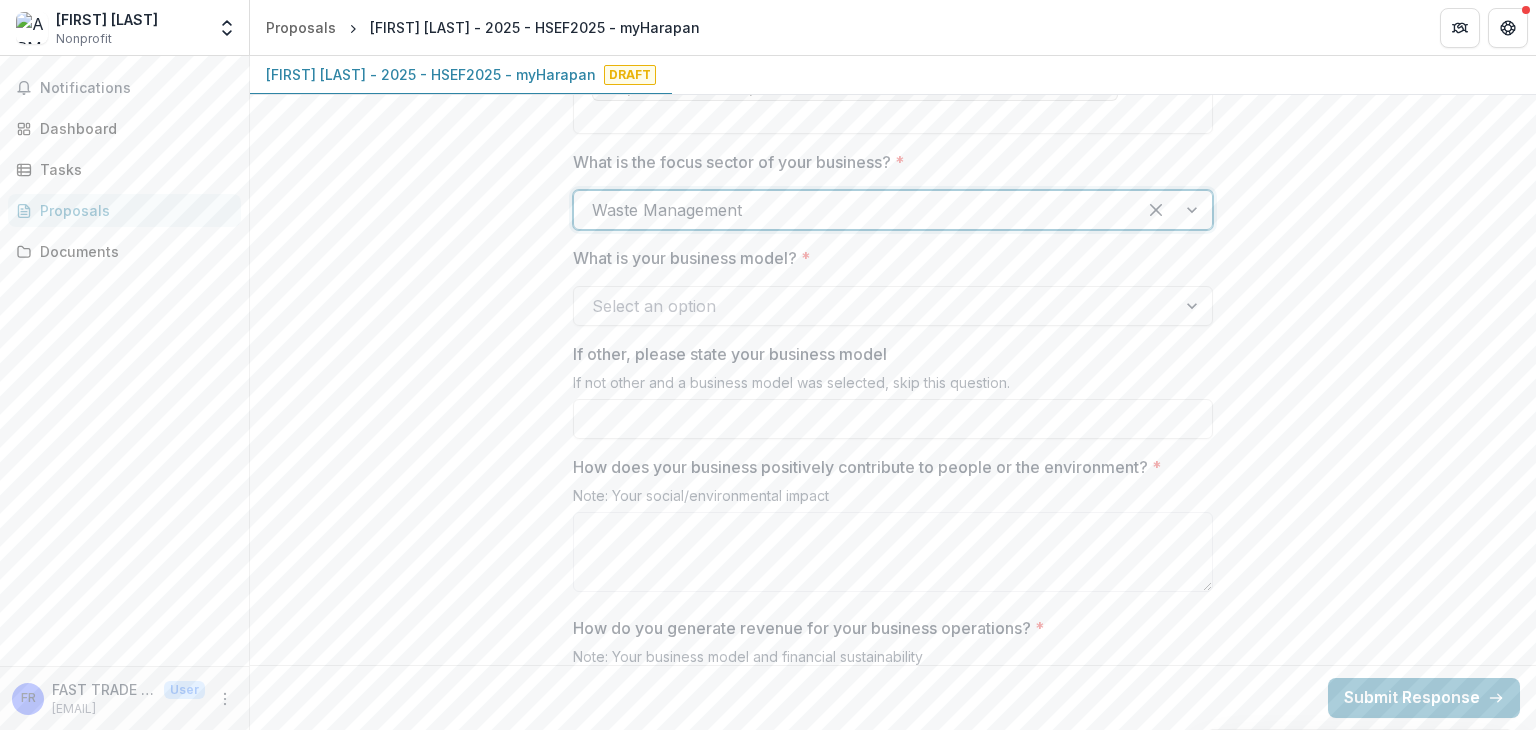click on "**********" at bounding box center (893, 425) 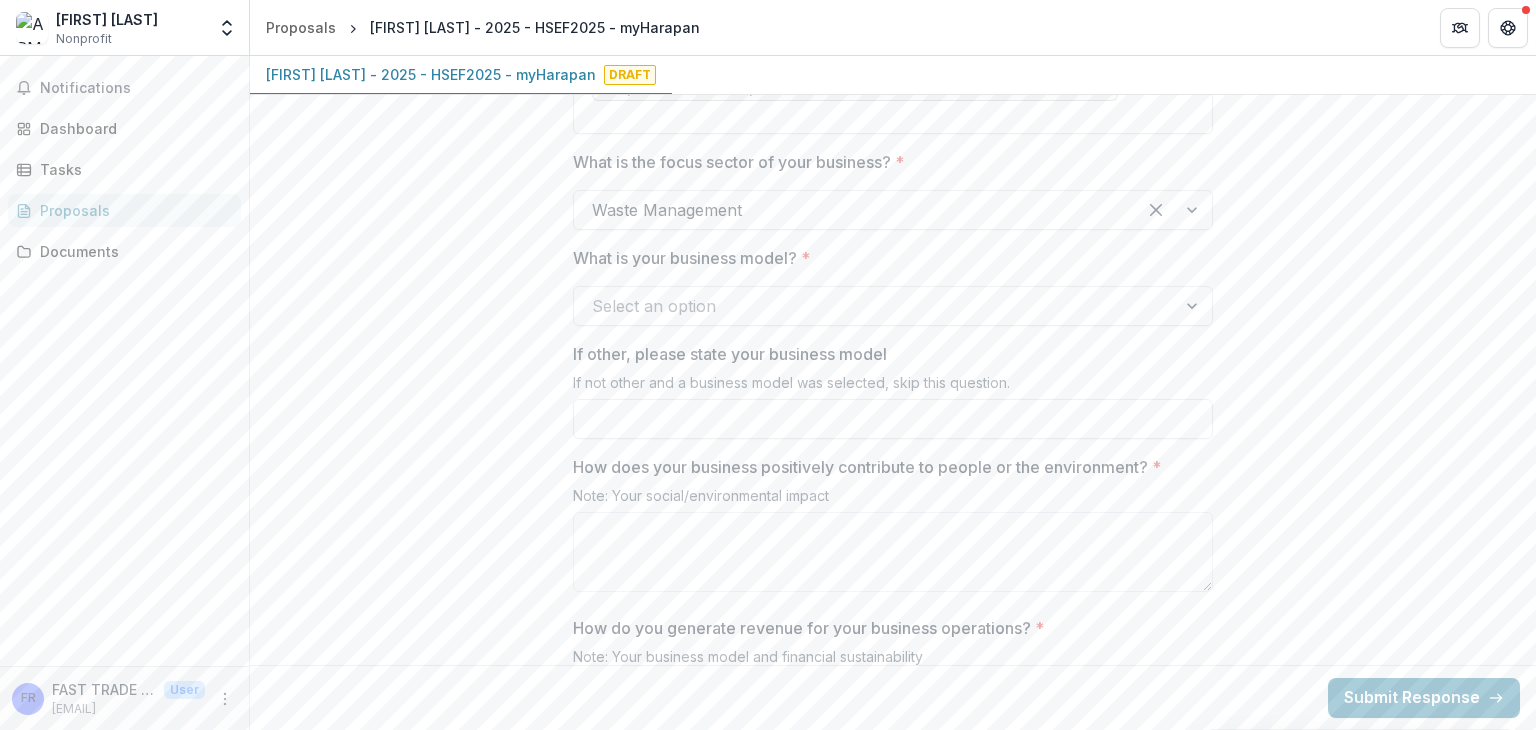 click at bounding box center [1194, 306] 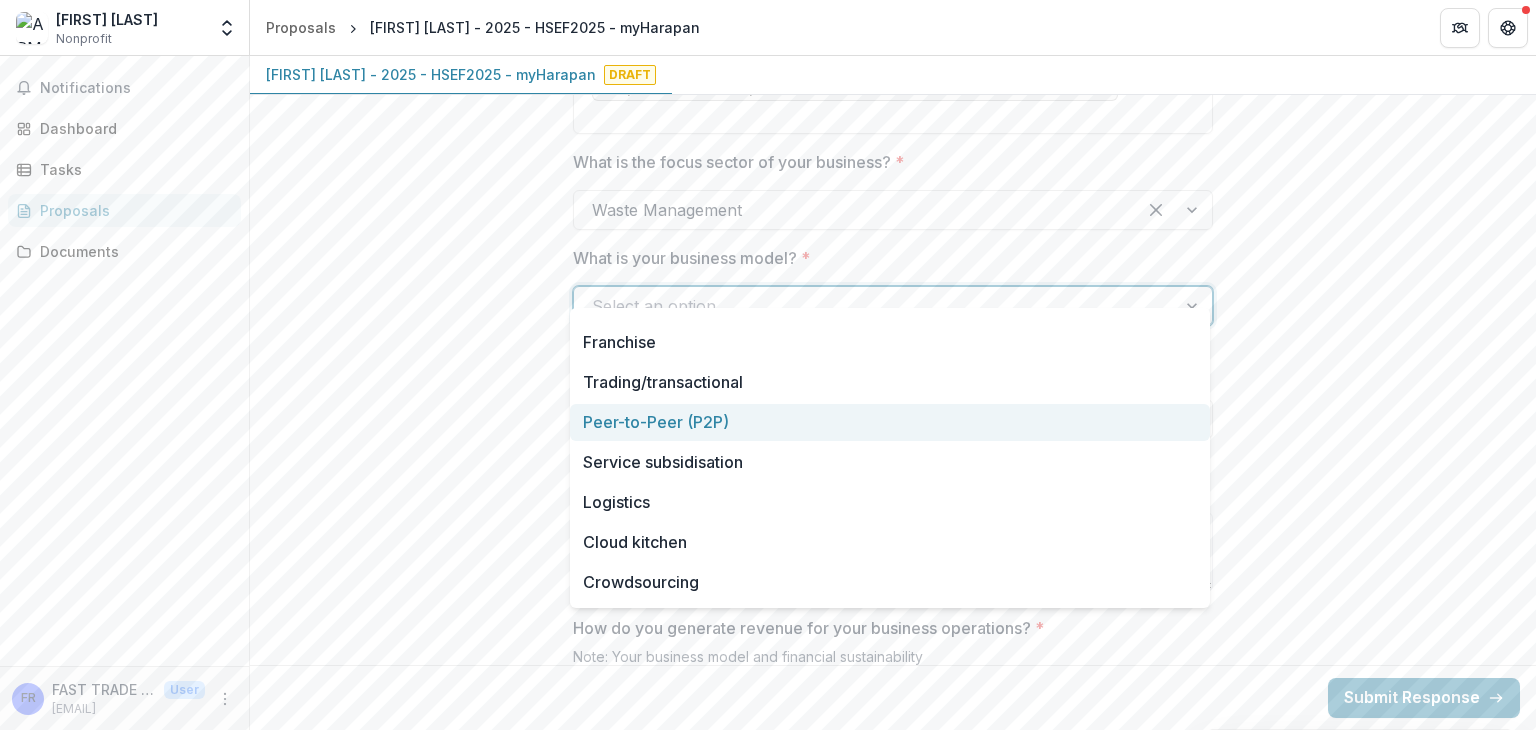 scroll, scrollTop: 300, scrollLeft: 0, axis: vertical 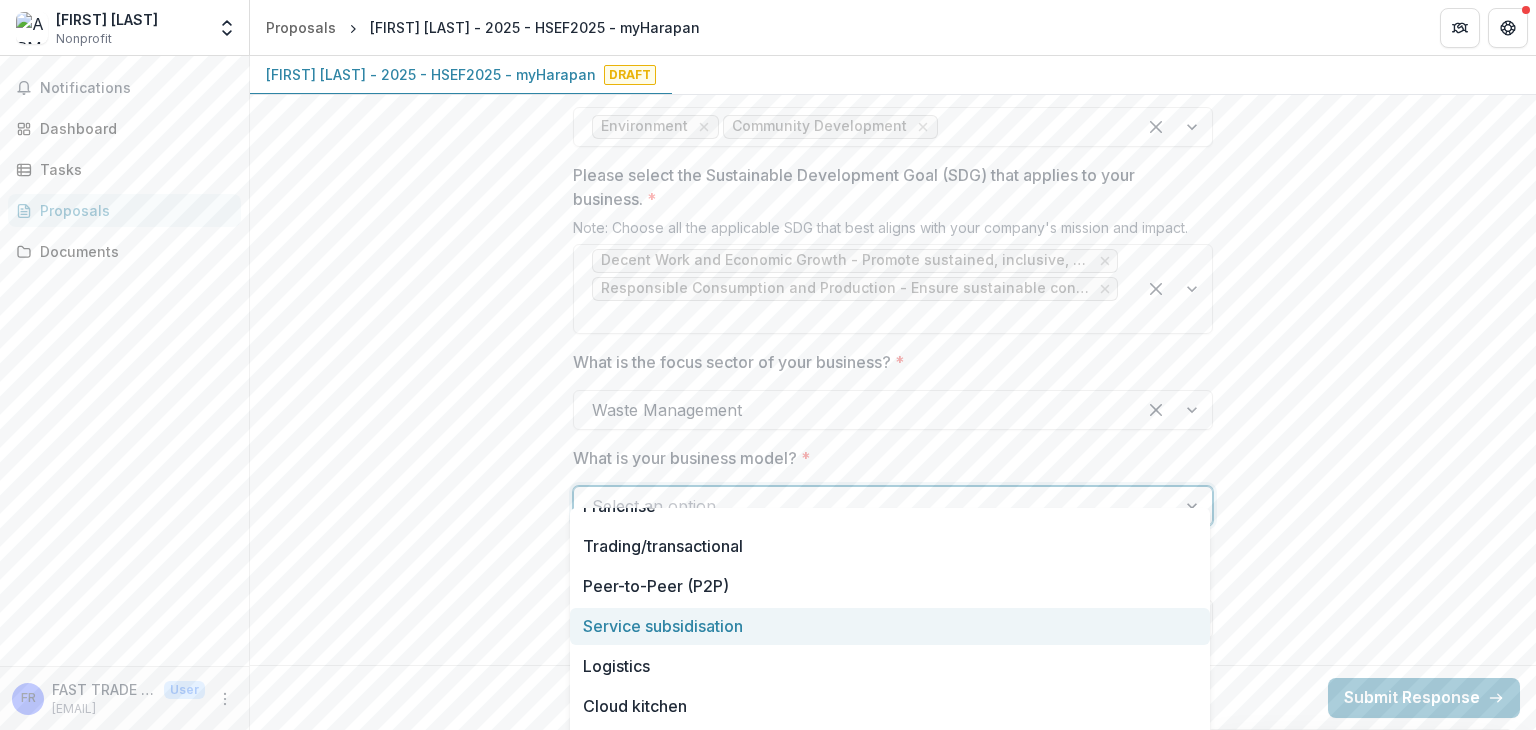click on "**********" at bounding box center [893, 625] 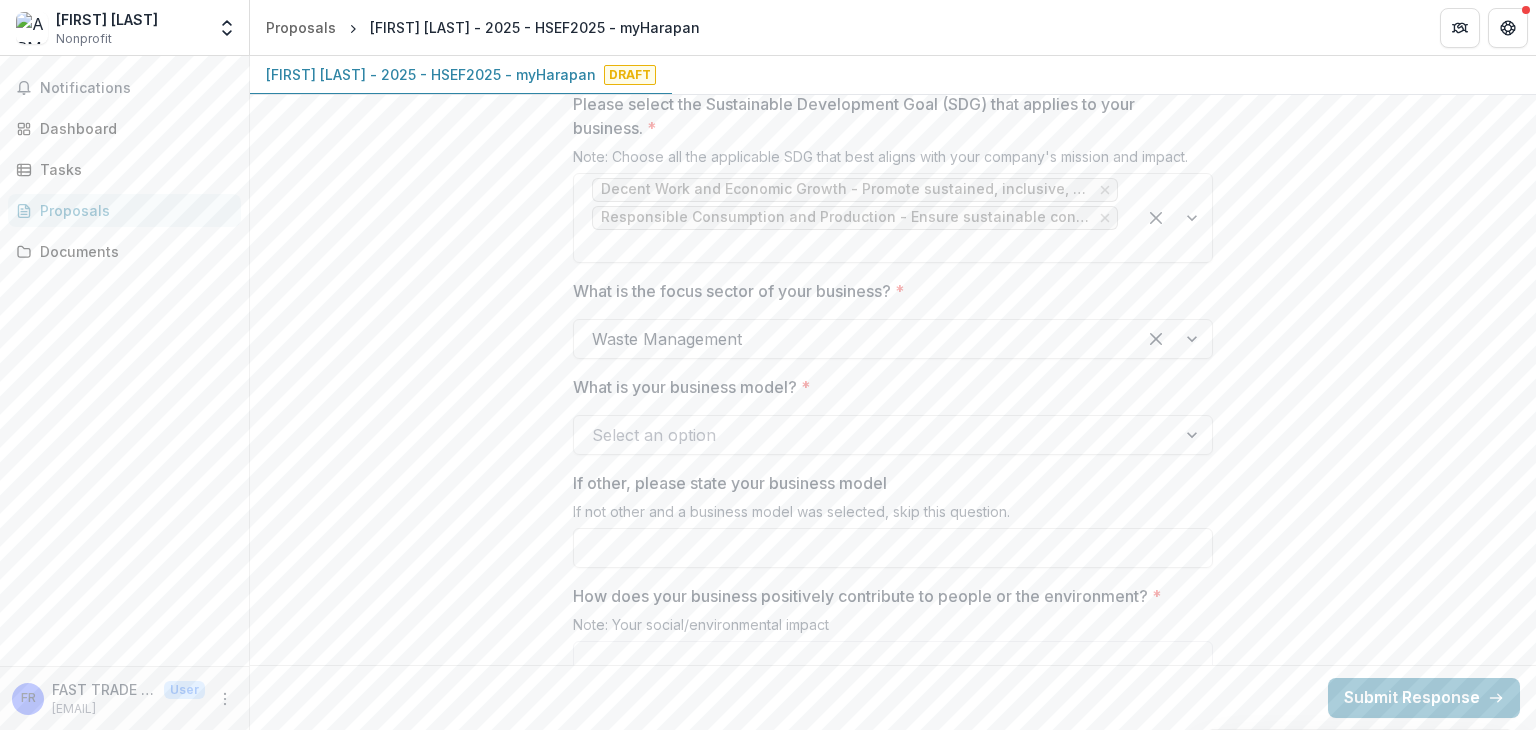 scroll, scrollTop: 2000, scrollLeft: 0, axis: vertical 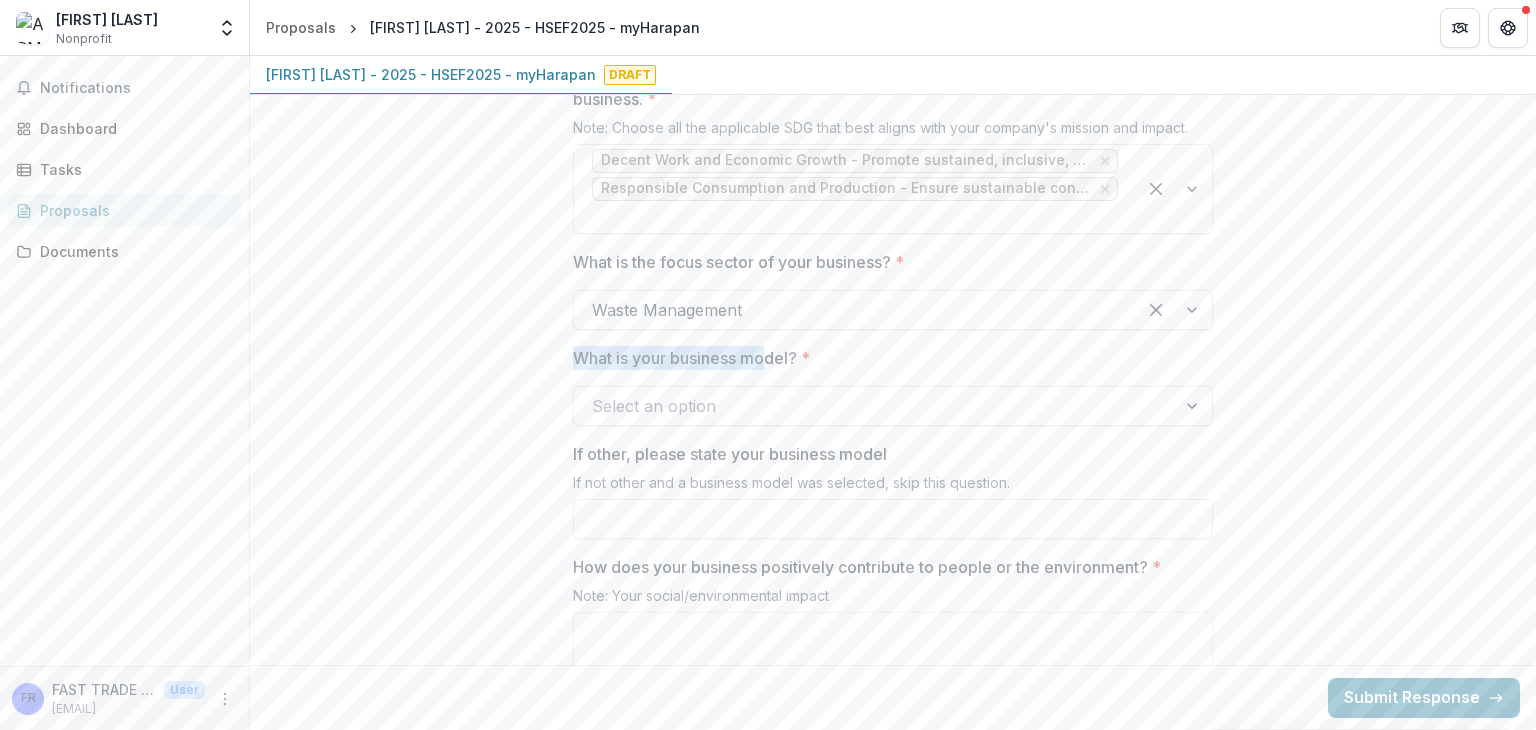 drag, startPoint x: 574, startPoint y: 336, endPoint x: 772, endPoint y: 342, distance: 198.09088 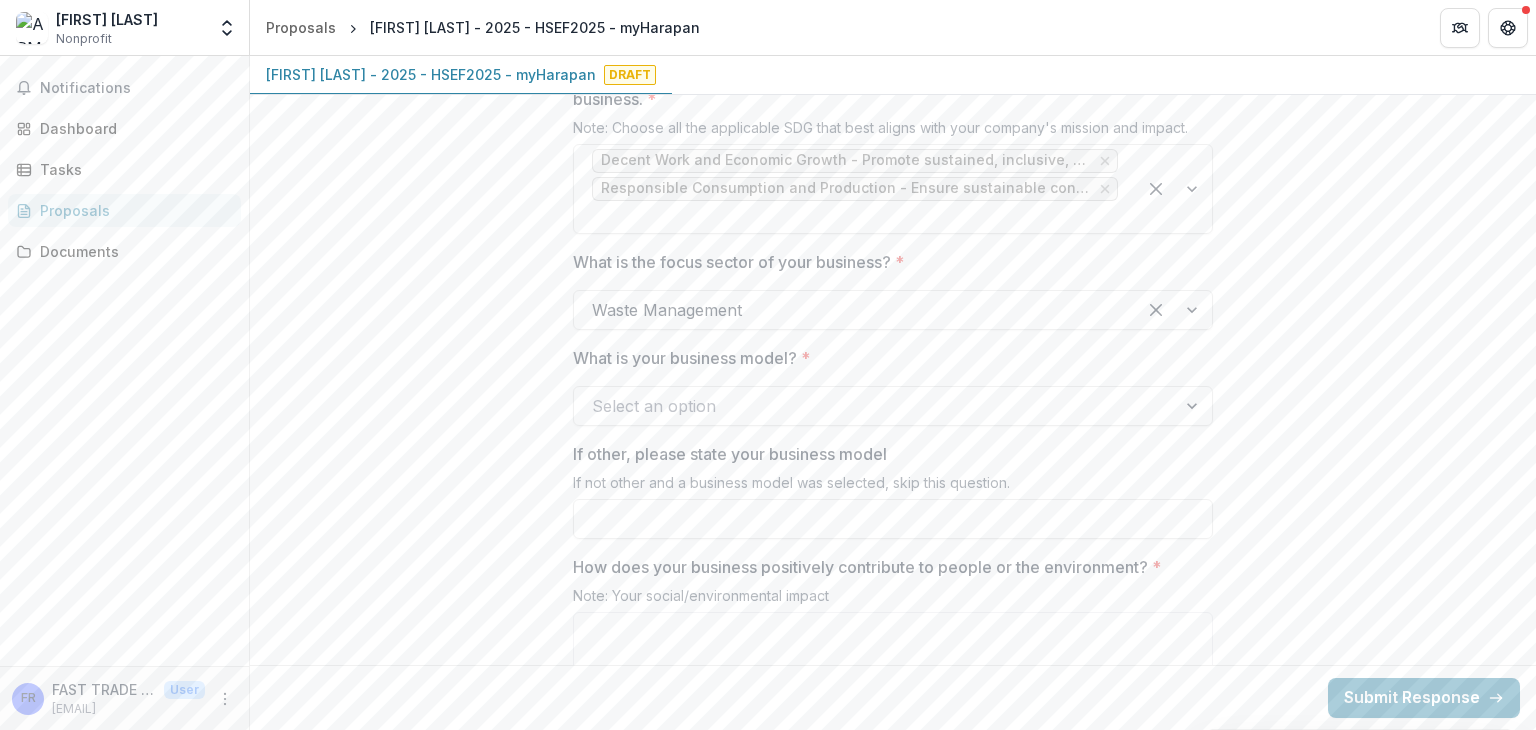 drag, startPoint x: 500, startPoint y: 345, endPoint x: 552, endPoint y: 336, distance: 52.773098 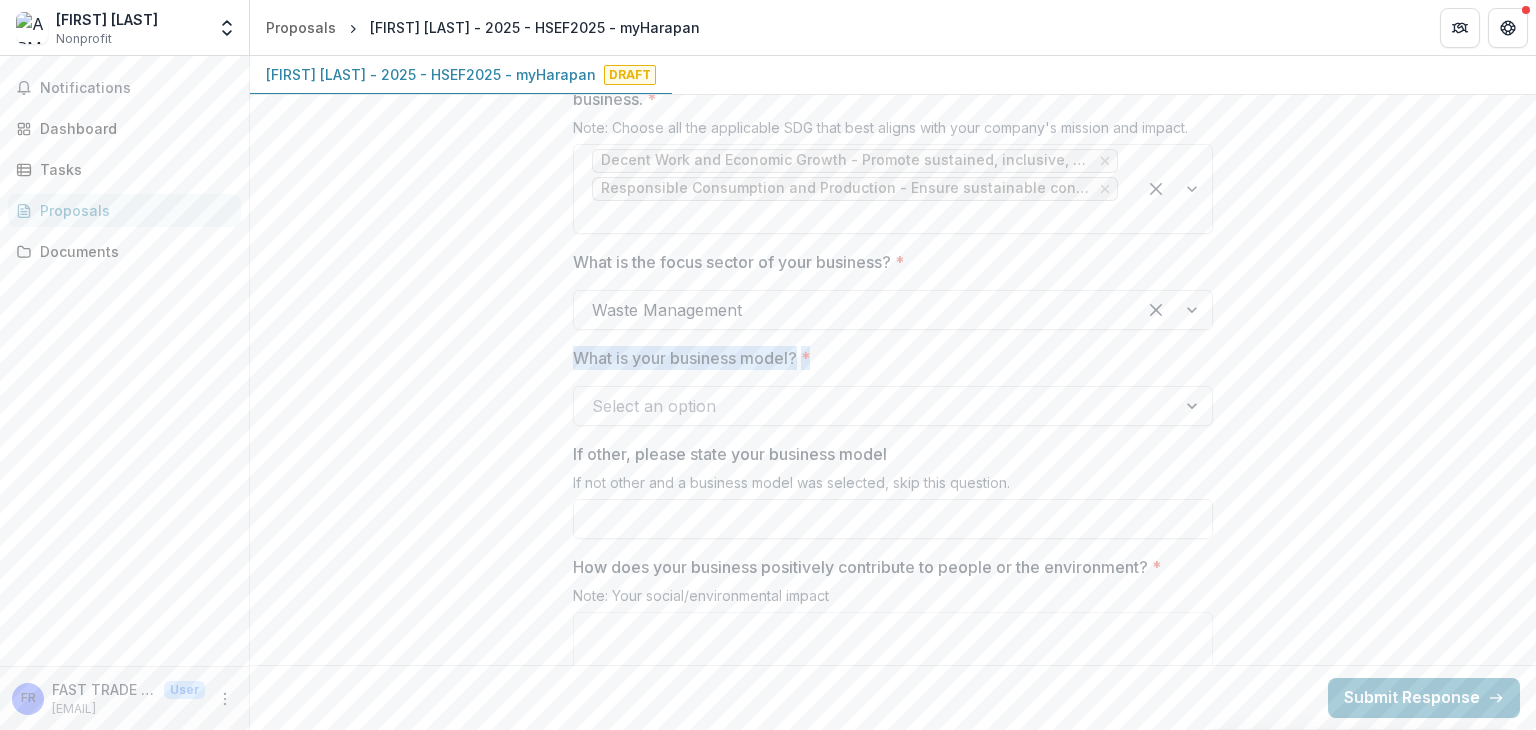 click on "**********" at bounding box center (893, 525) 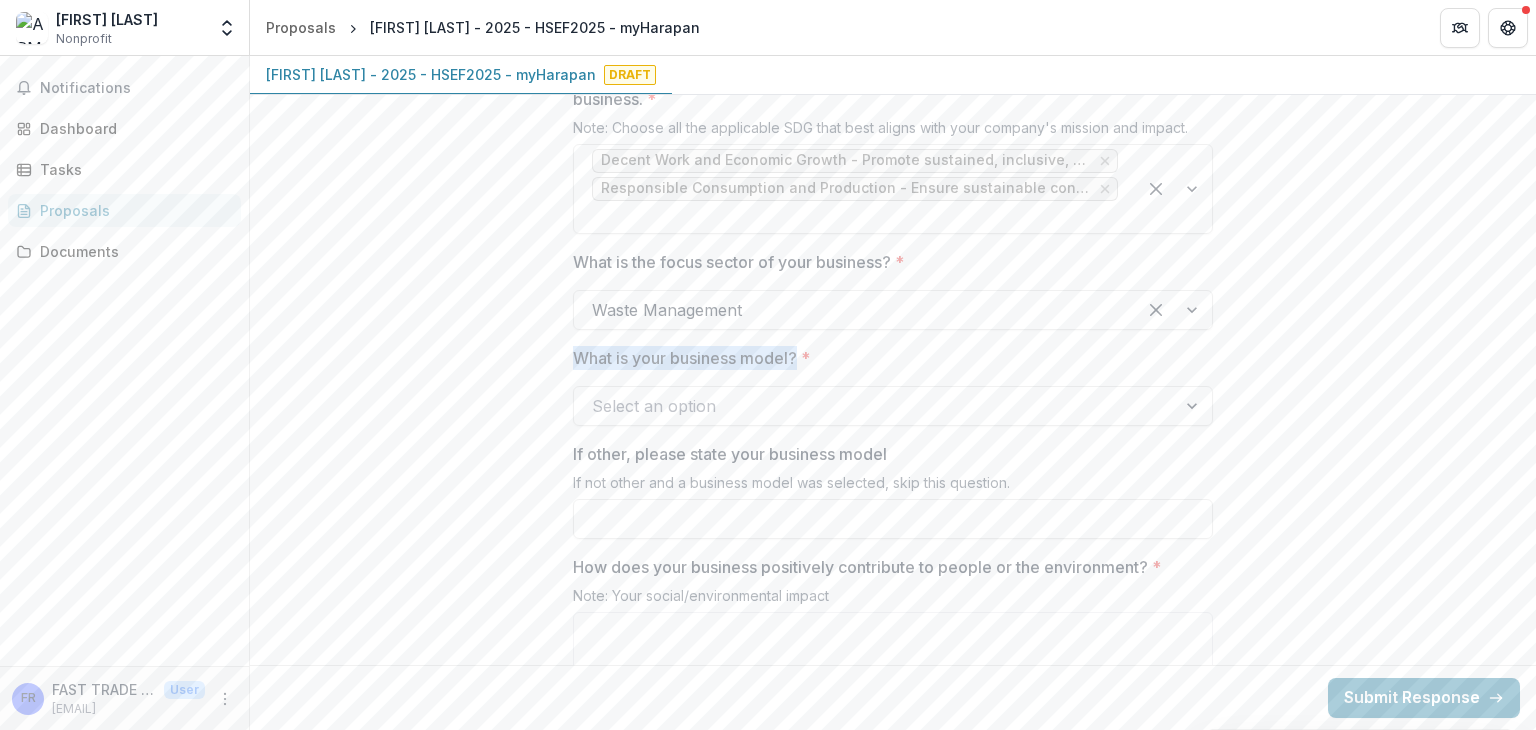 drag, startPoint x: 574, startPoint y: 329, endPoint x: 795, endPoint y: 340, distance: 221.27359 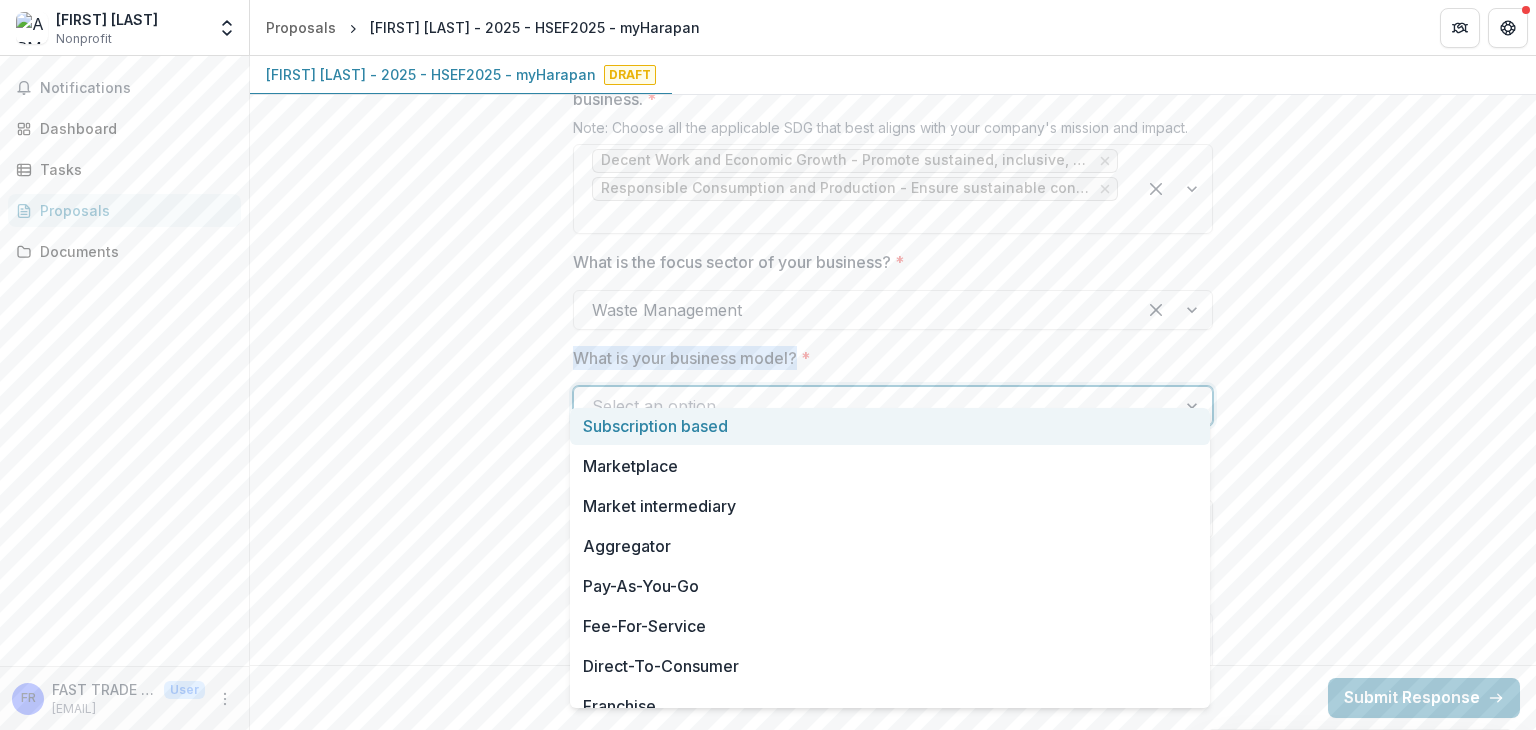 click at bounding box center (1194, 406) 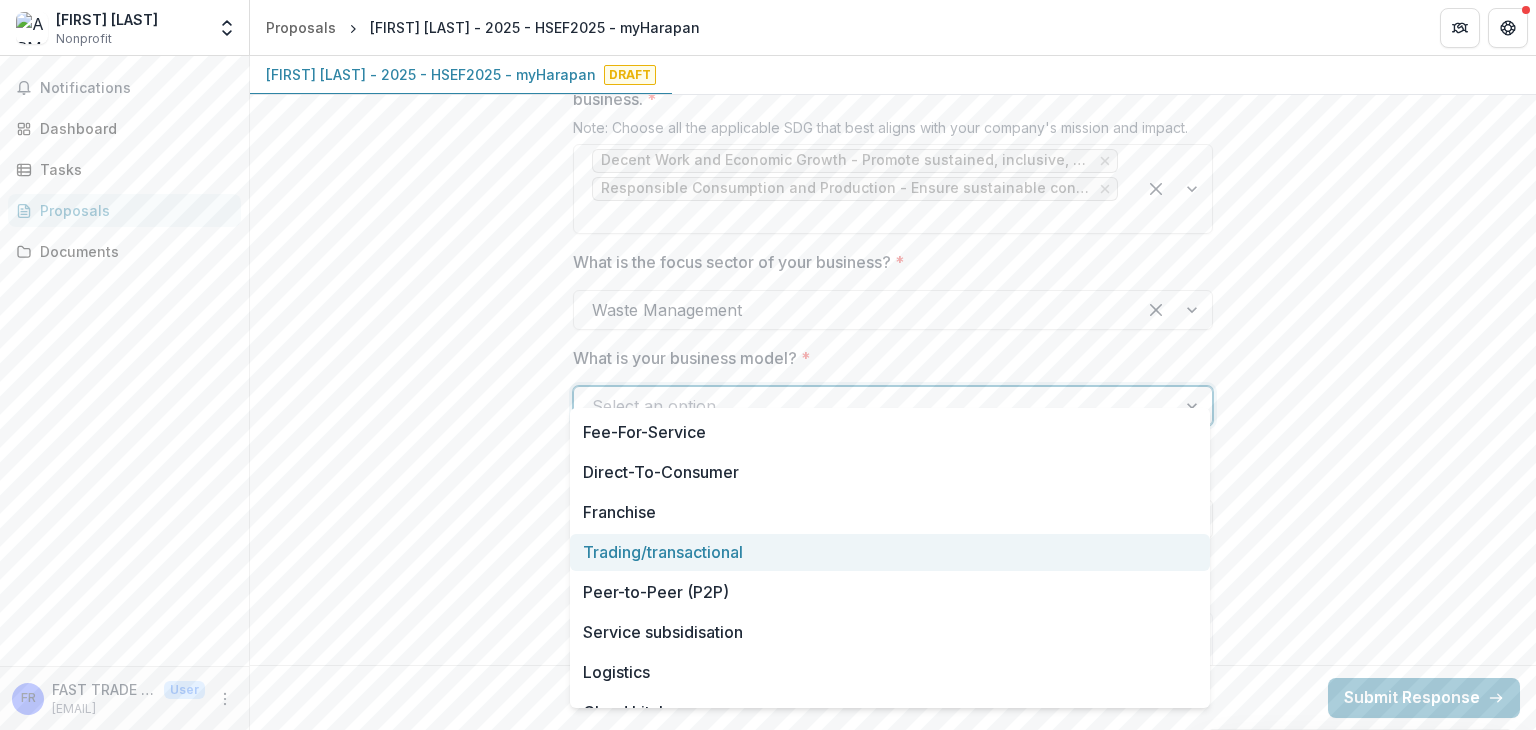 scroll, scrollTop: 300, scrollLeft: 0, axis: vertical 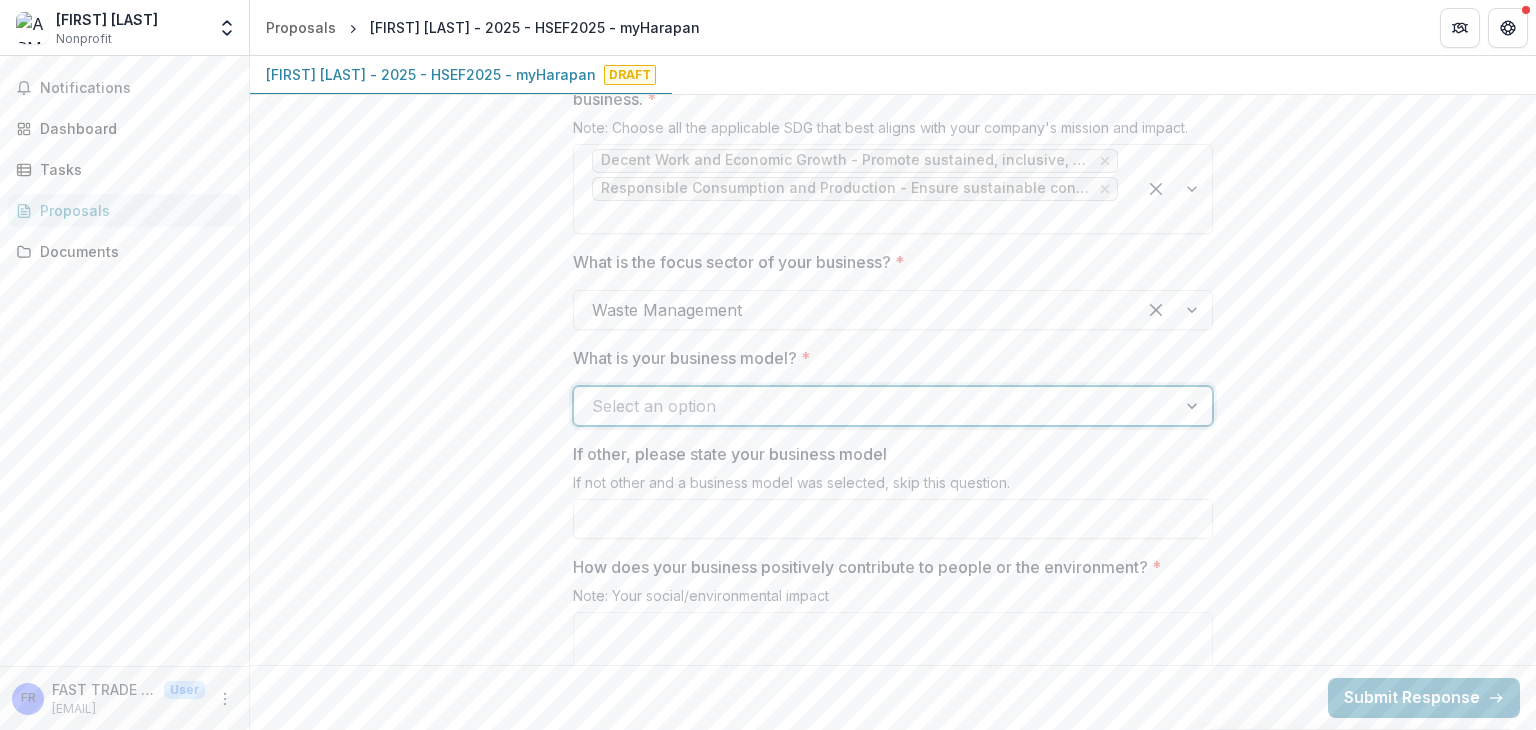 click at bounding box center [875, 406] 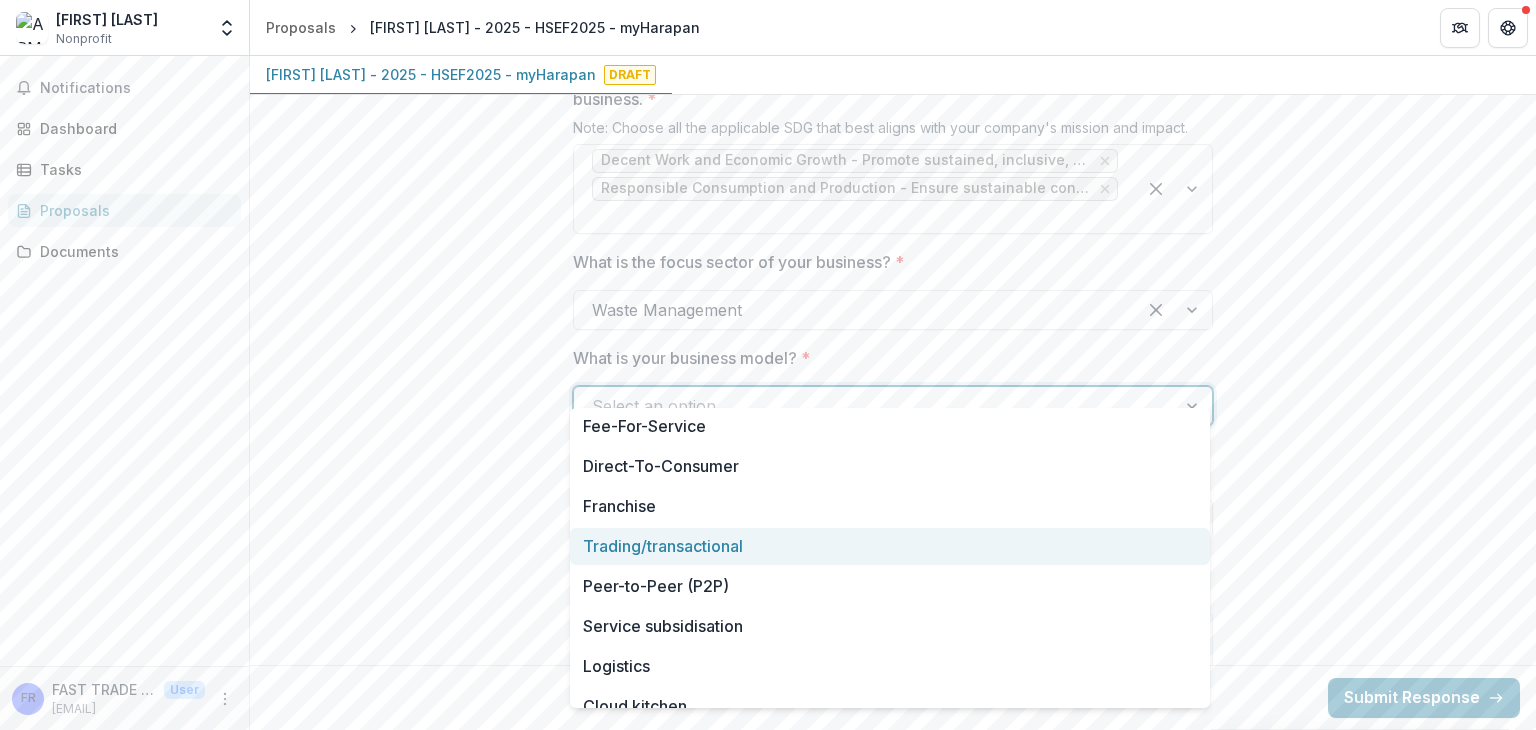 scroll, scrollTop: 300, scrollLeft: 0, axis: vertical 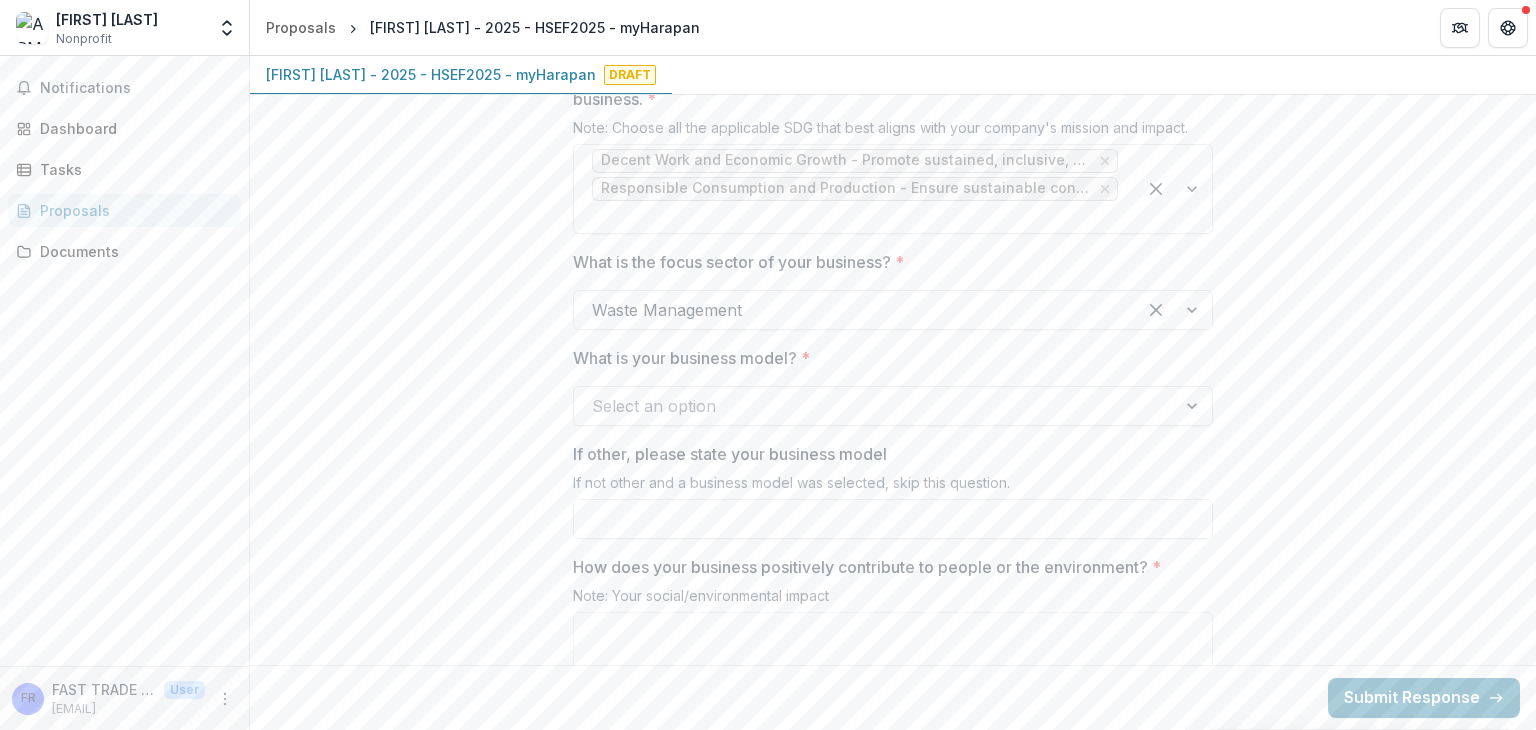 click on "**********" at bounding box center [893, 525] 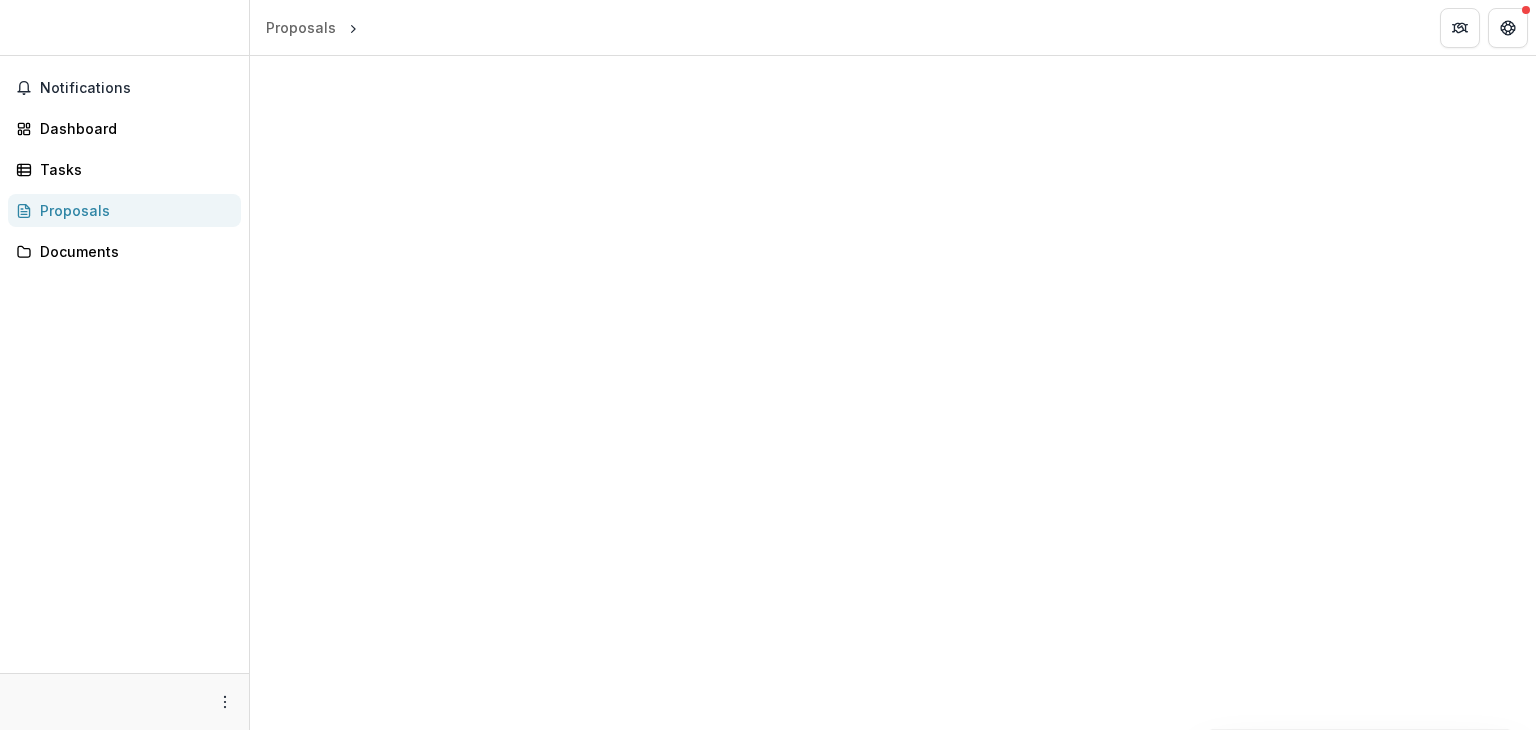 scroll, scrollTop: 0, scrollLeft: 0, axis: both 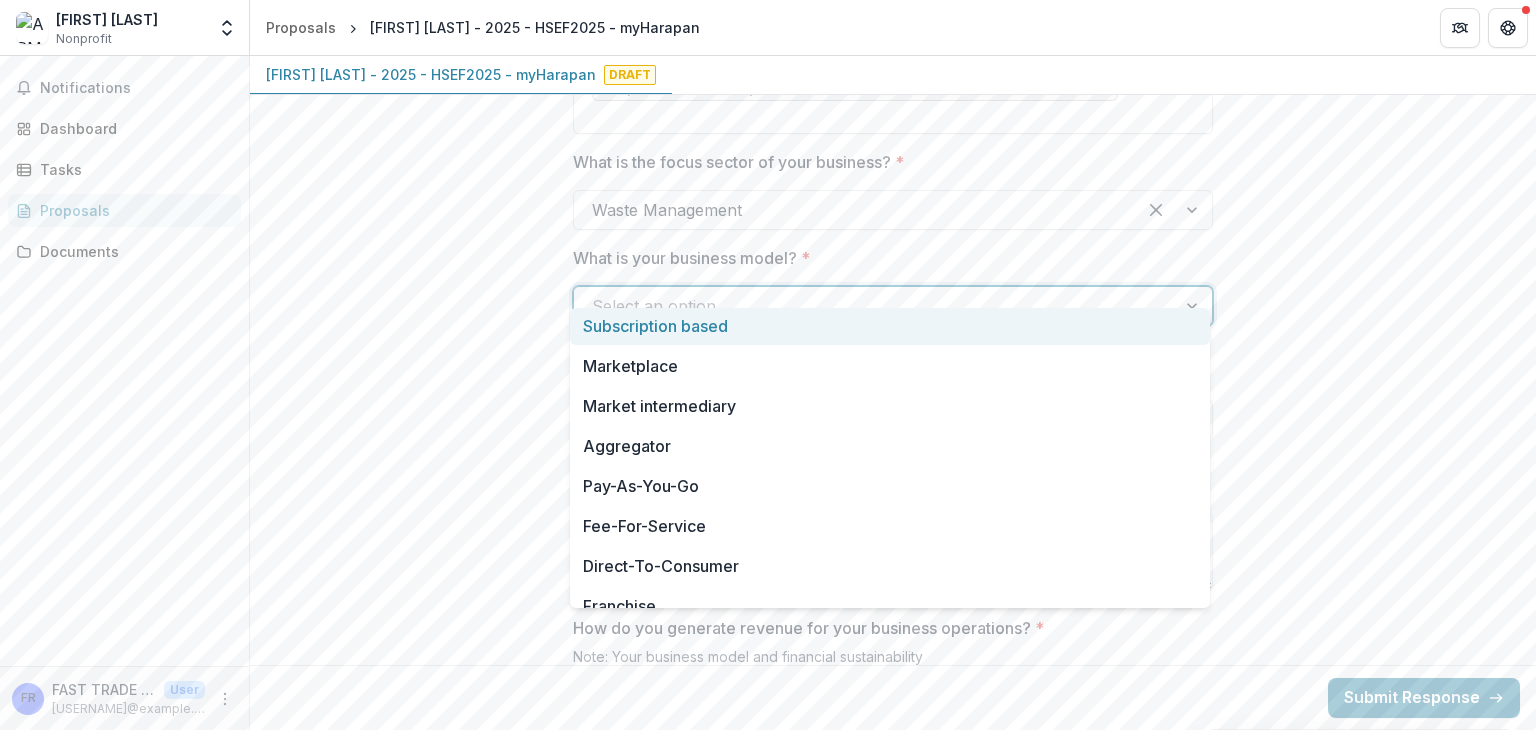 click at bounding box center [1194, 306] 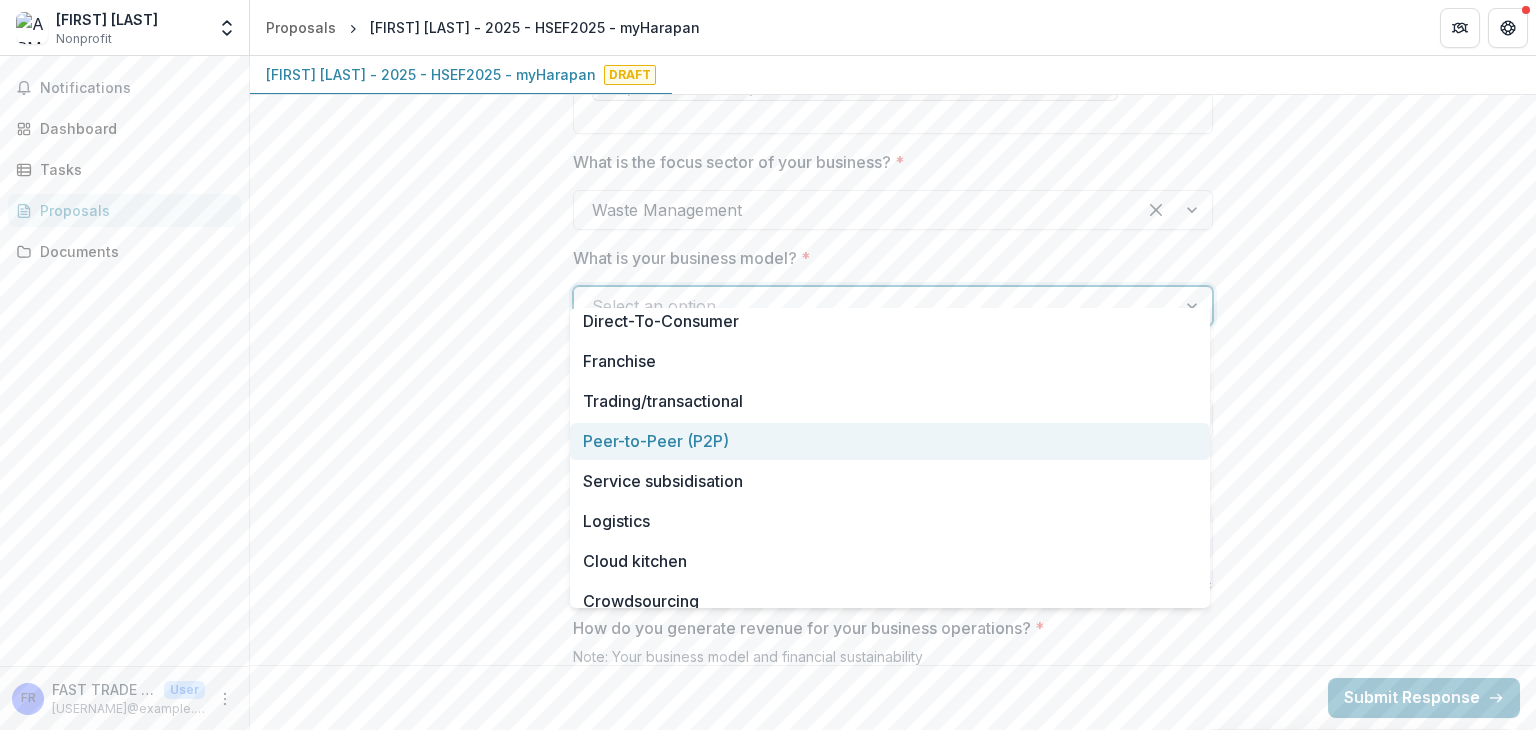 scroll, scrollTop: 300, scrollLeft: 0, axis: vertical 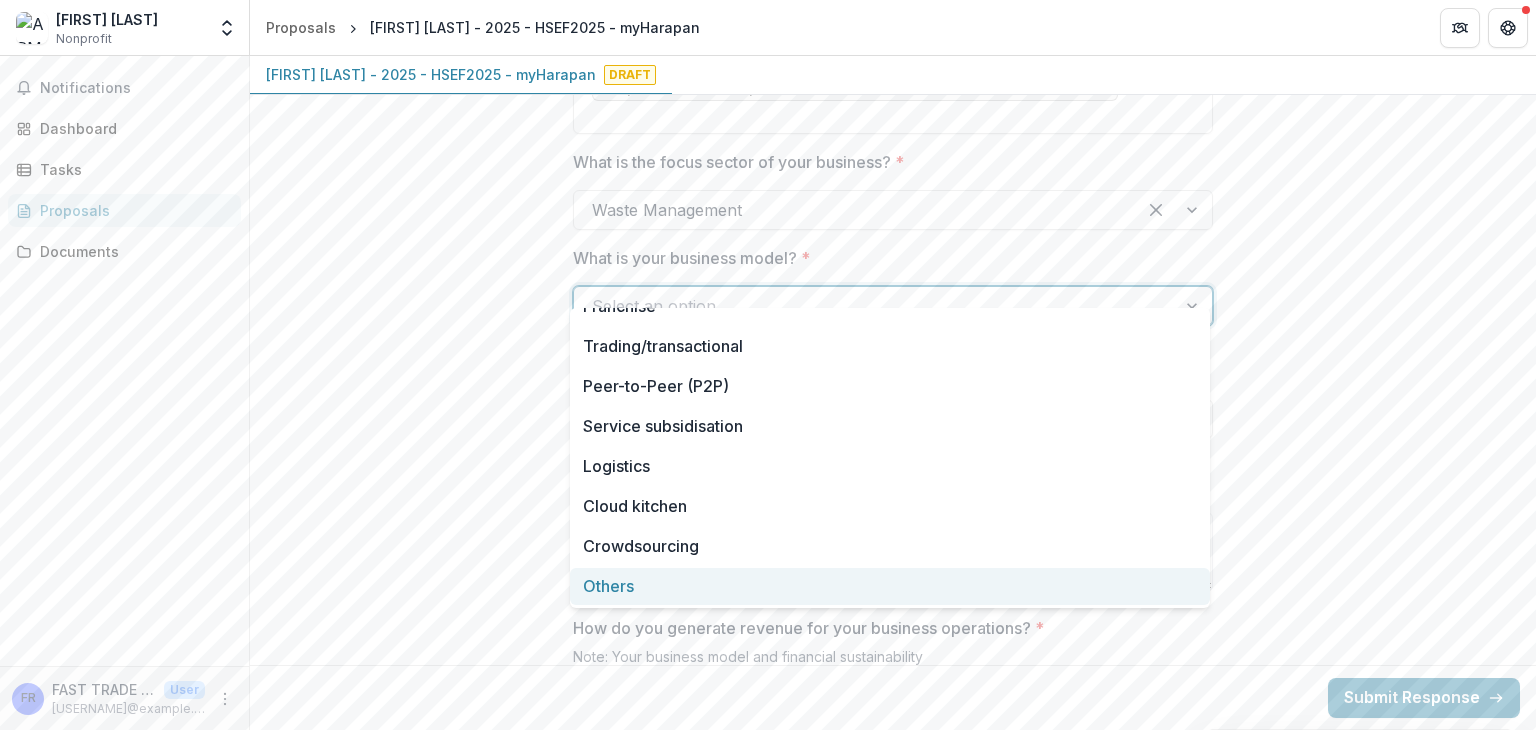 click on "Others" at bounding box center [890, 586] 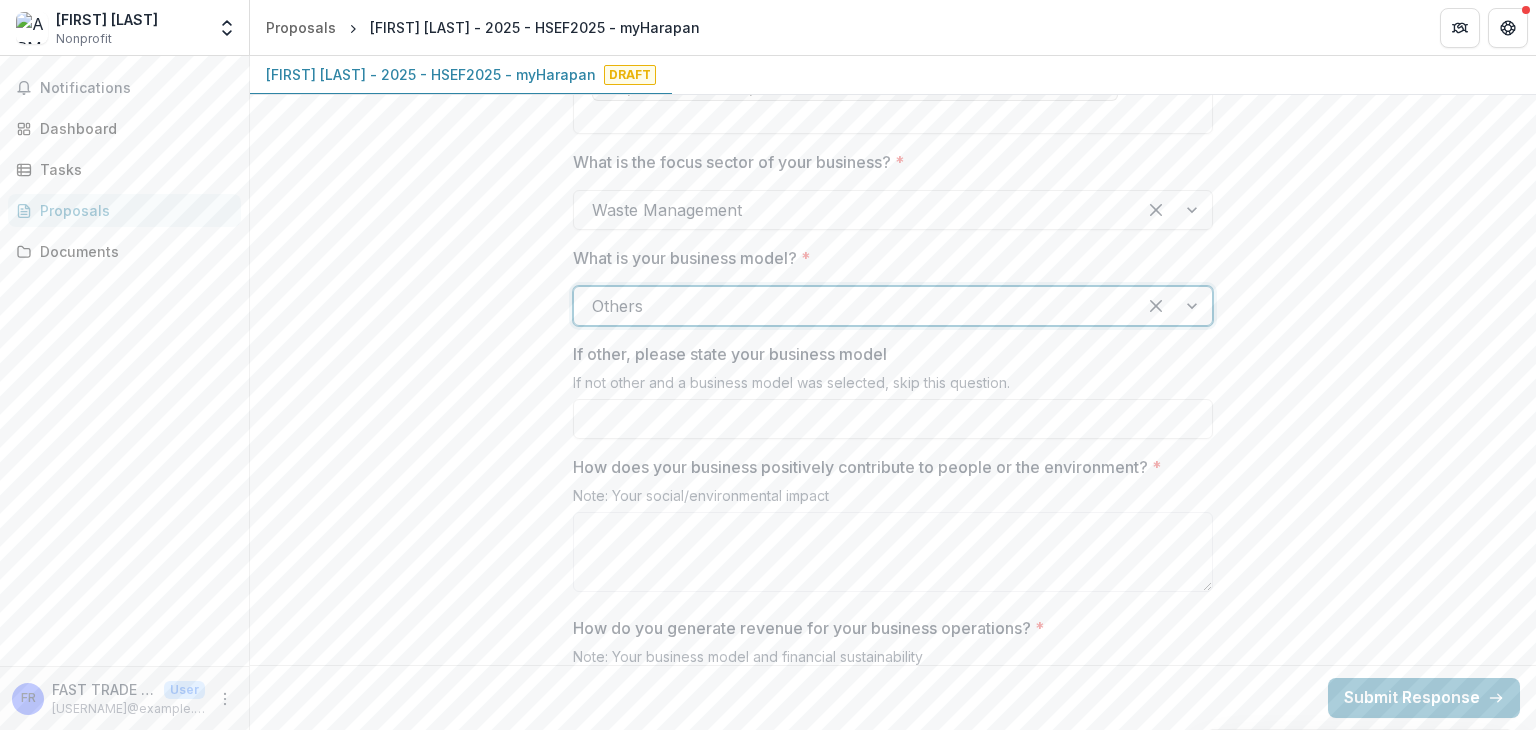 scroll, scrollTop: 0, scrollLeft: 0, axis: both 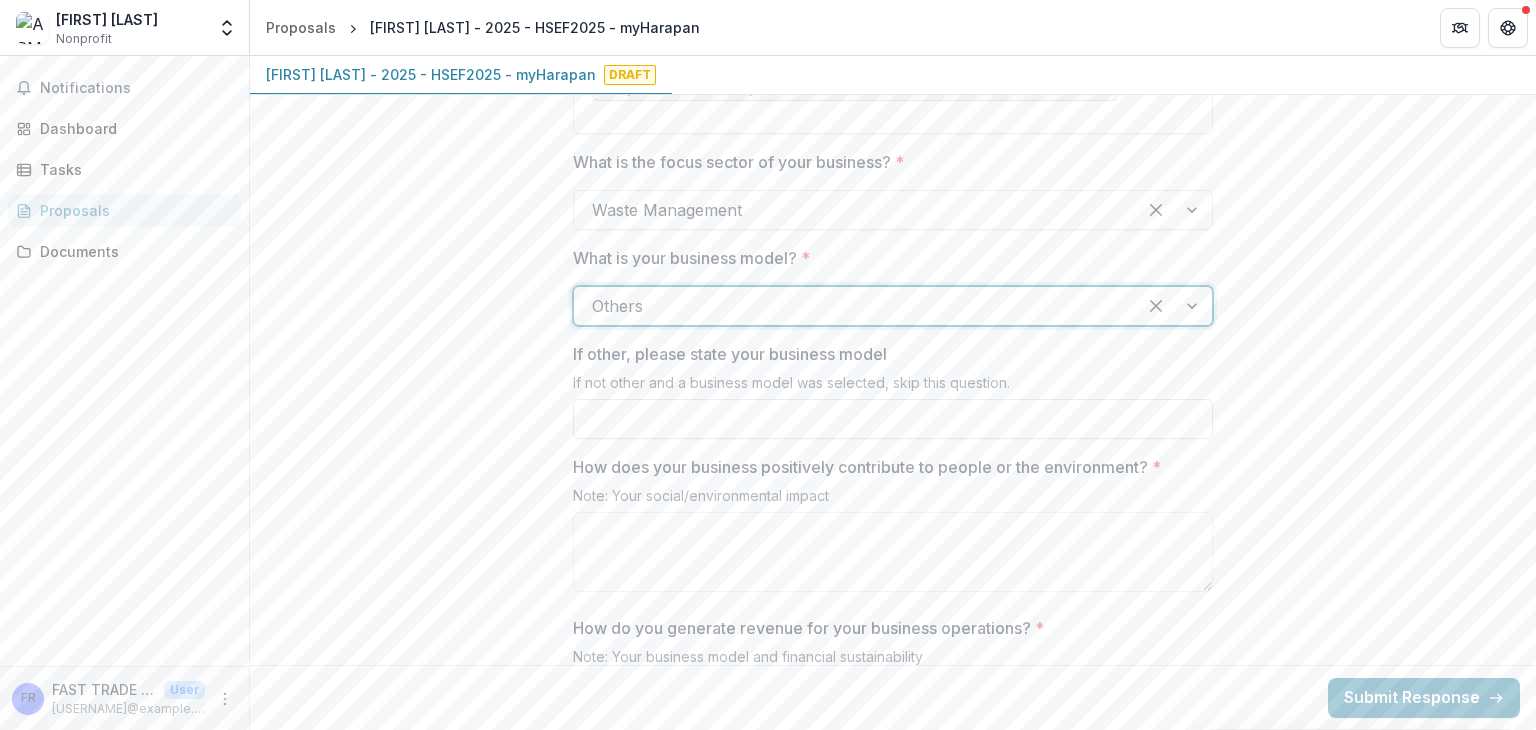 click on "If other, please state your business model" at bounding box center [893, 419] 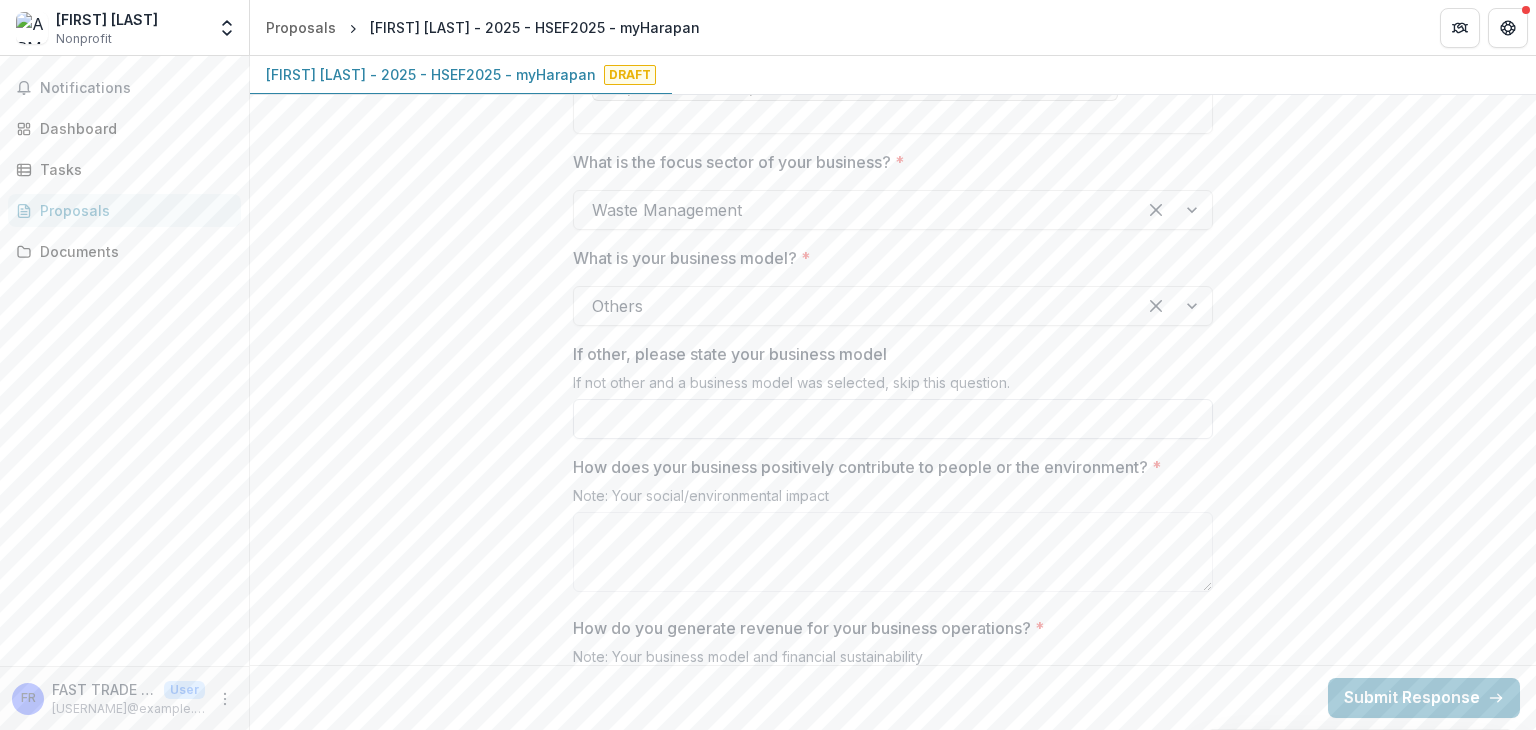 paste on "**********" 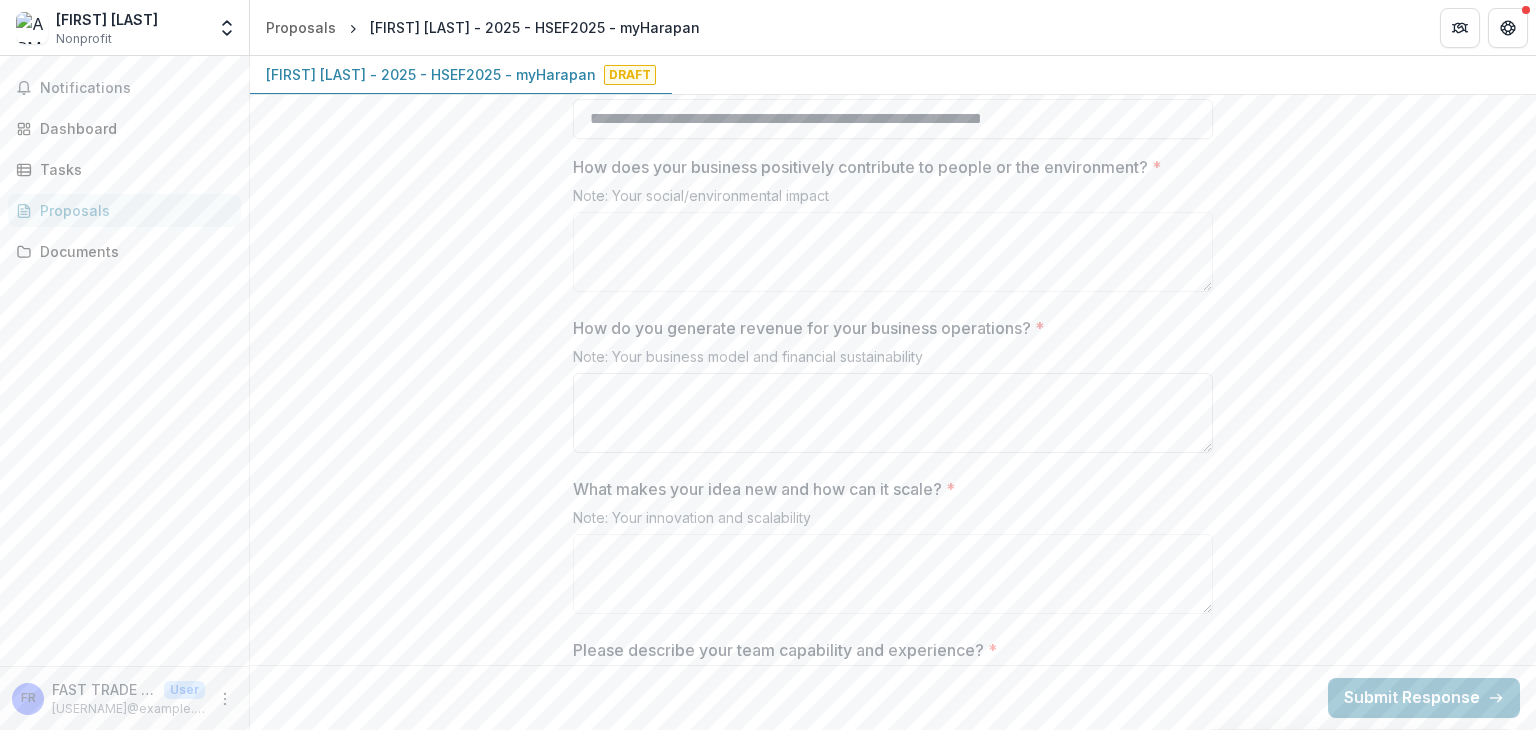 scroll, scrollTop: 2300, scrollLeft: 0, axis: vertical 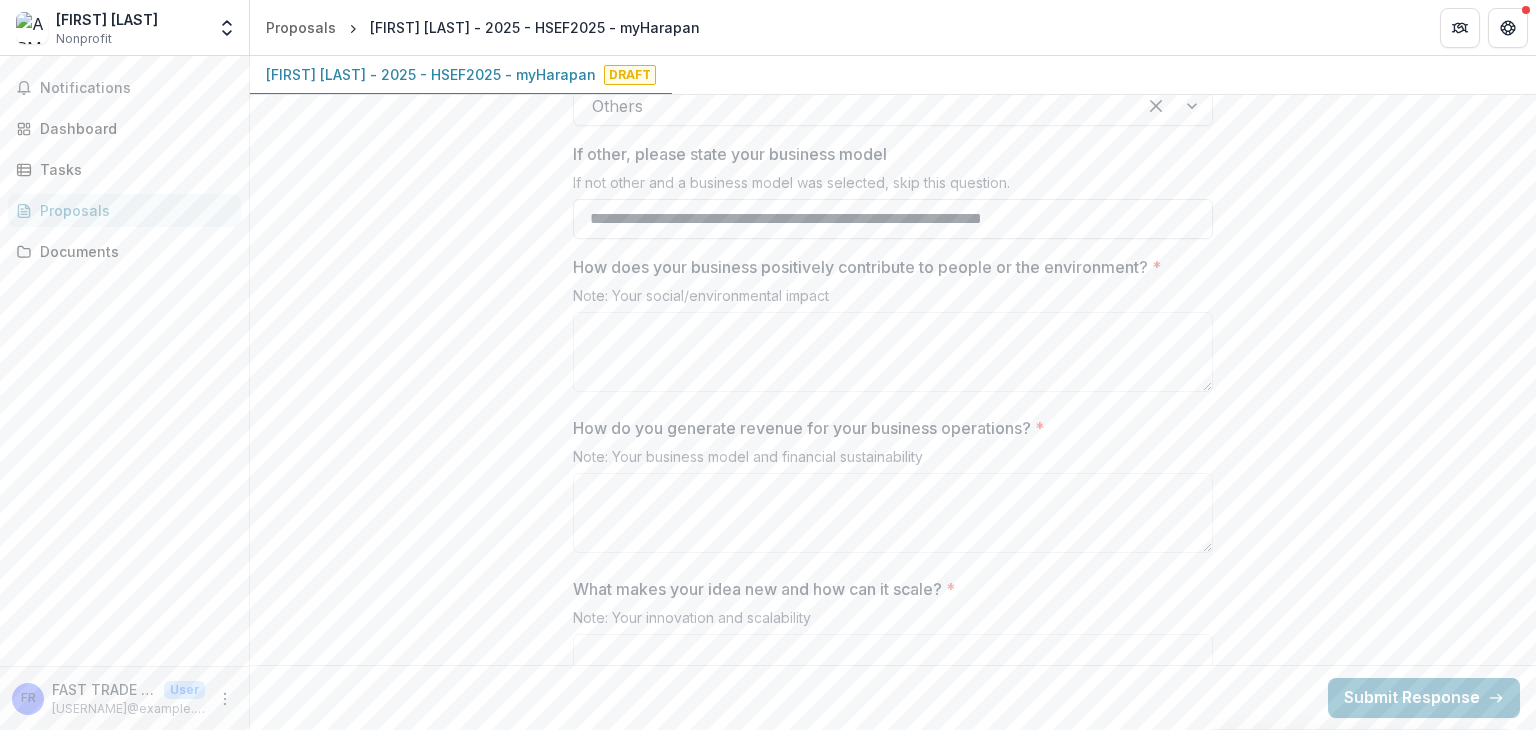 click on "**********" at bounding box center (893, 219) 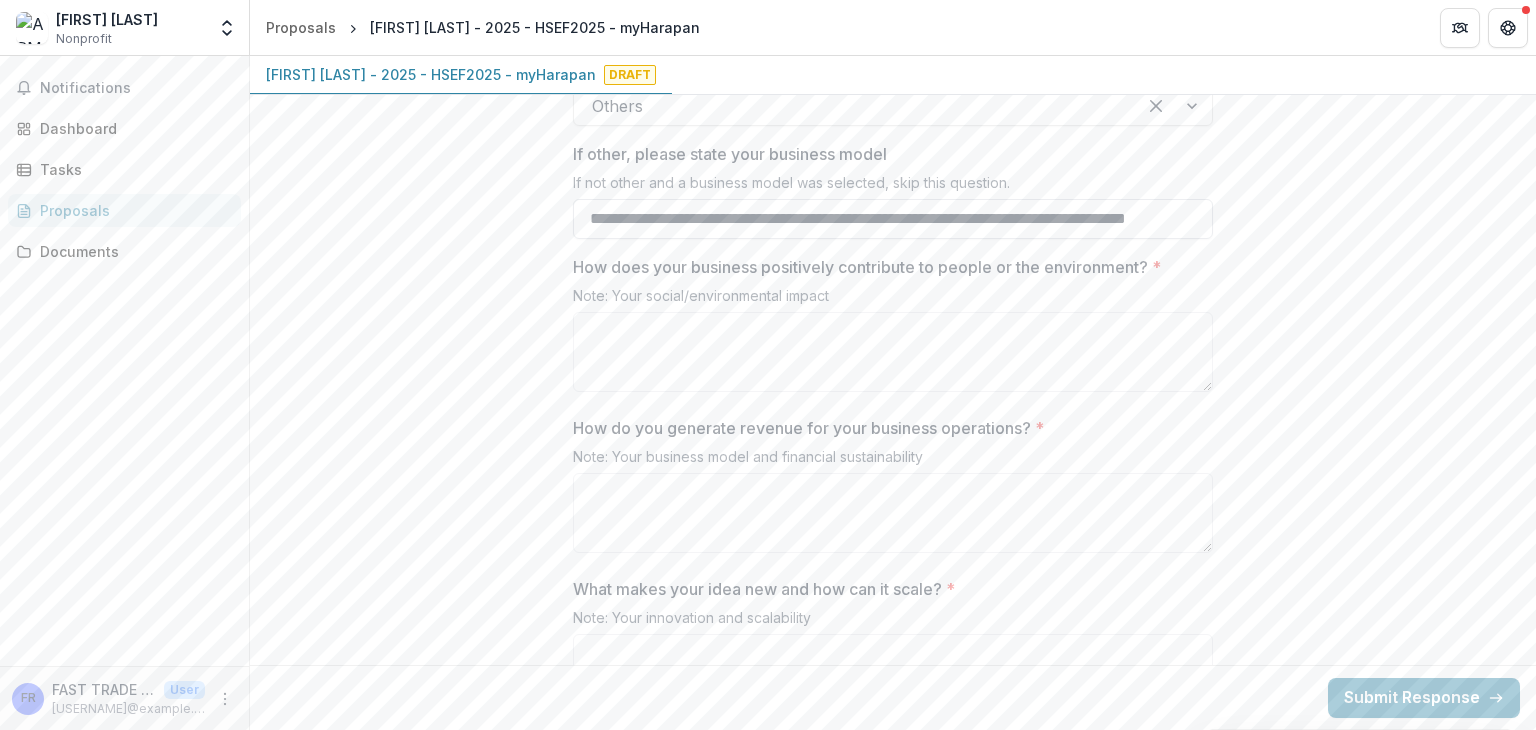 scroll, scrollTop: 0, scrollLeft: 84, axis: horizontal 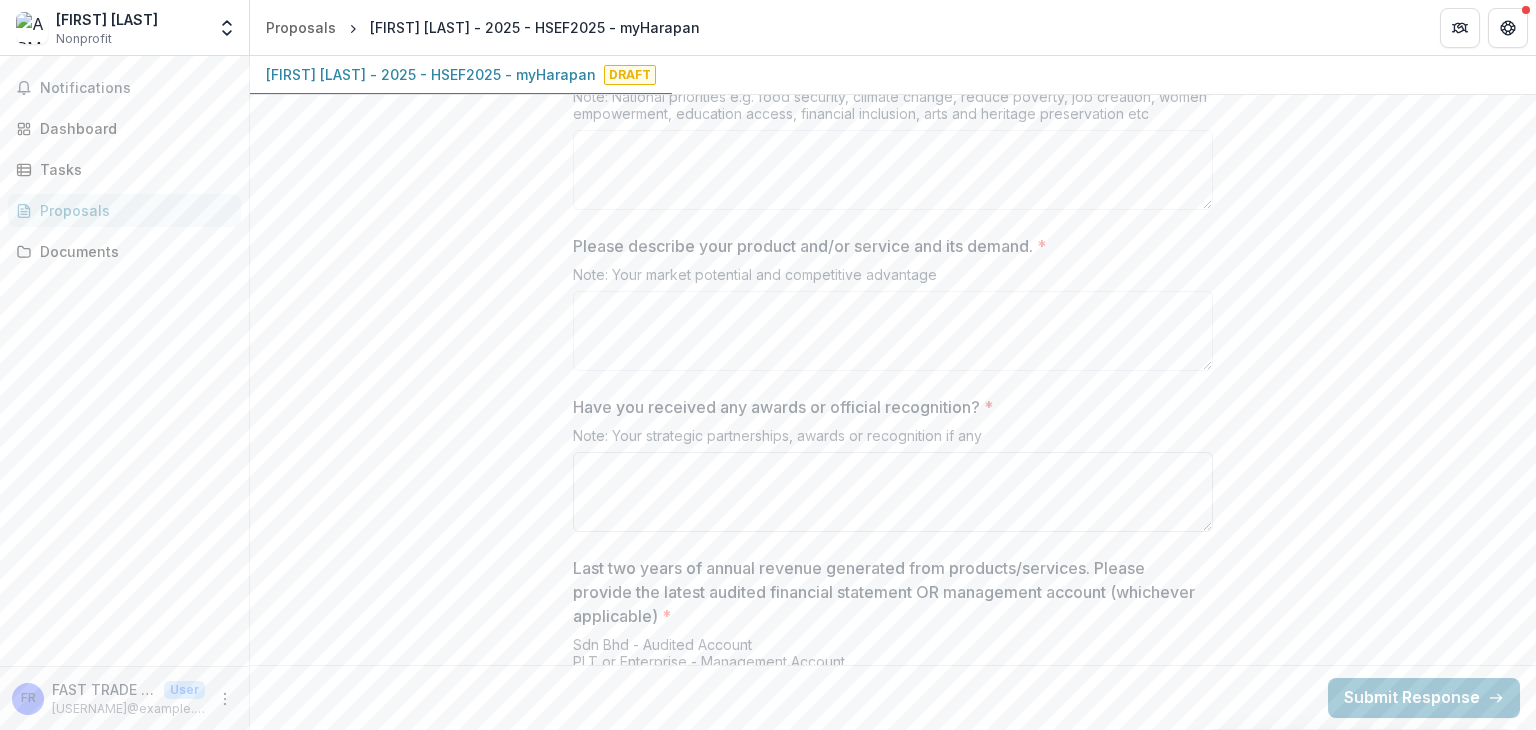 type on "**********" 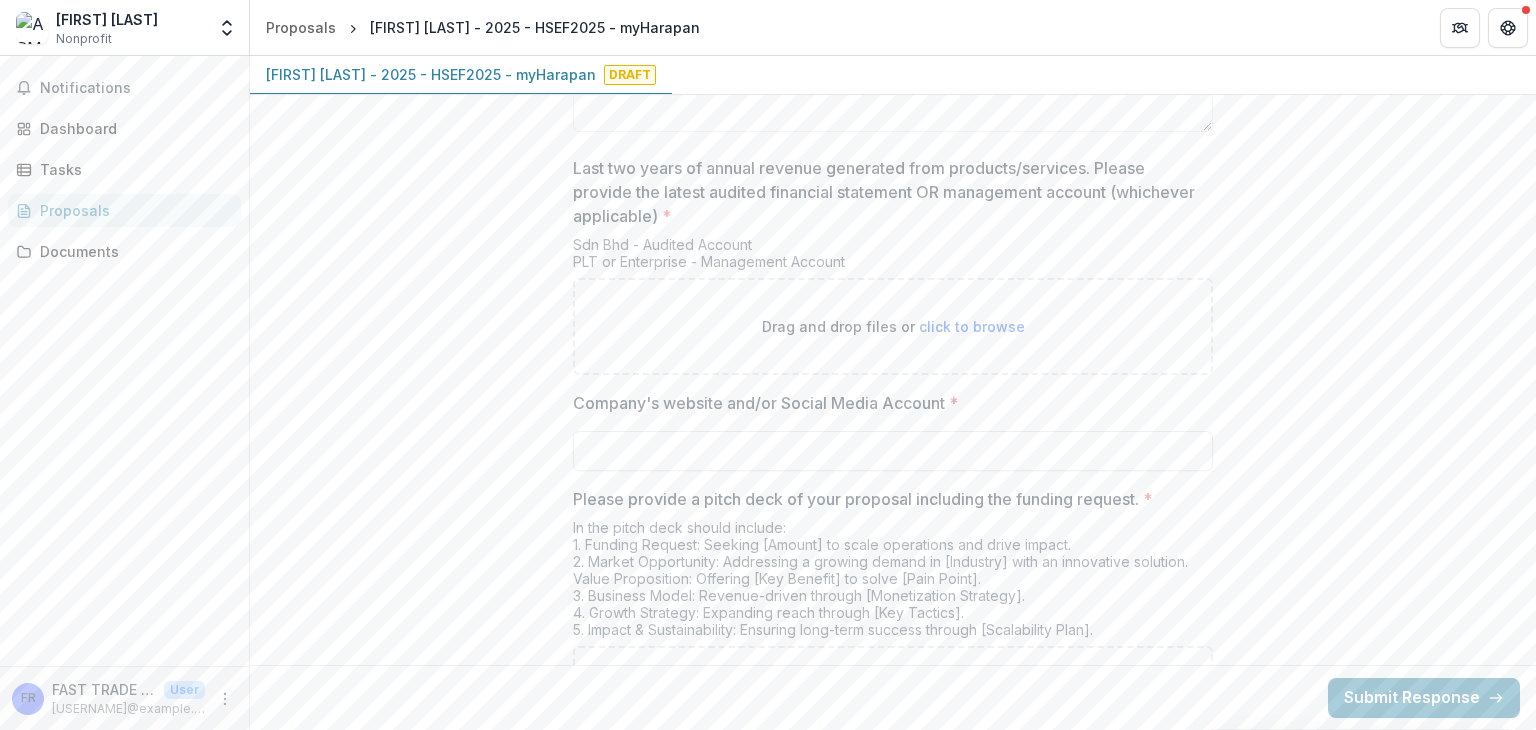 scroll, scrollTop: 3871, scrollLeft: 0, axis: vertical 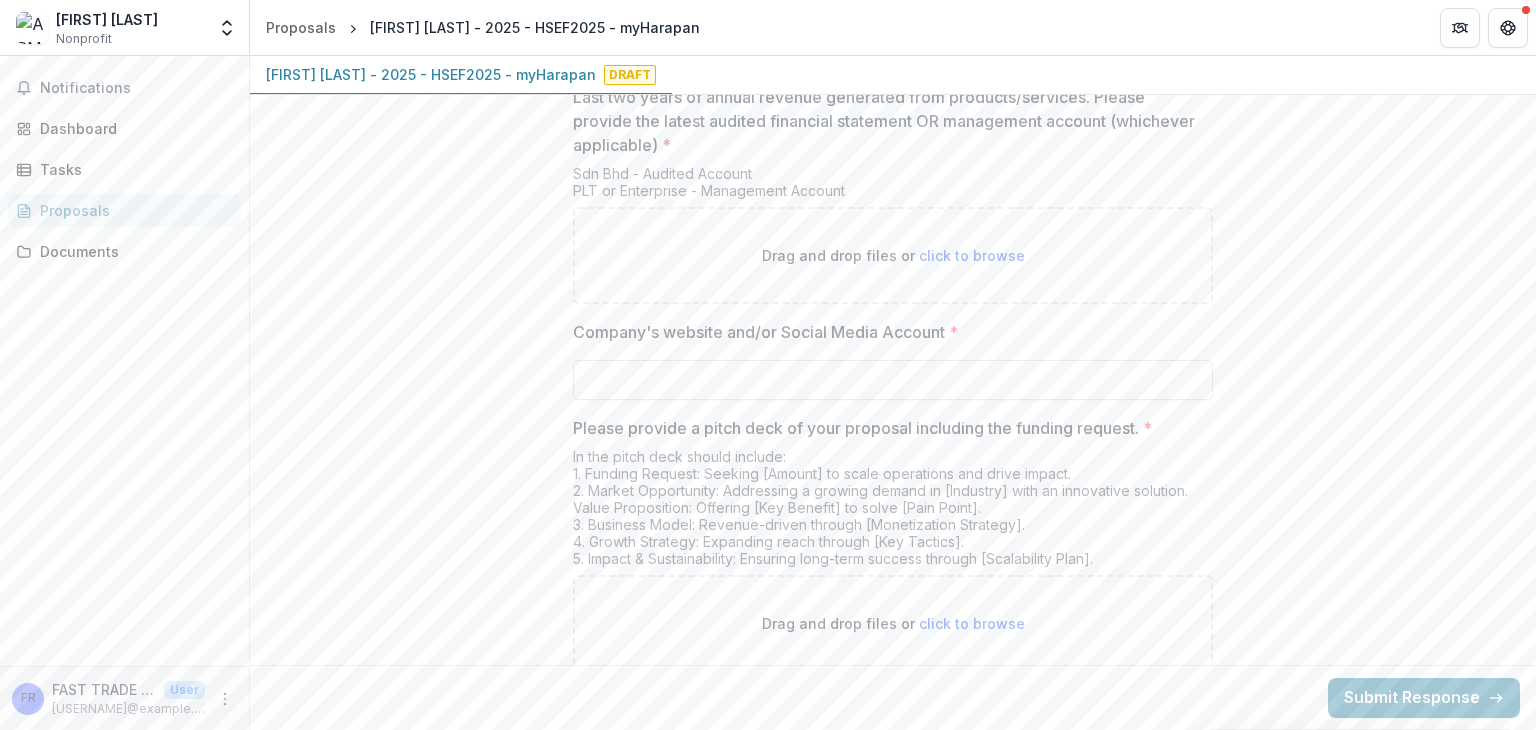type on "**" 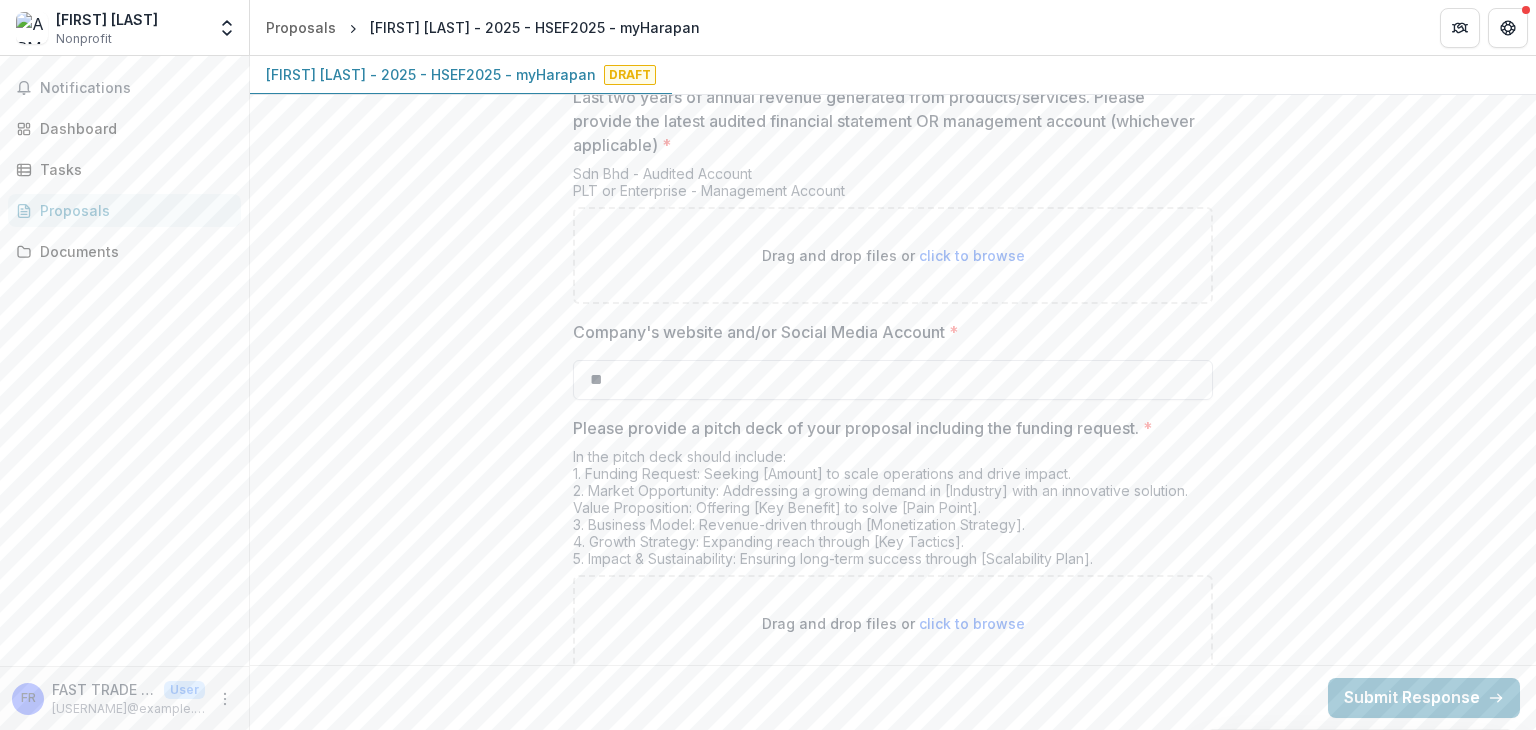 type on "*" 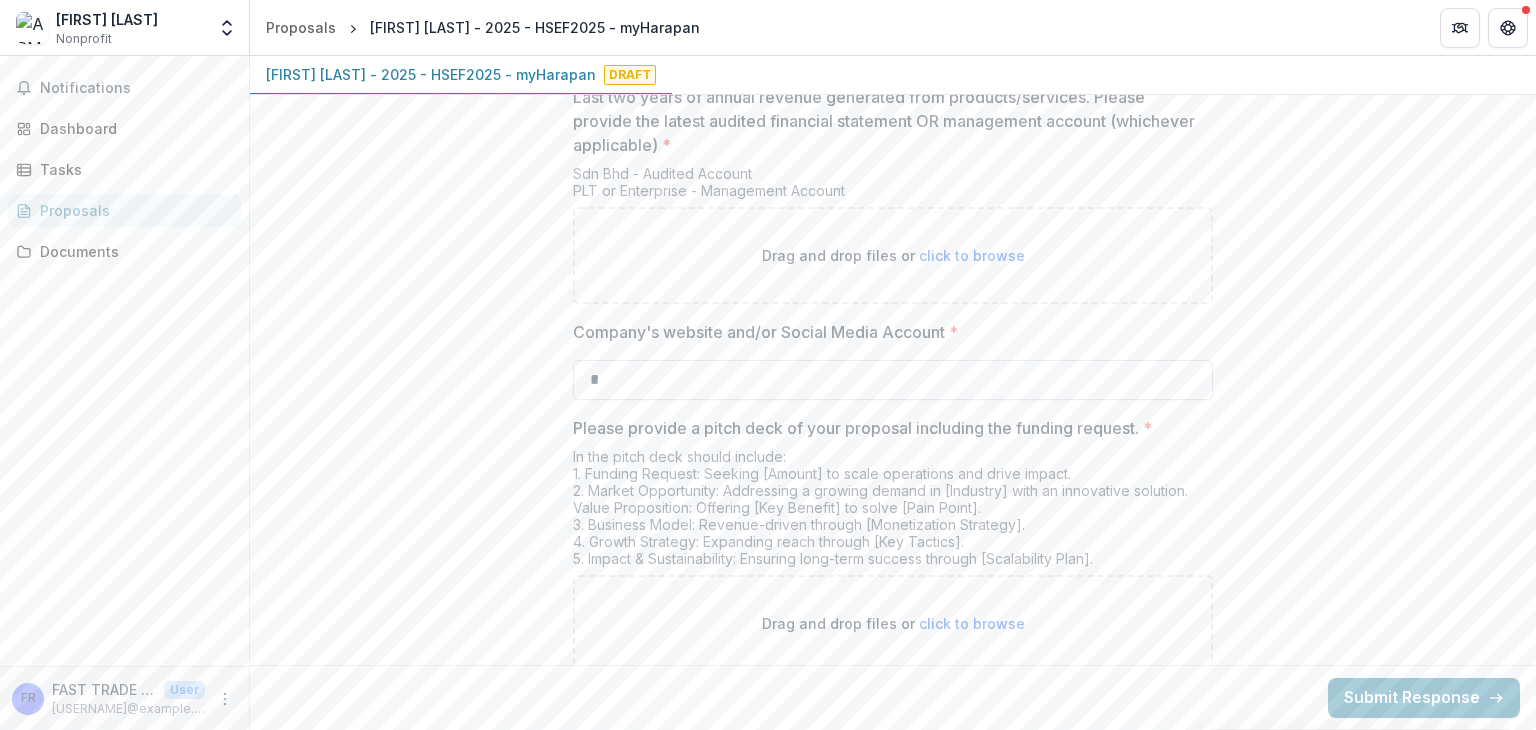 type 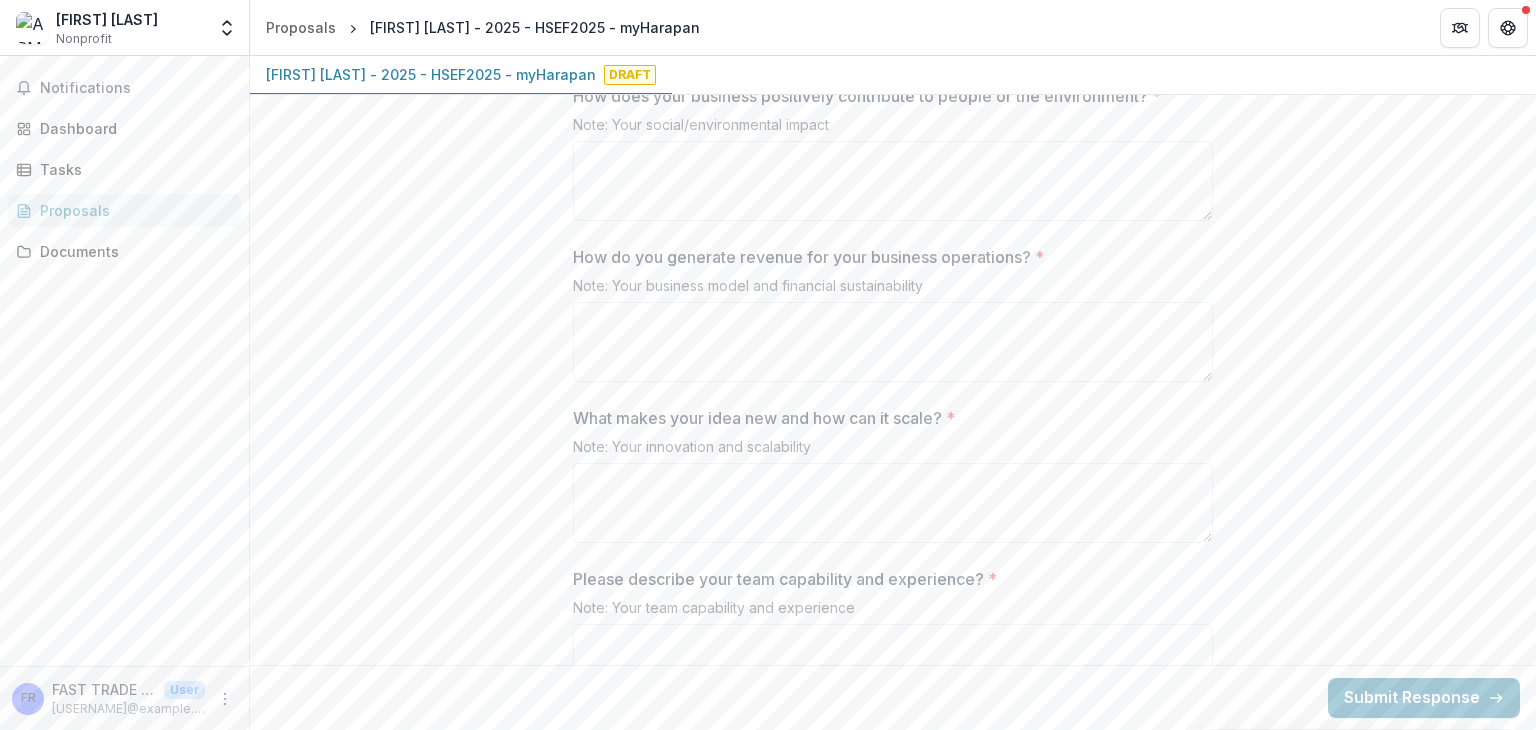 scroll, scrollTop: 2371, scrollLeft: 0, axis: vertical 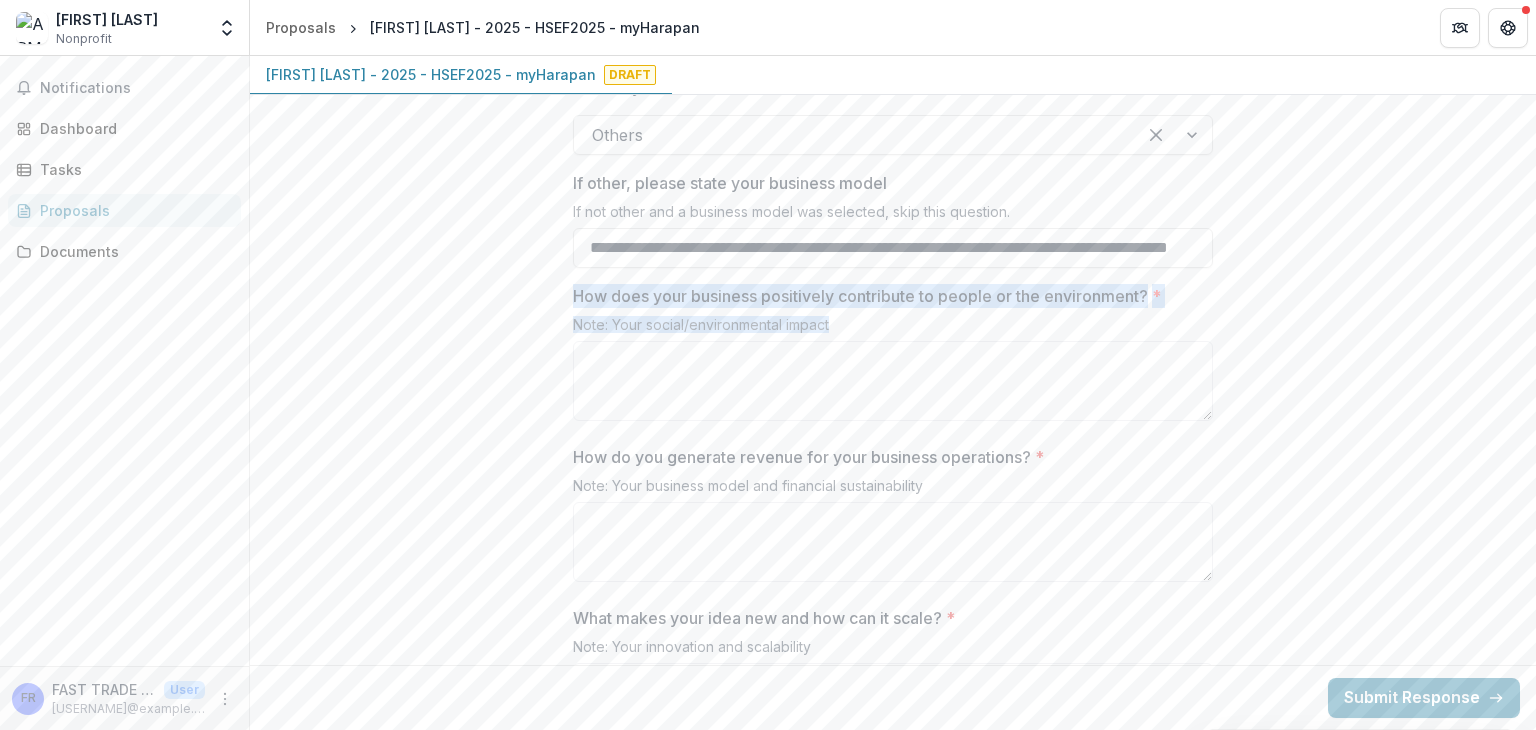 drag, startPoint x: 571, startPoint y: 265, endPoint x: 839, endPoint y: 293, distance: 269.4587 